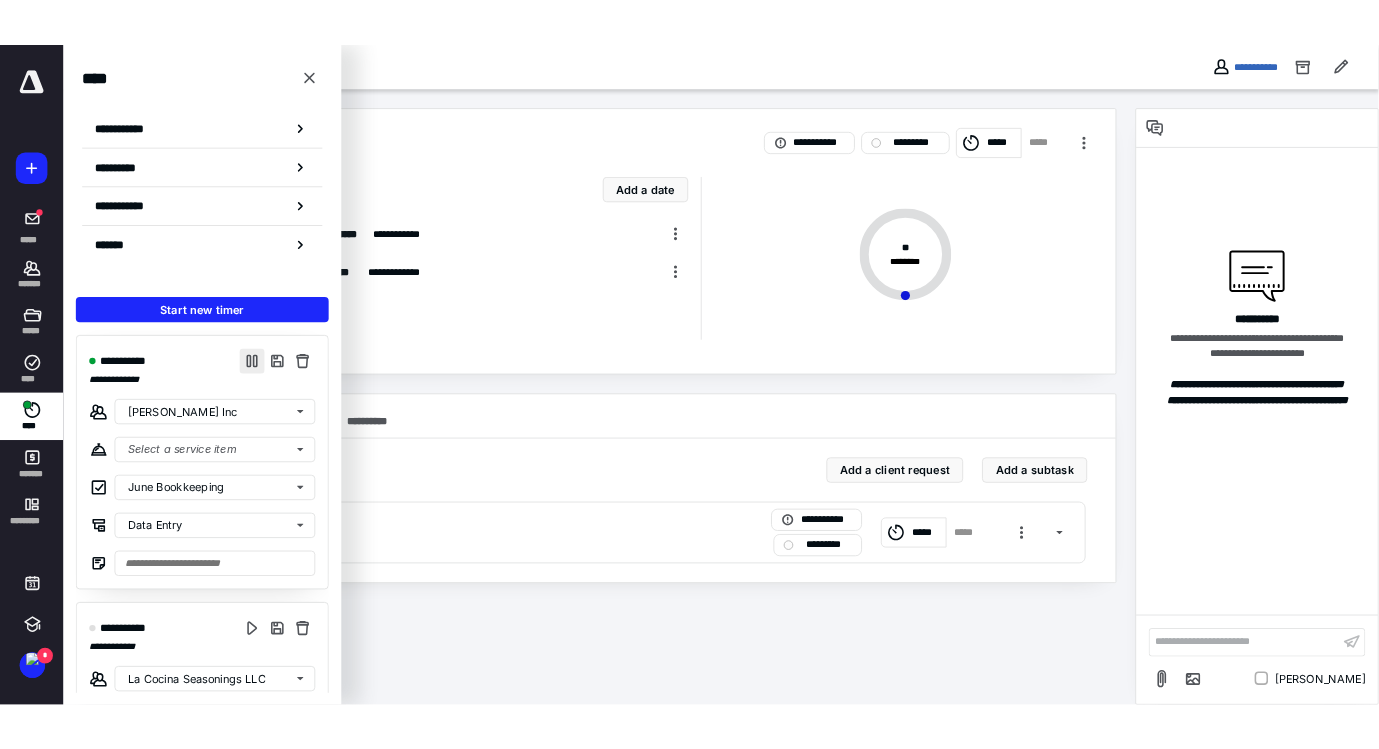 scroll, scrollTop: 0, scrollLeft: 0, axis: both 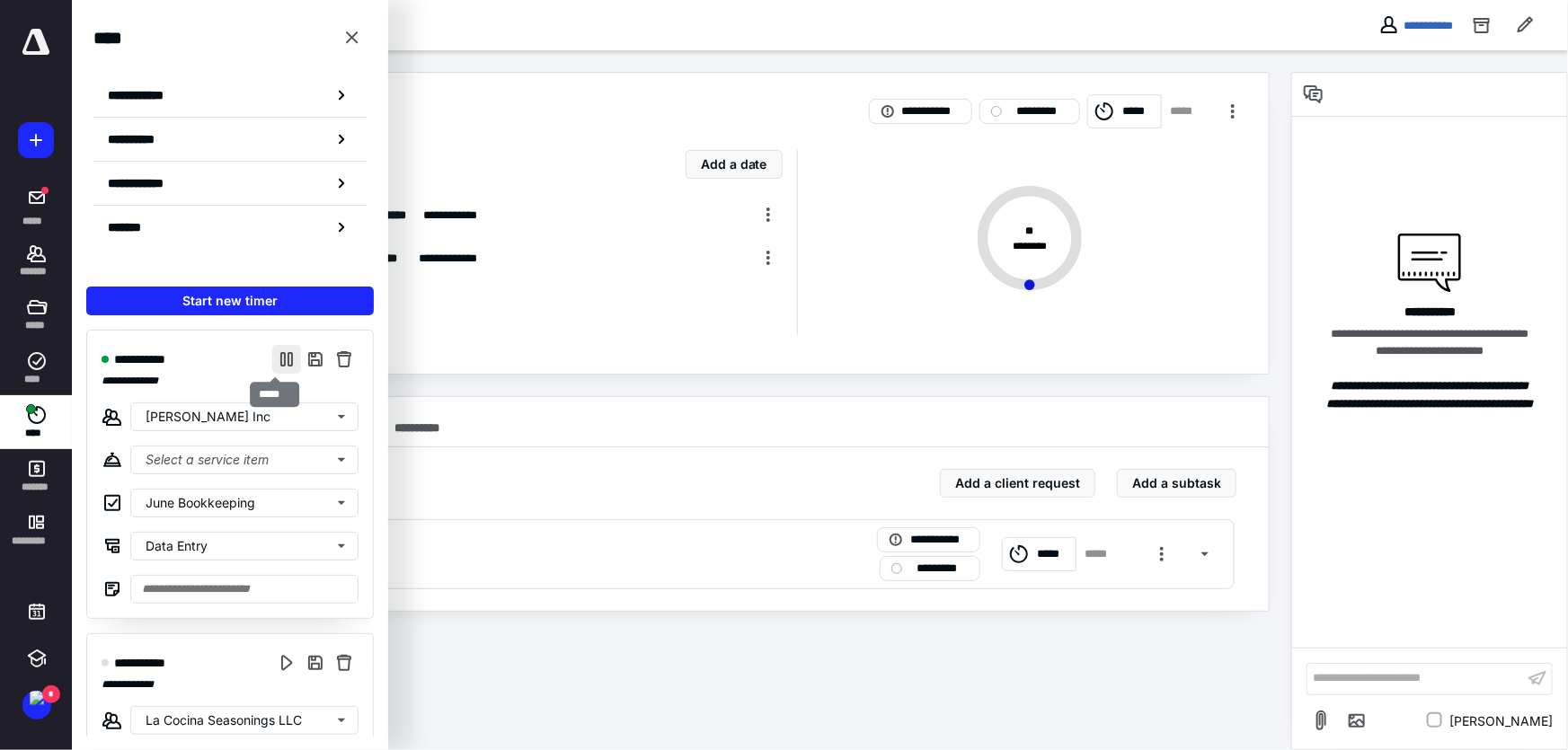 click at bounding box center [287, 359] 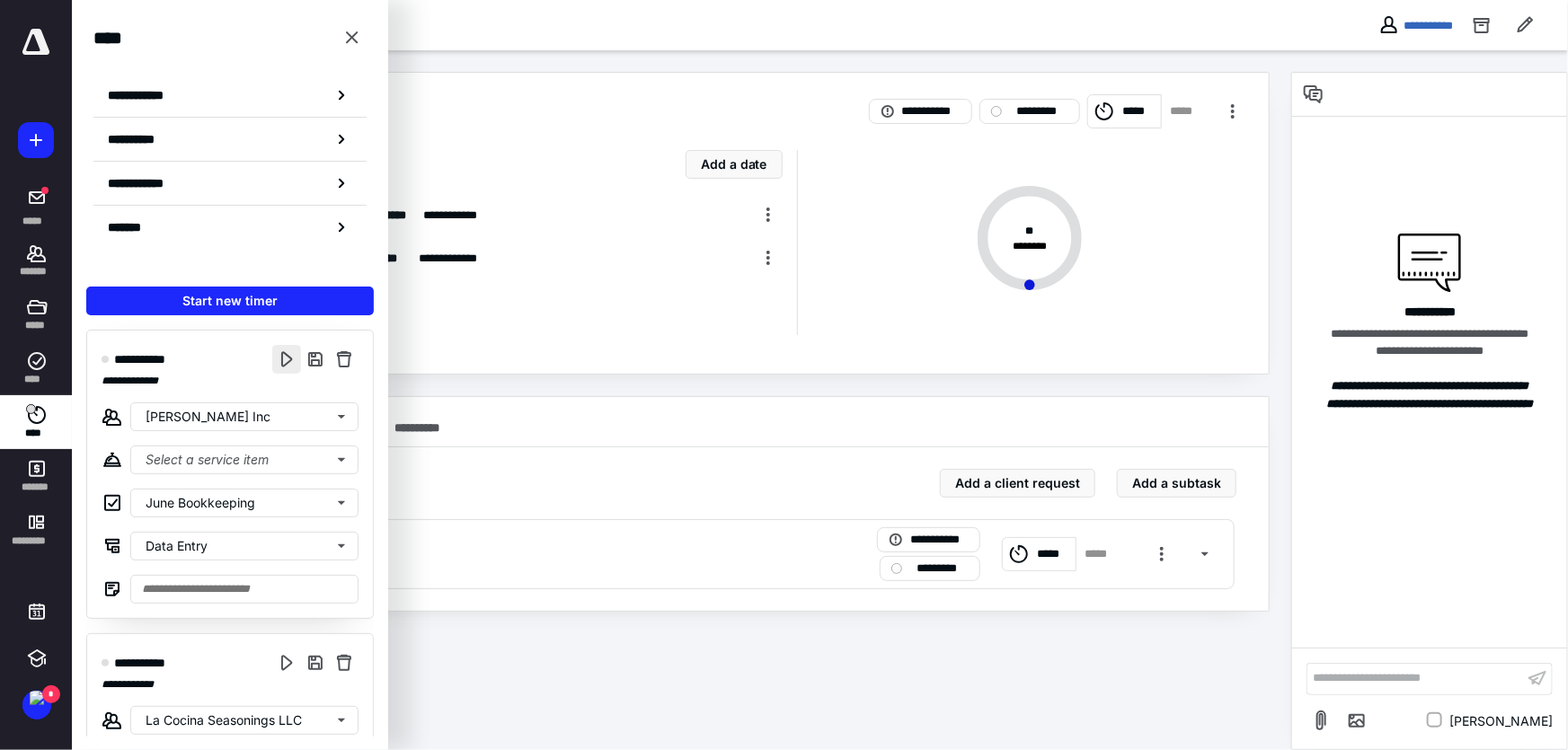 click at bounding box center [287, 359] 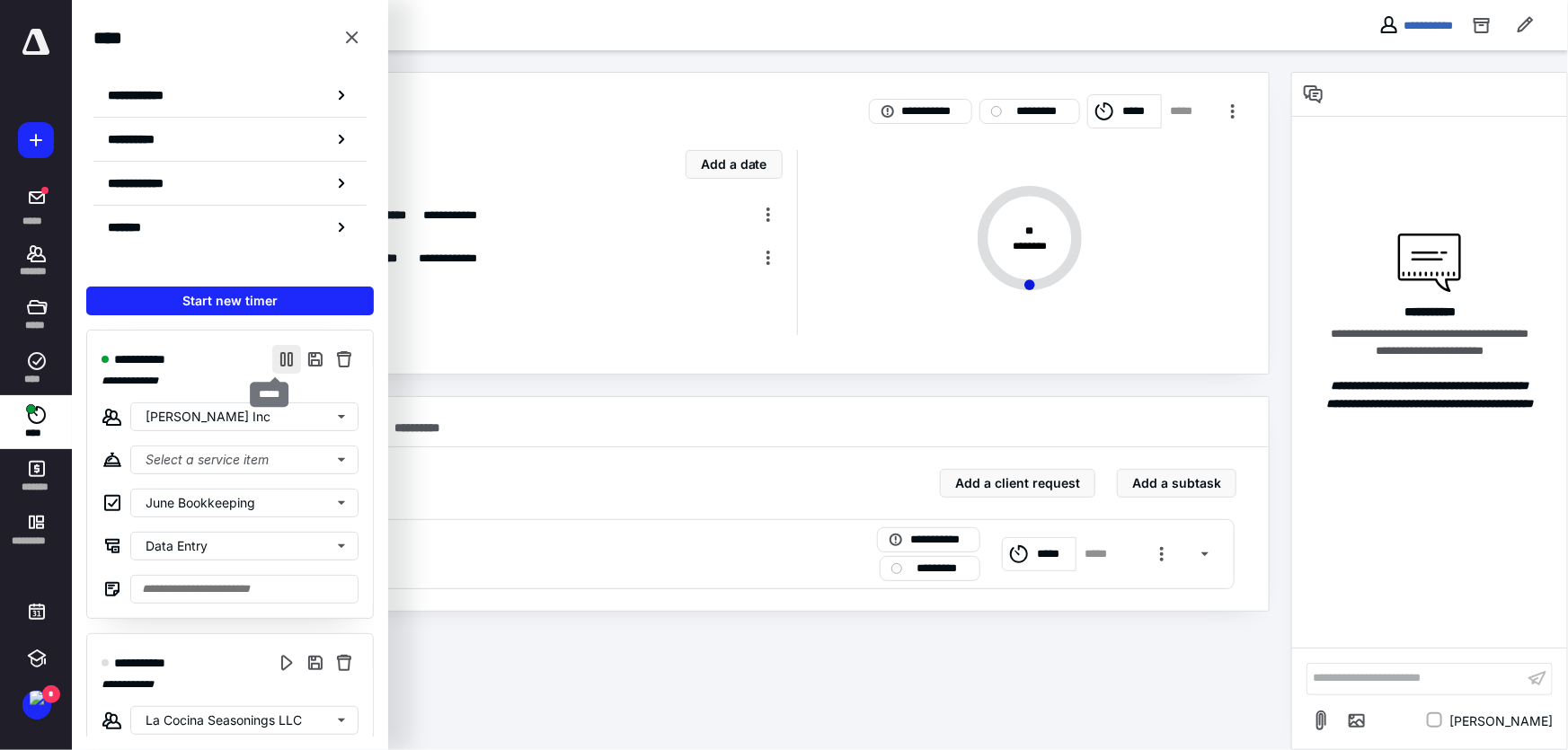 click at bounding box center [287, 359] 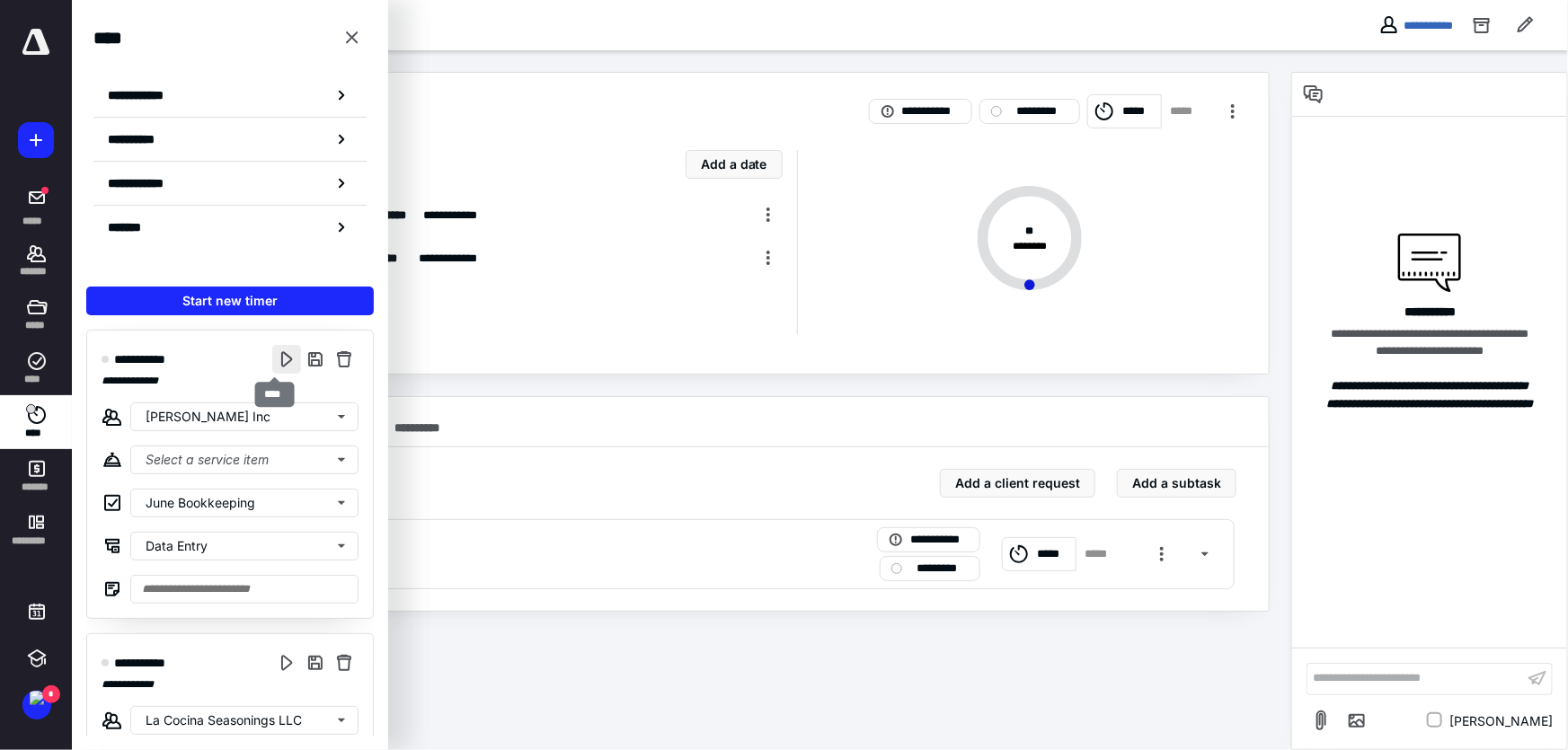 click at bounding box center (287, 359) 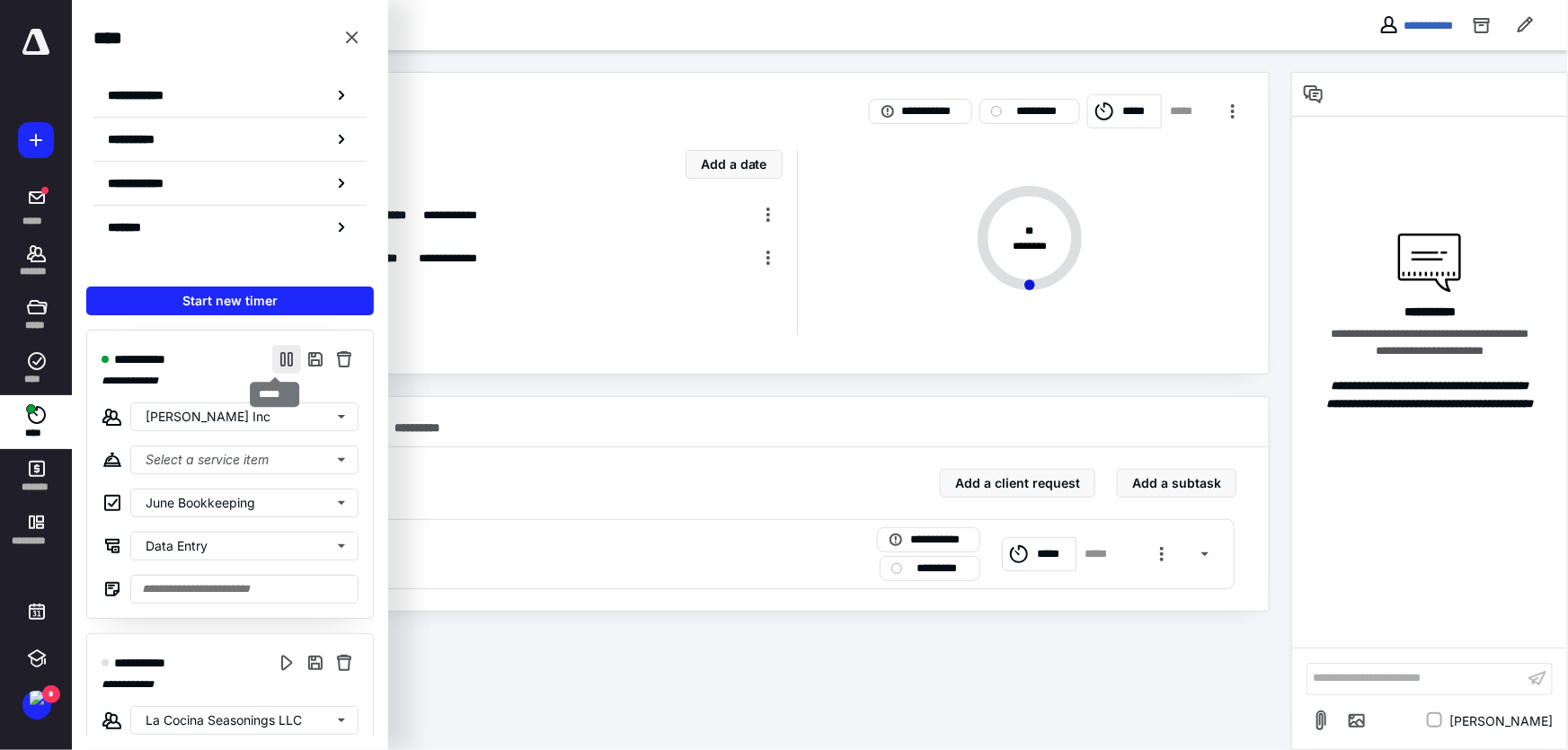 click at bounding box center (287, 359) 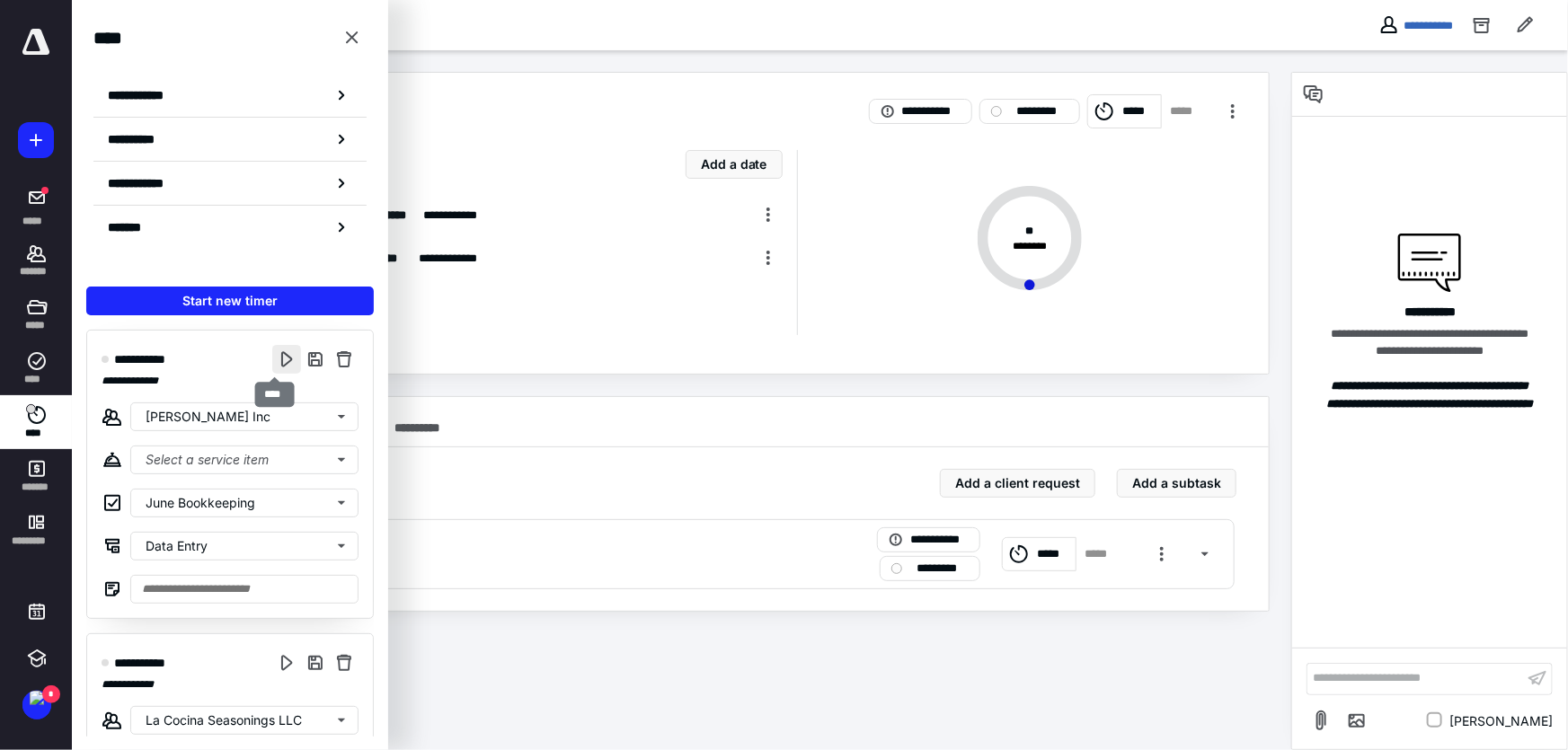 click at bounding box center [287, 359] 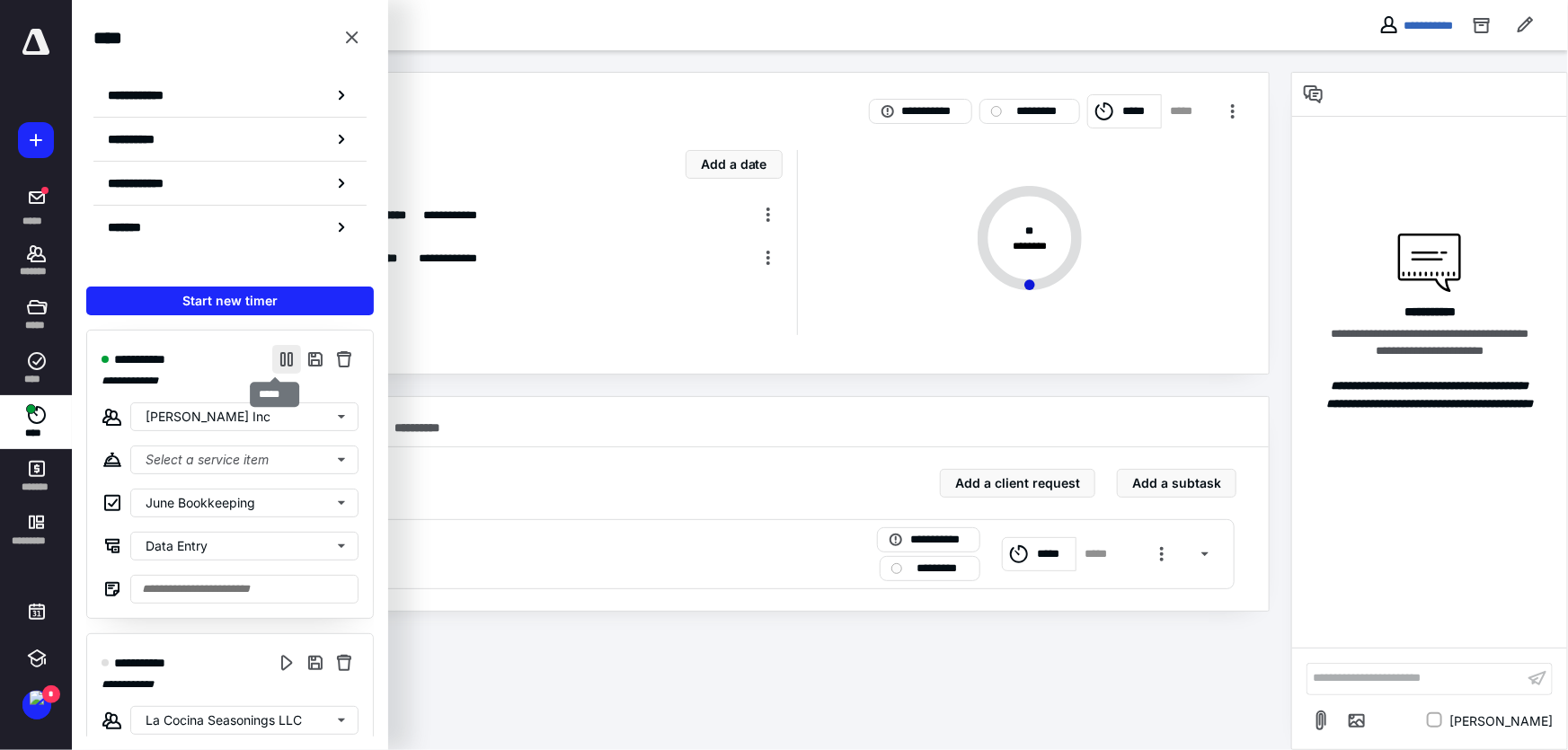 click at bounding box center (287, 359) 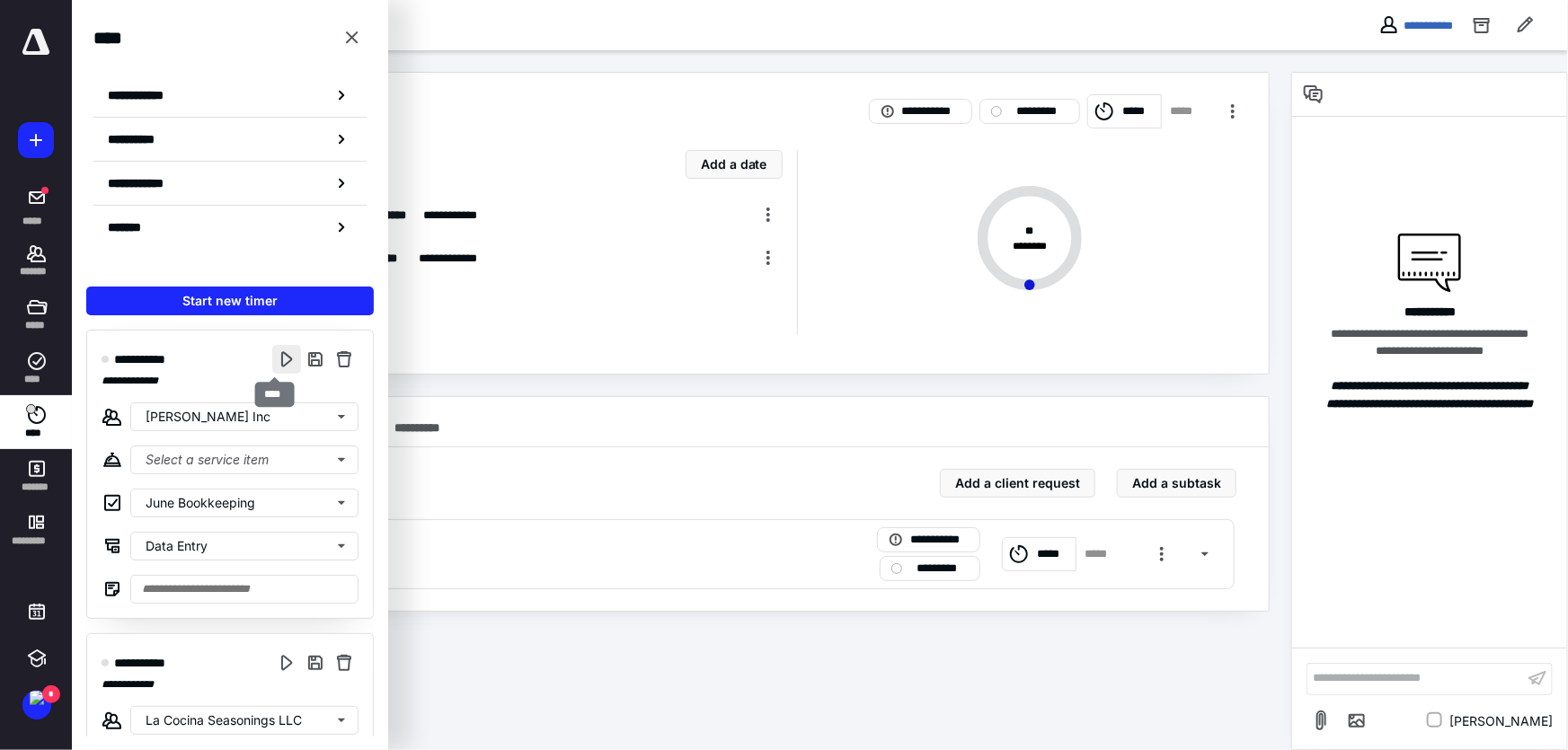 click at bounding box center [287, 359] 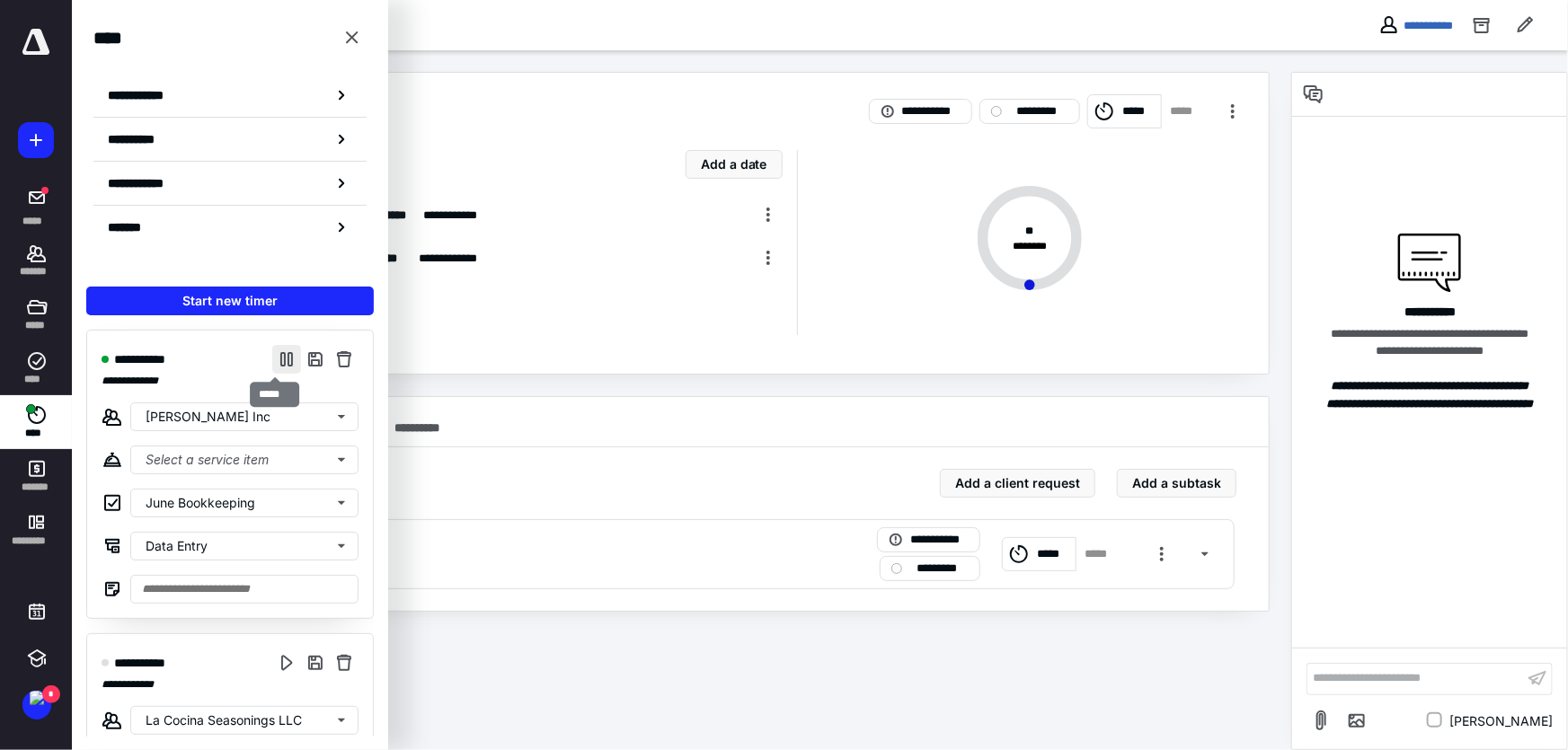 click at bounding box center (287, 359) 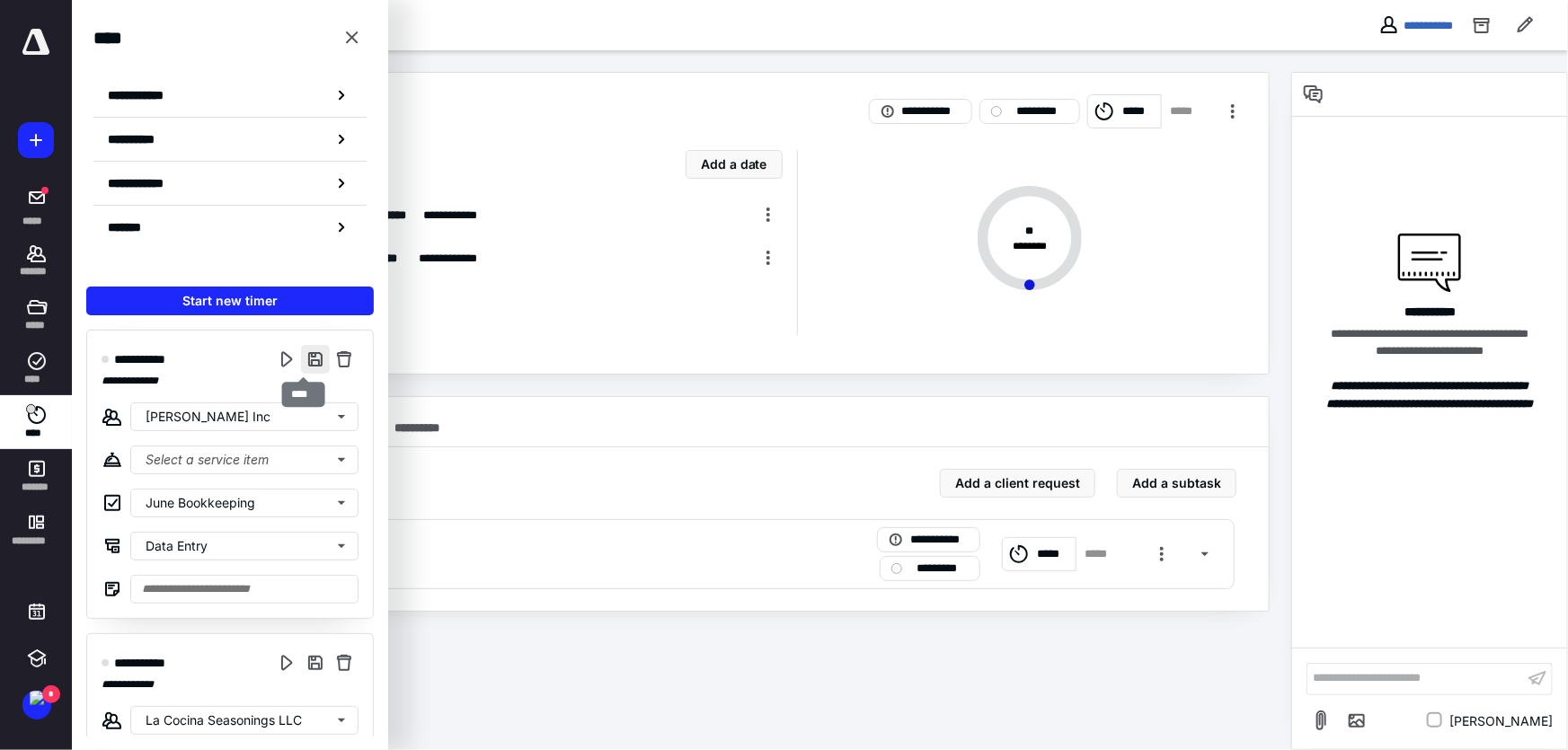 click at bounding box center [315, 359] 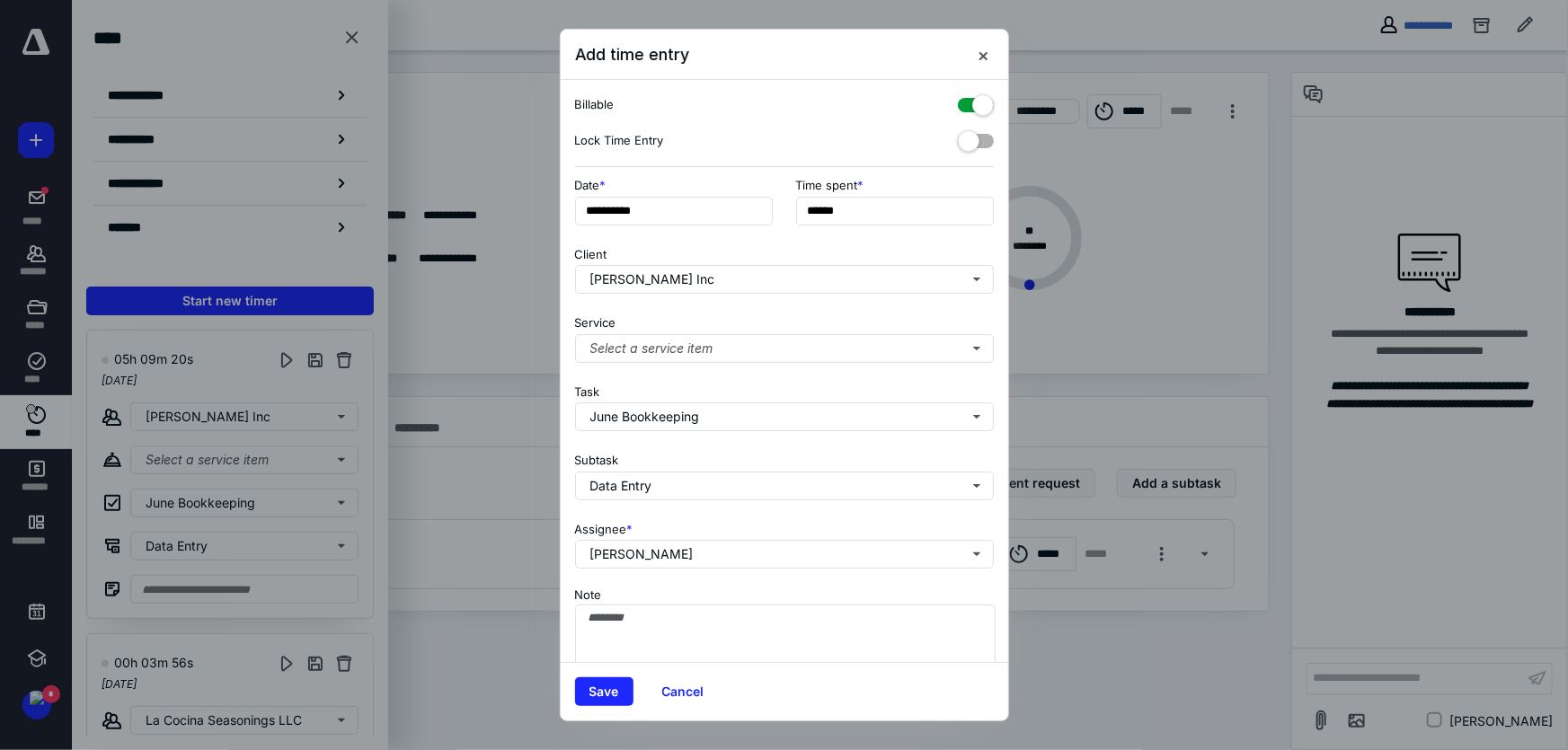 click at bounding box center [976, 101] 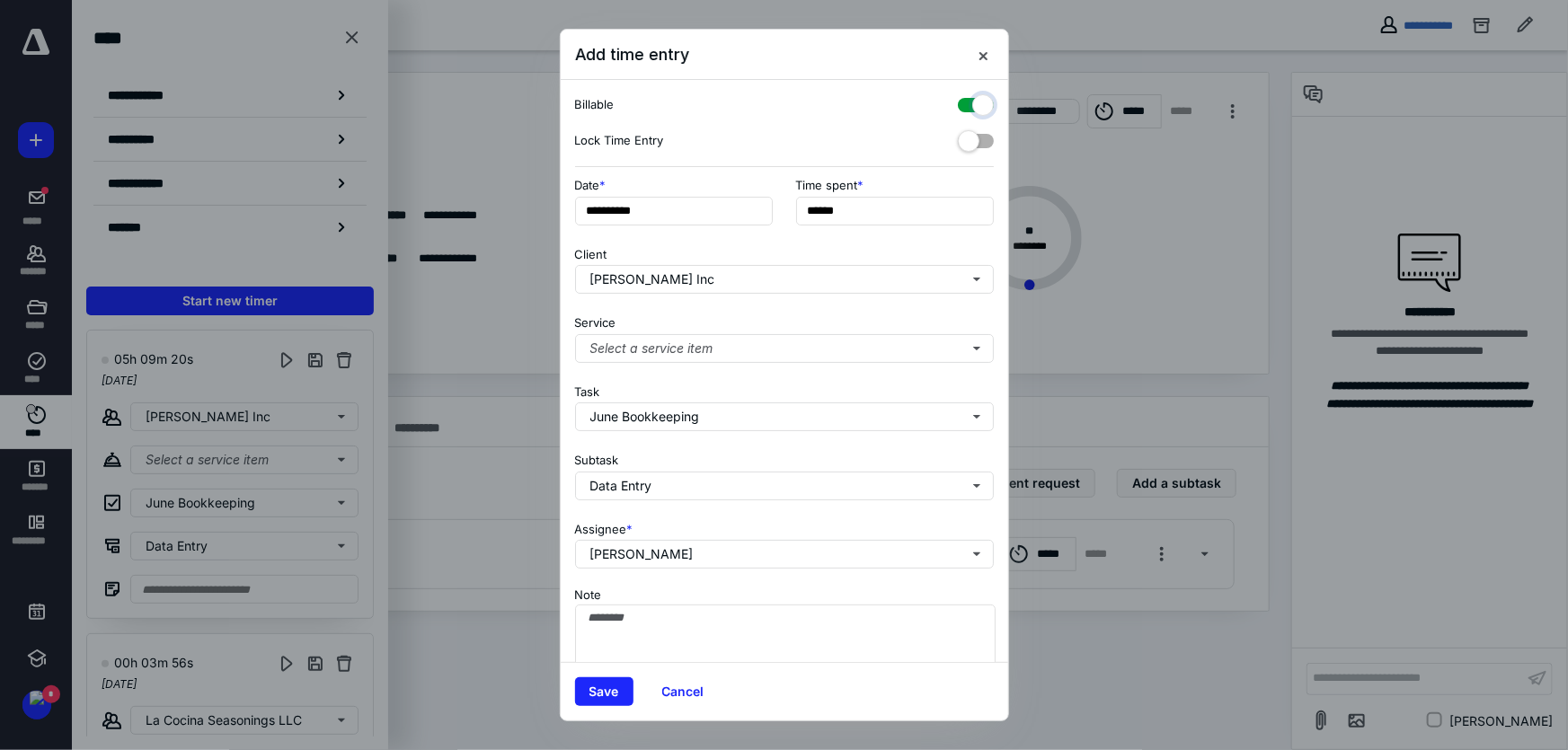 click at bounding box center [967, 102] 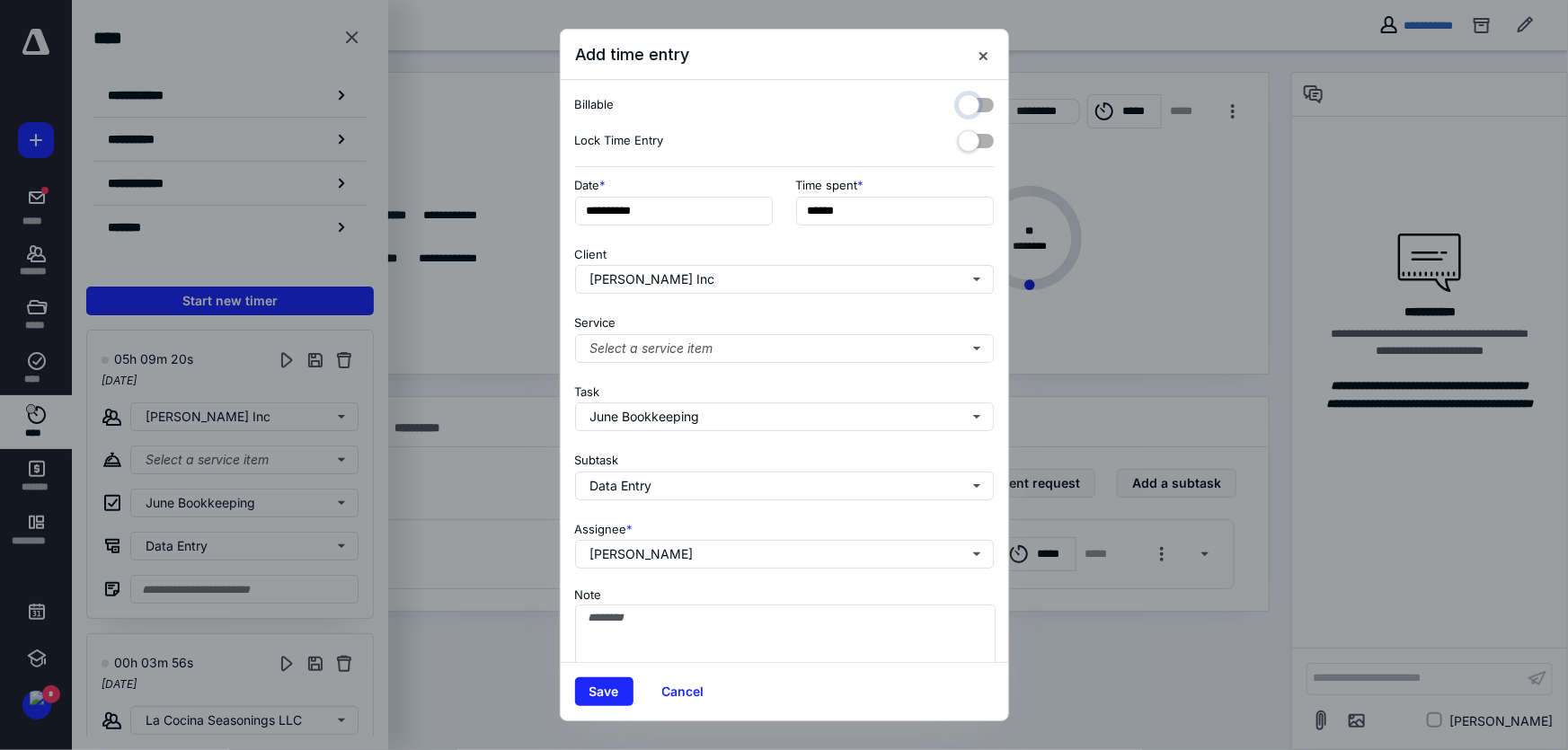 checkbox on "false" 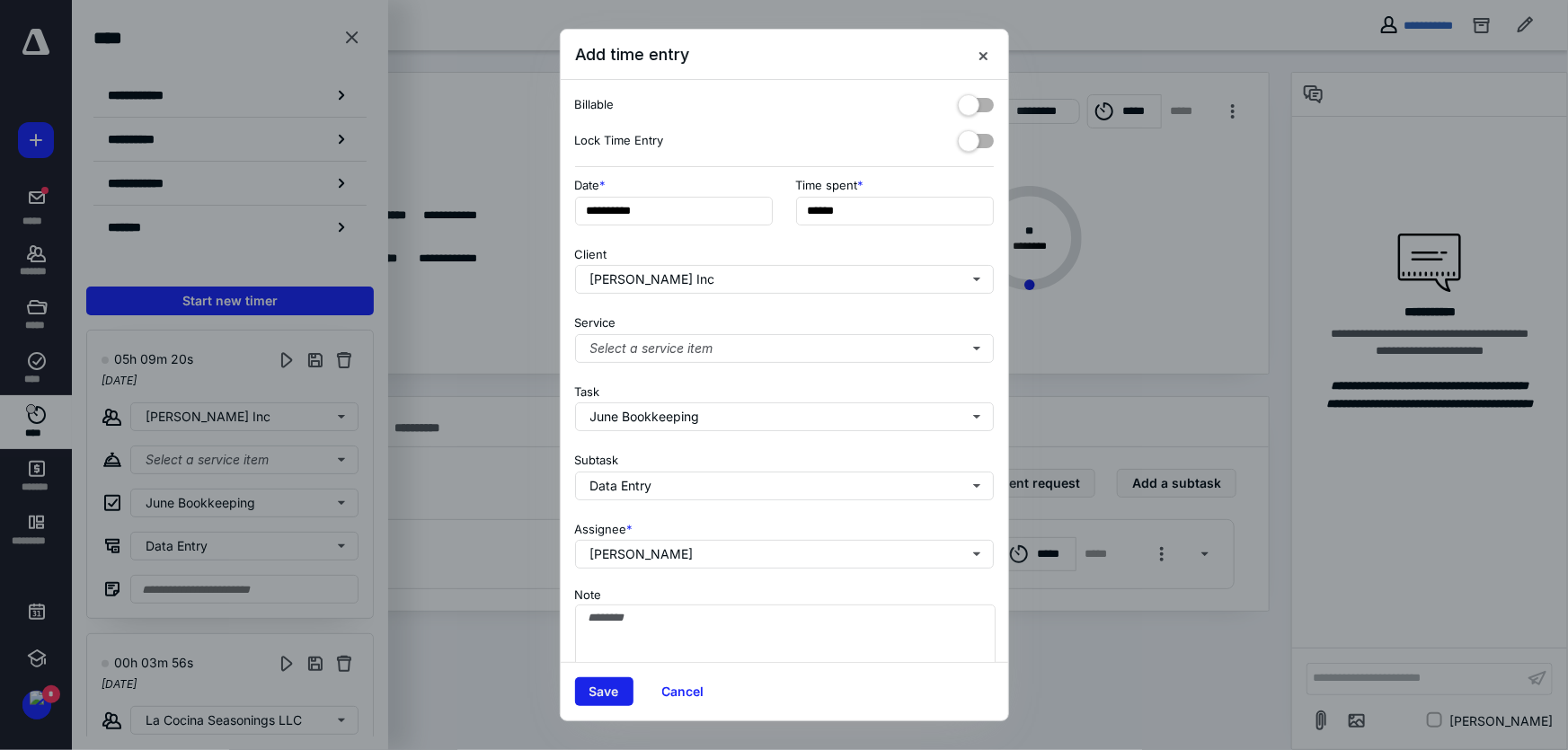 click on "Save" at bounding box center (604, 692) 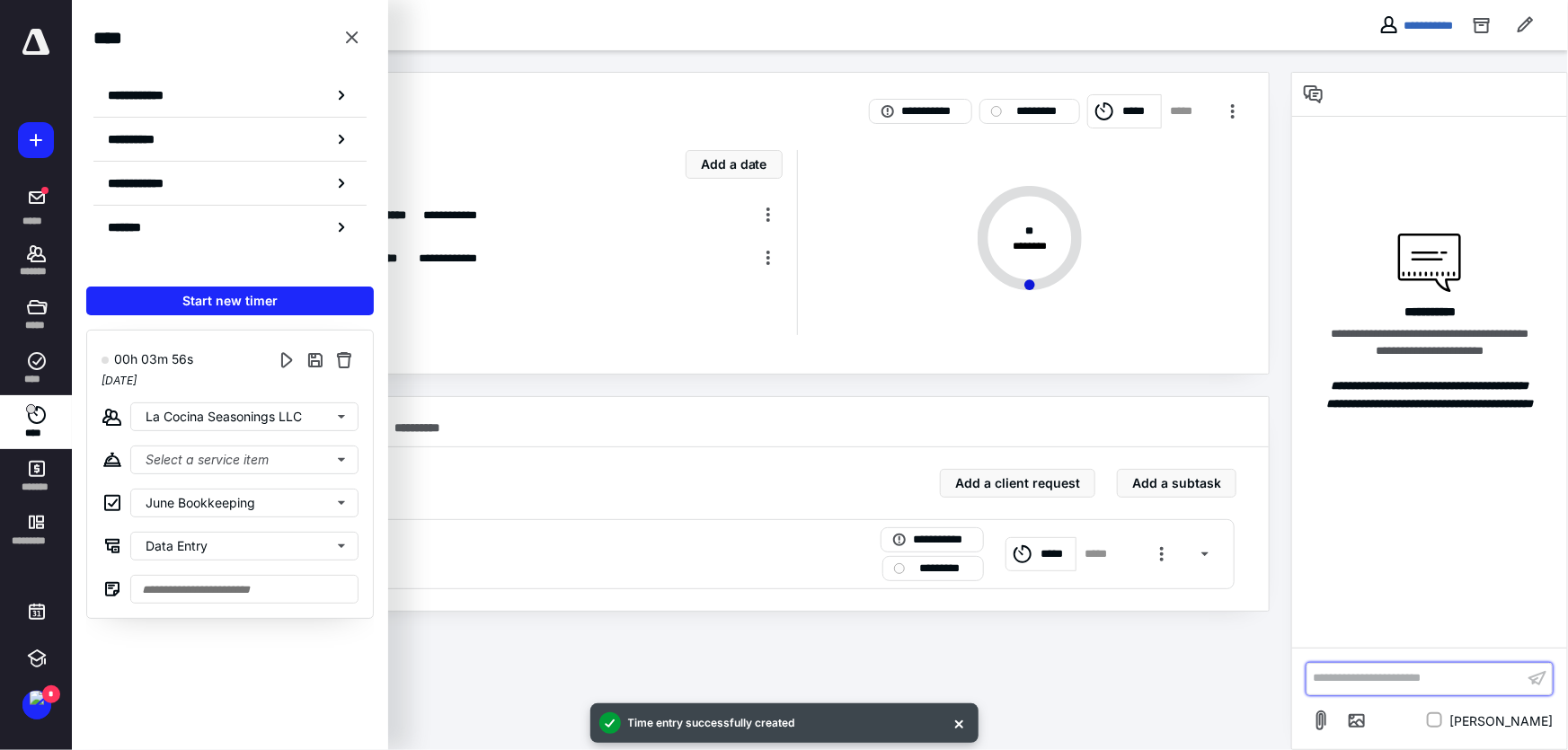 click on "**********" at bounding box center (1415, 678) 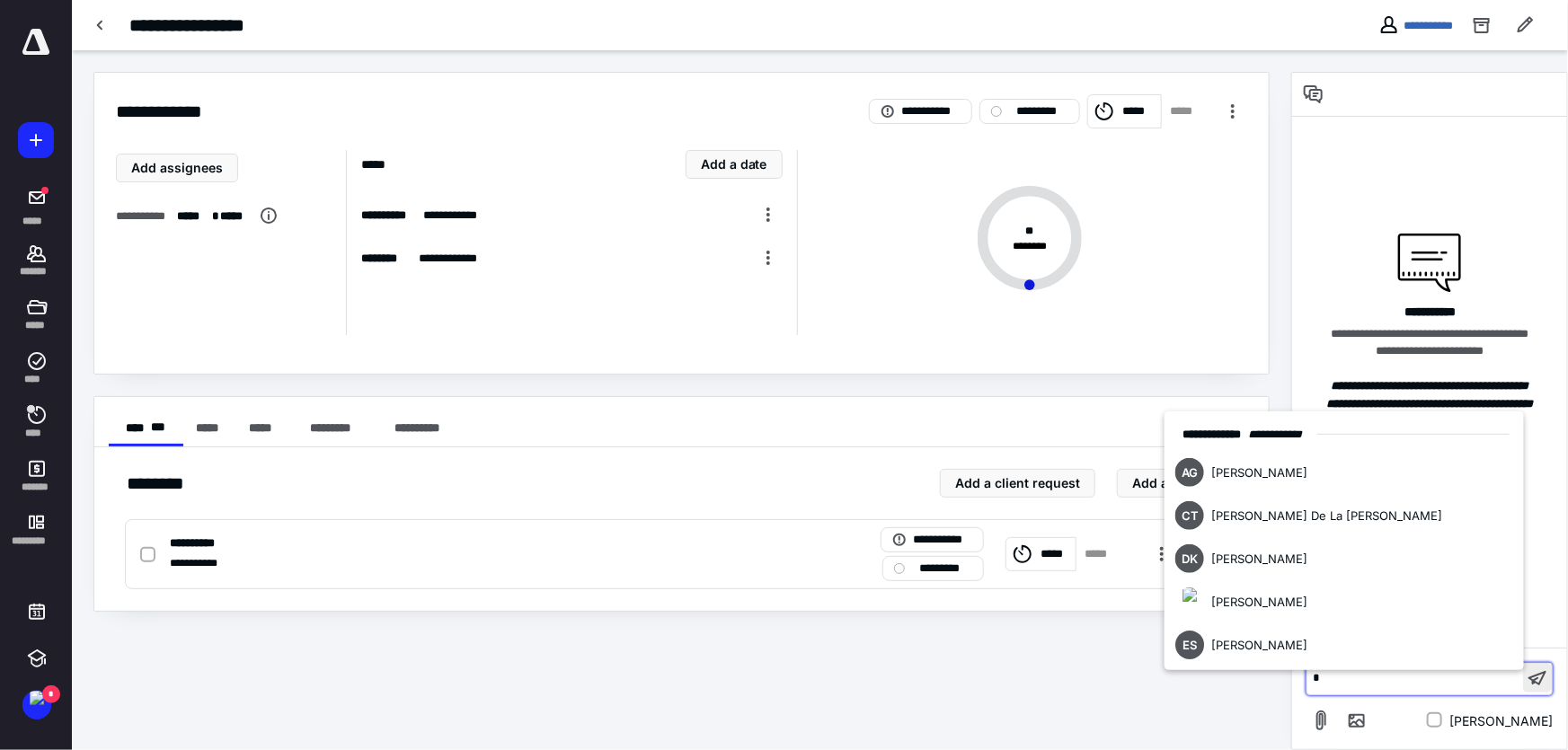 type 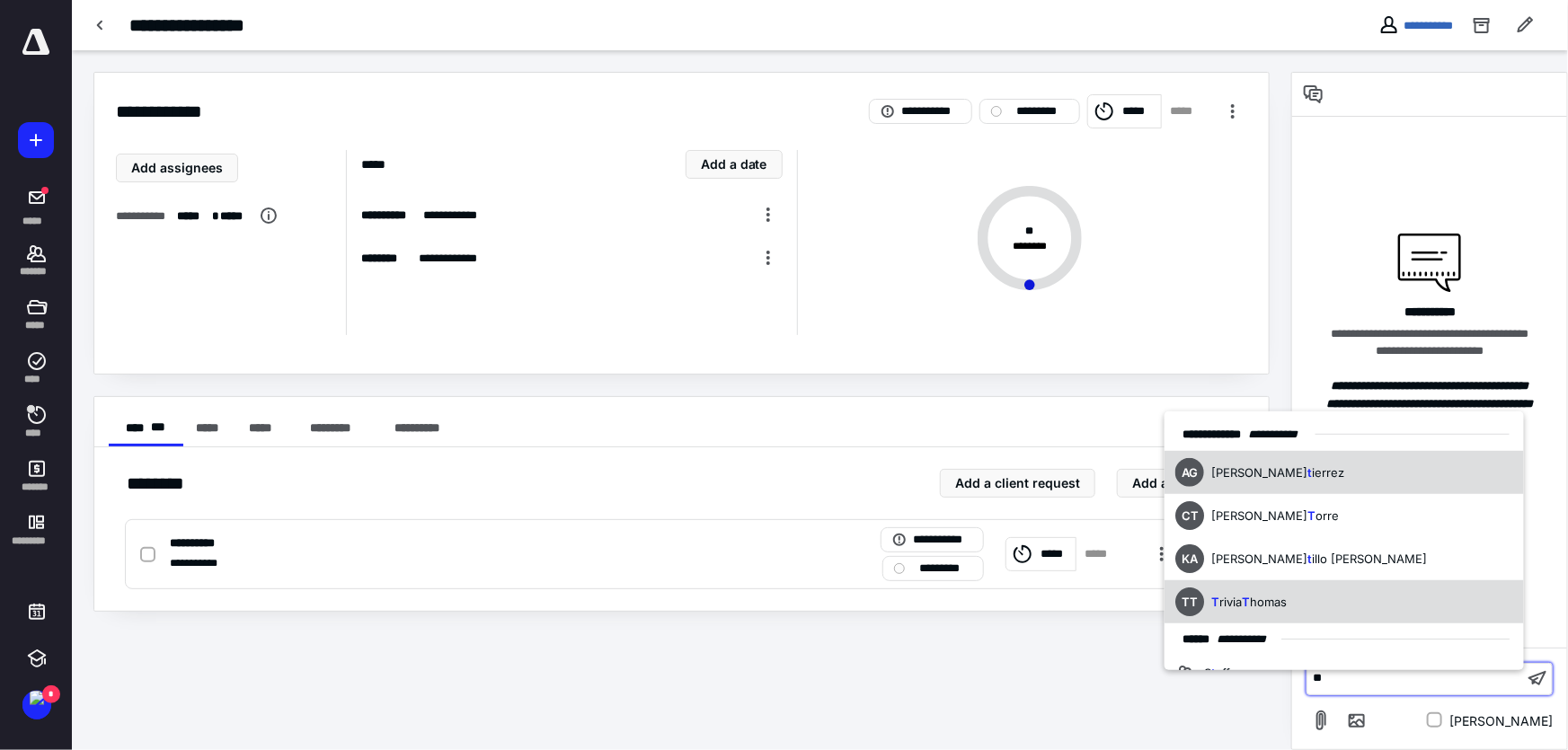 click on "TT T rivia  T homas" at bounding box center (1344, 602) 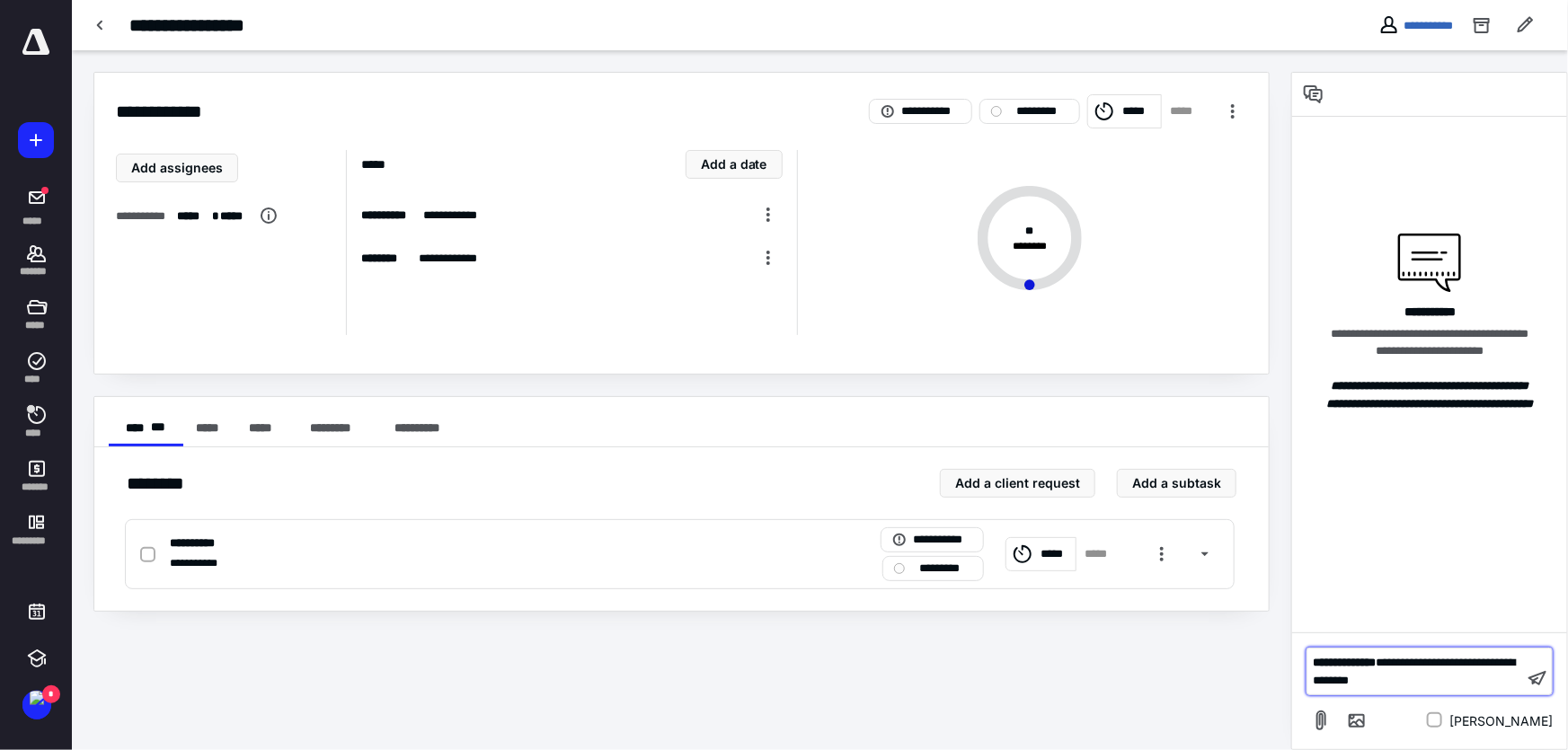 click on "**********" at bounding box center [1413, 671] 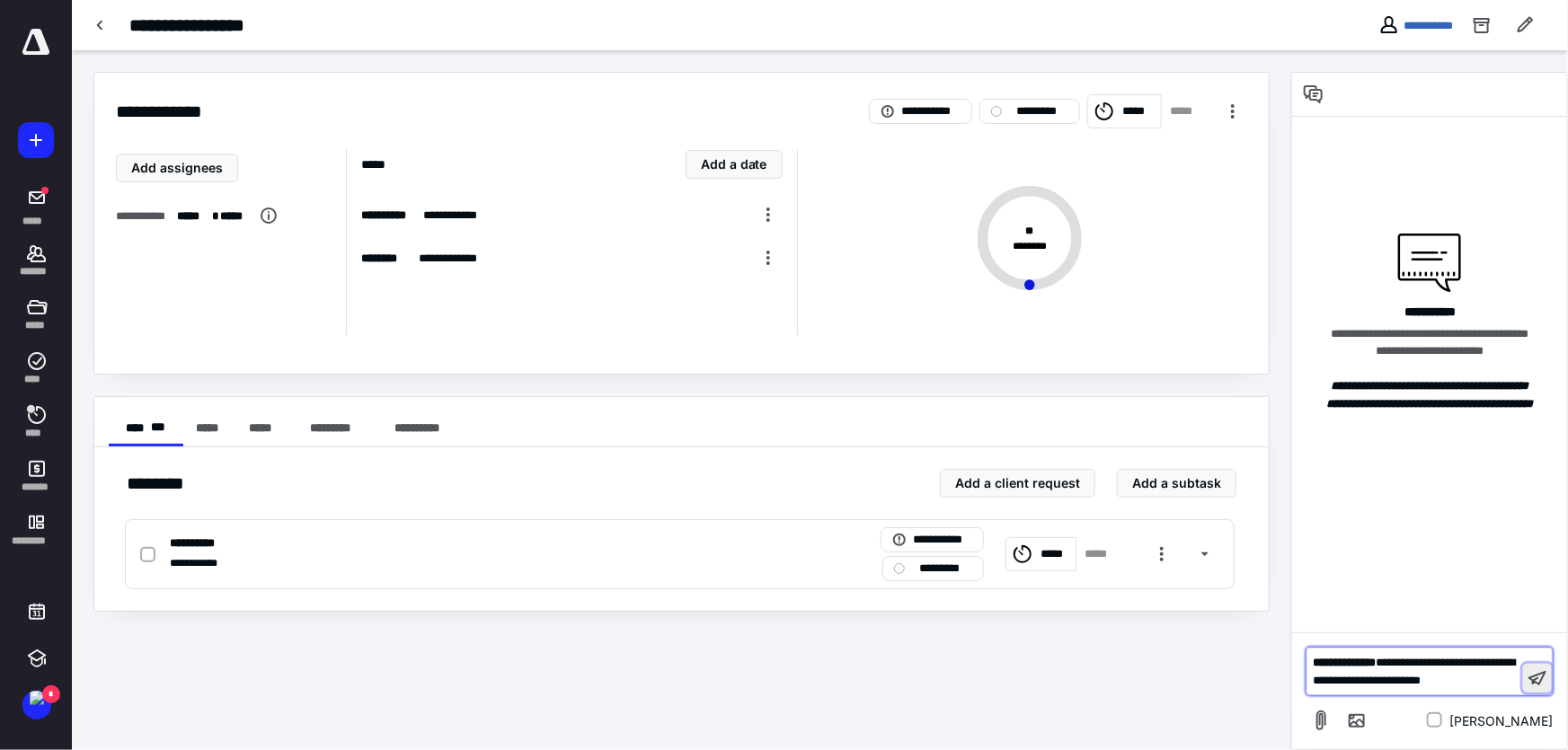 click at bounding box center [1537, 678] 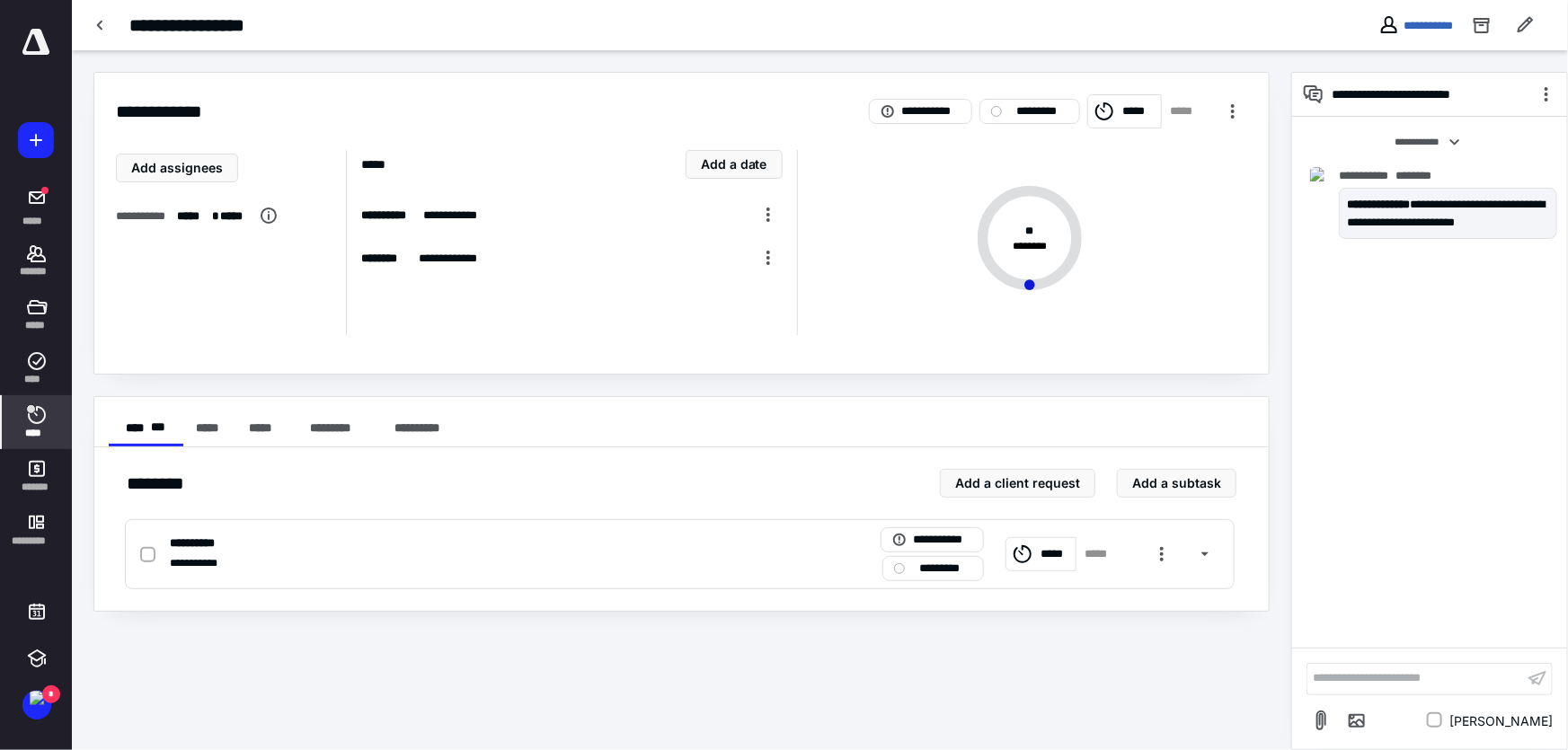 click 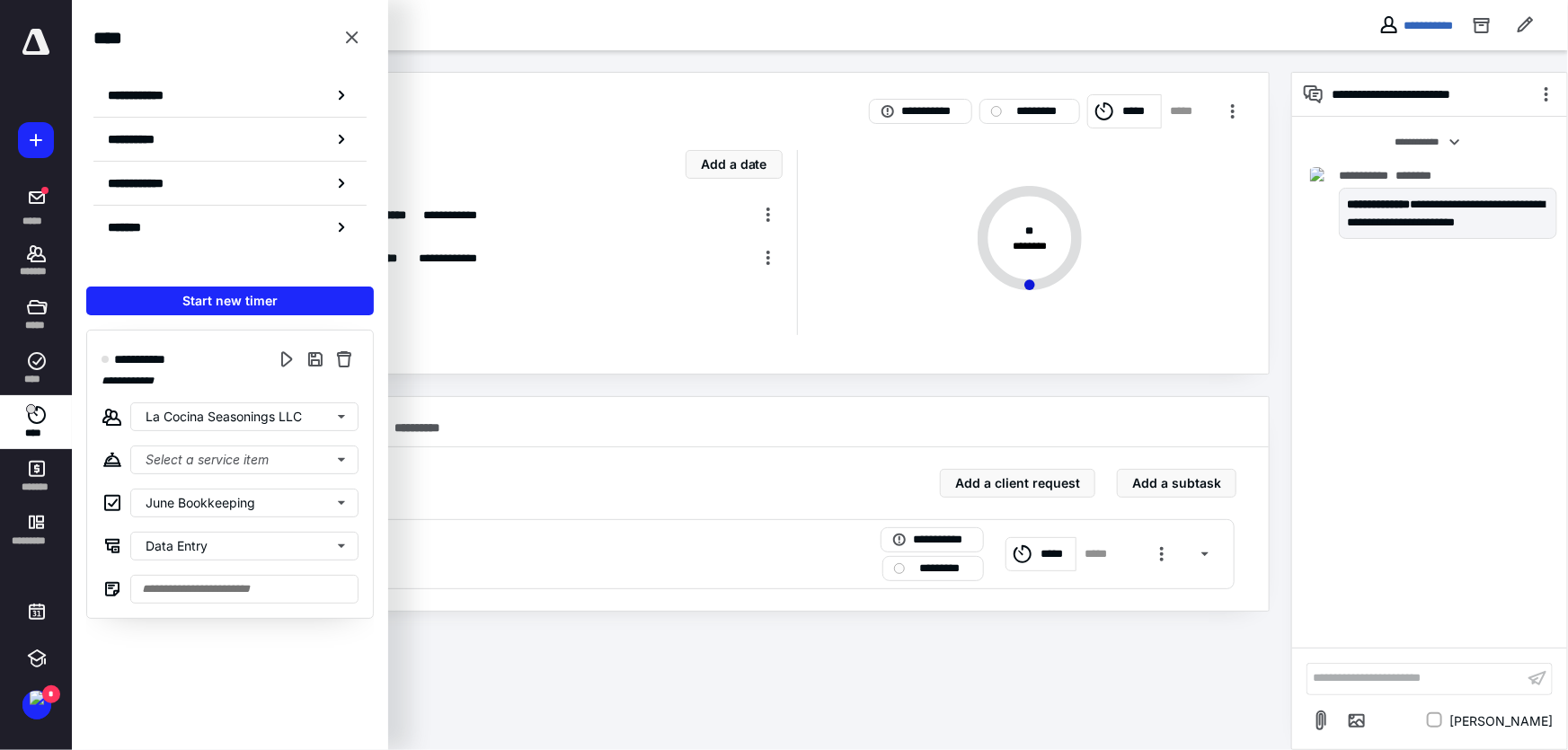 click on "**********" at bounding box center (681, 422) 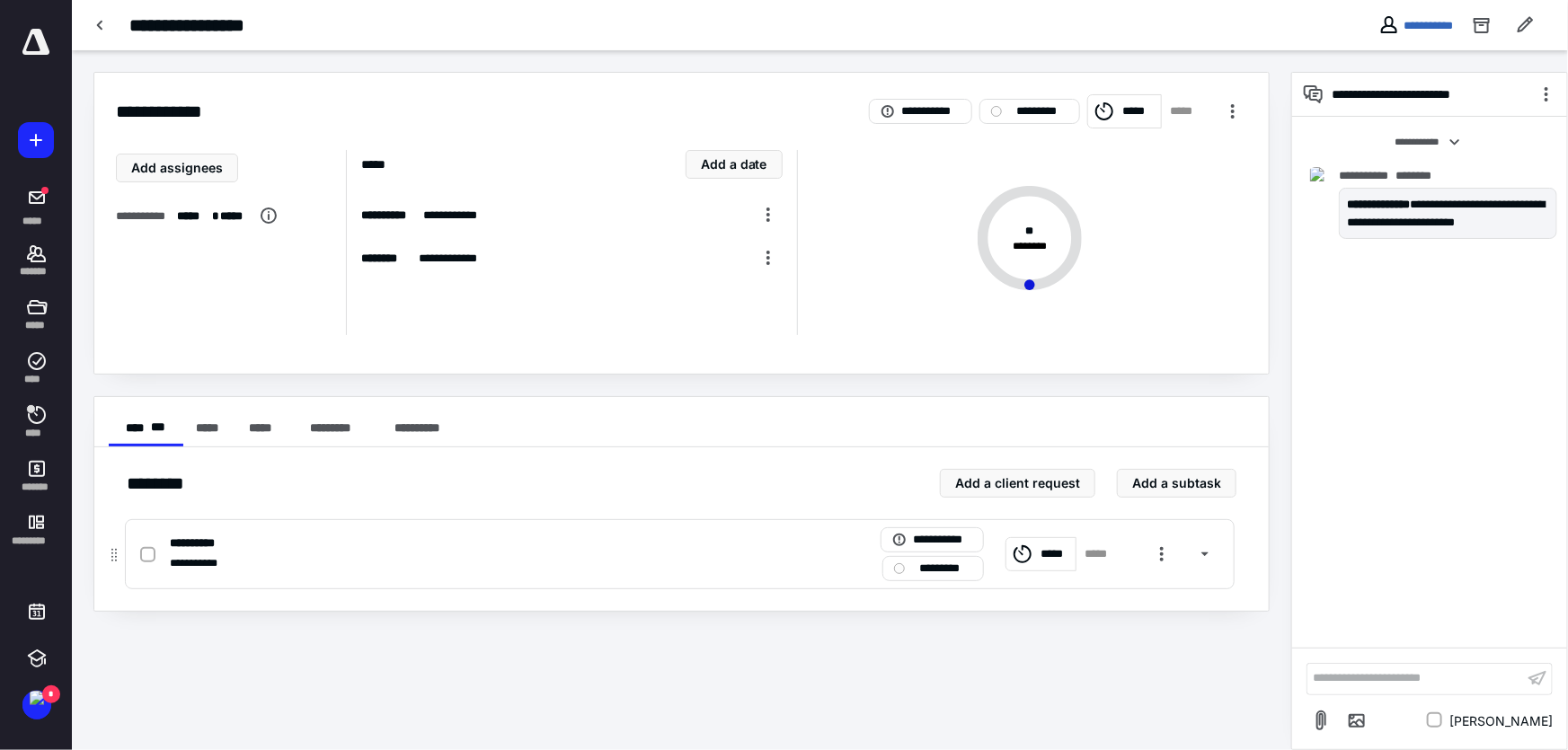 click at bounding box center (147, 555) 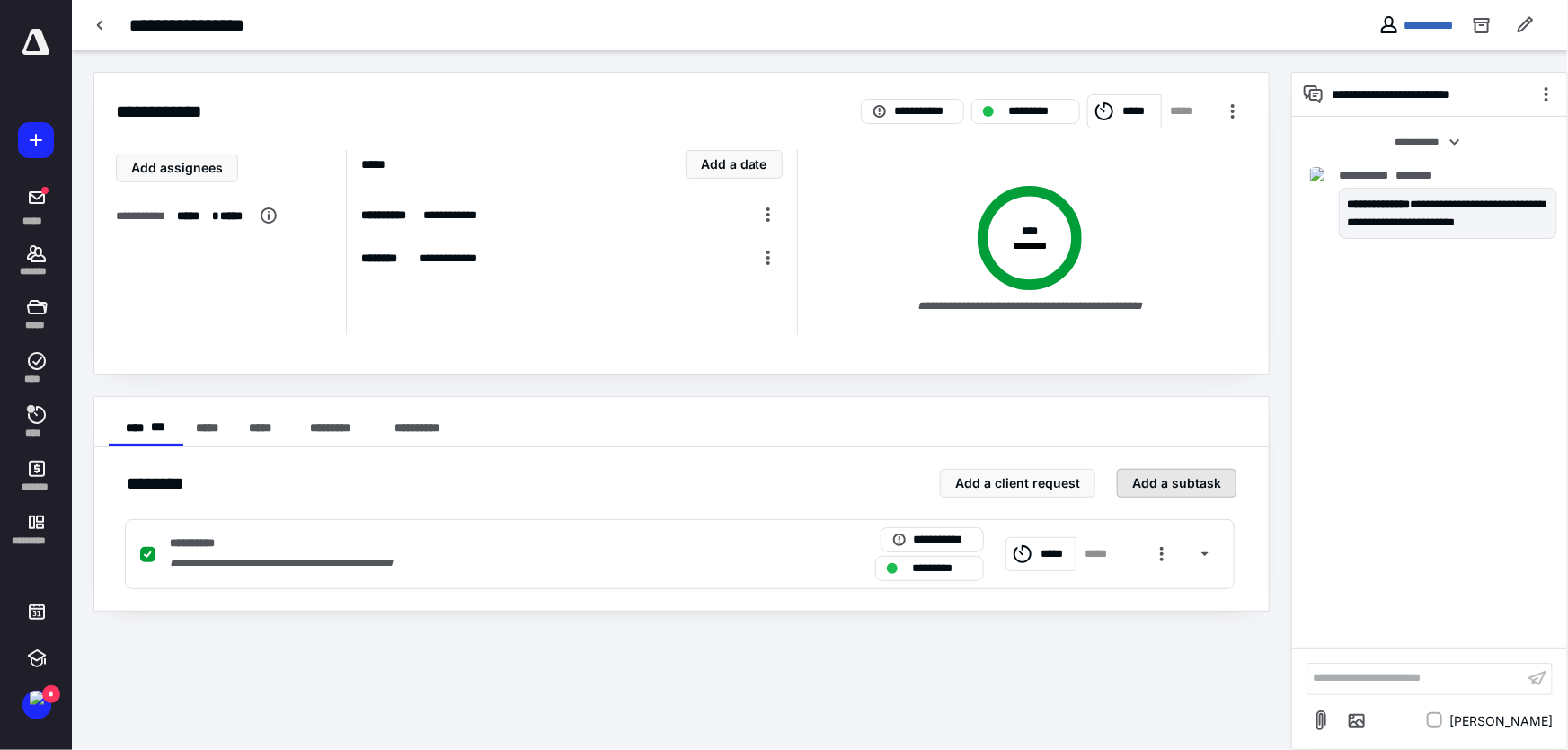 click on "Add a subtask" at bounding box center (1176, 483) 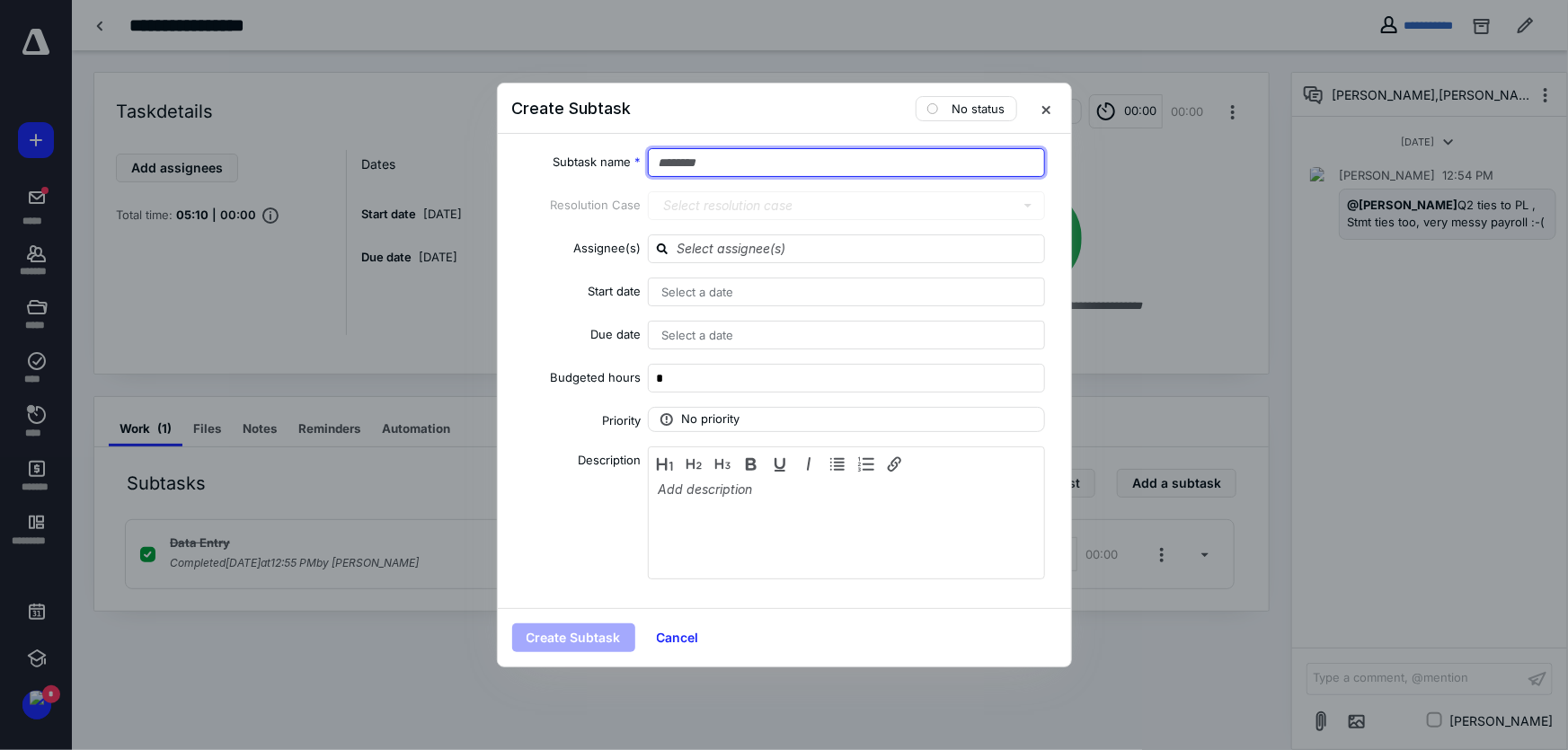 click at bounding box center (846, 163) 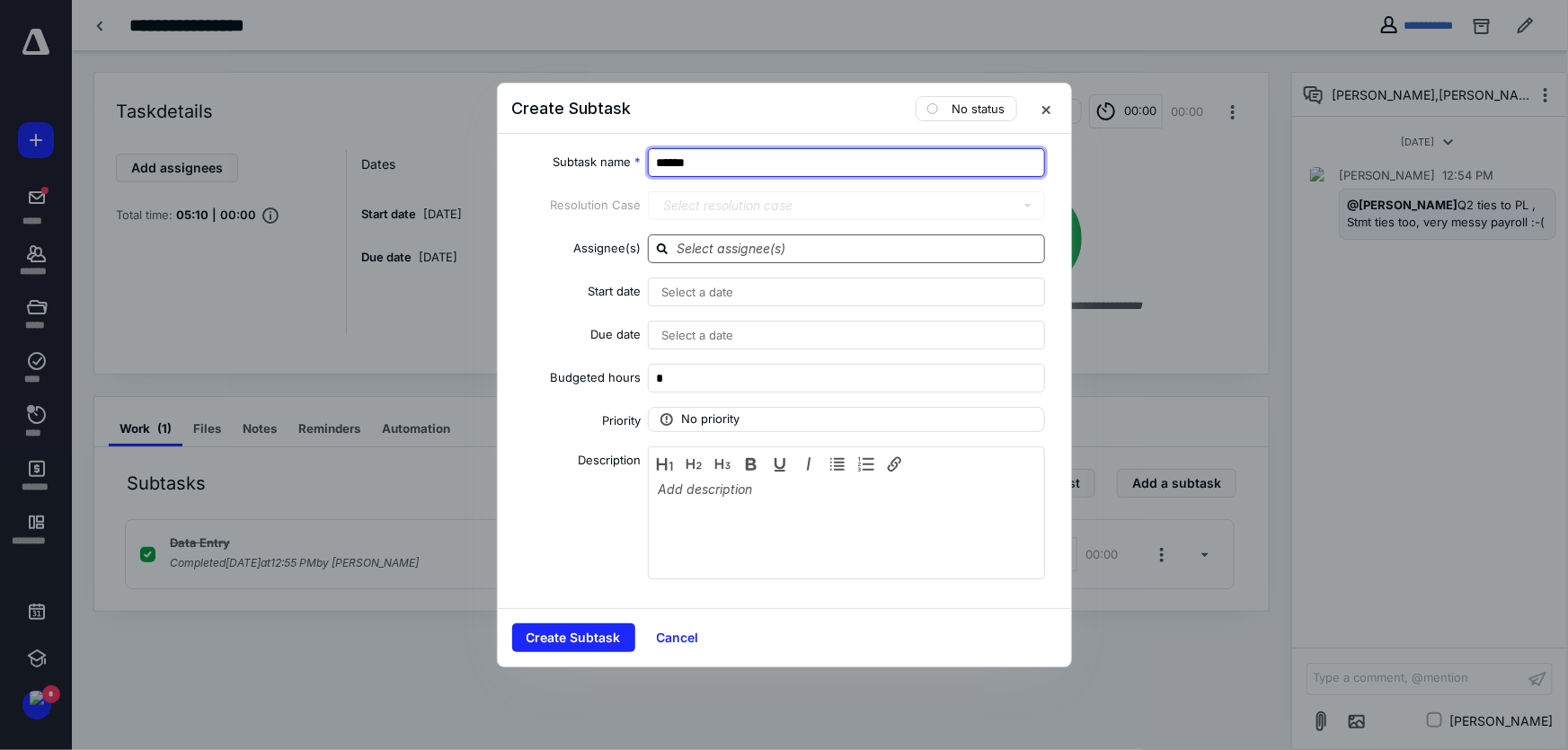 type on "******" 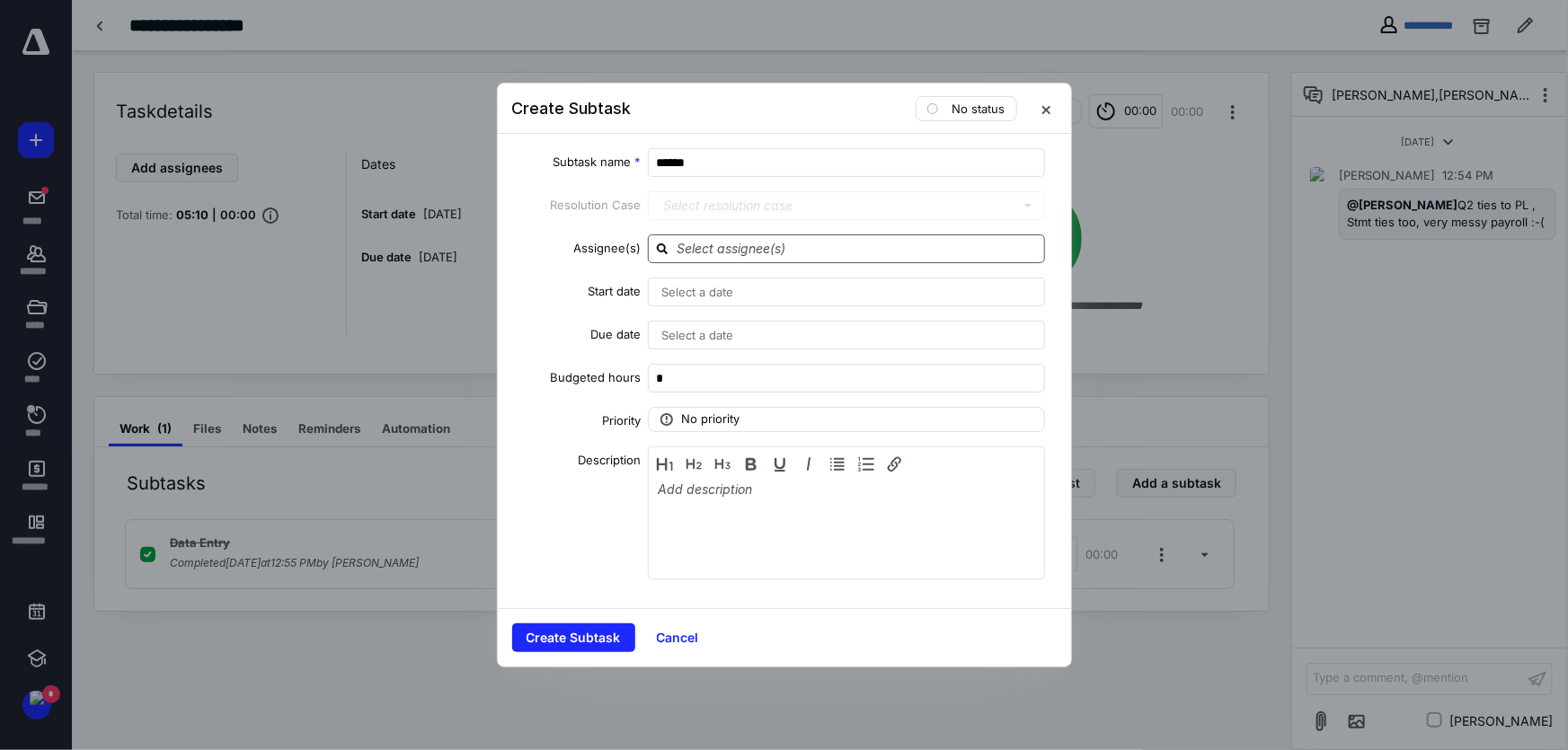 click at bounding box center [857, 248] 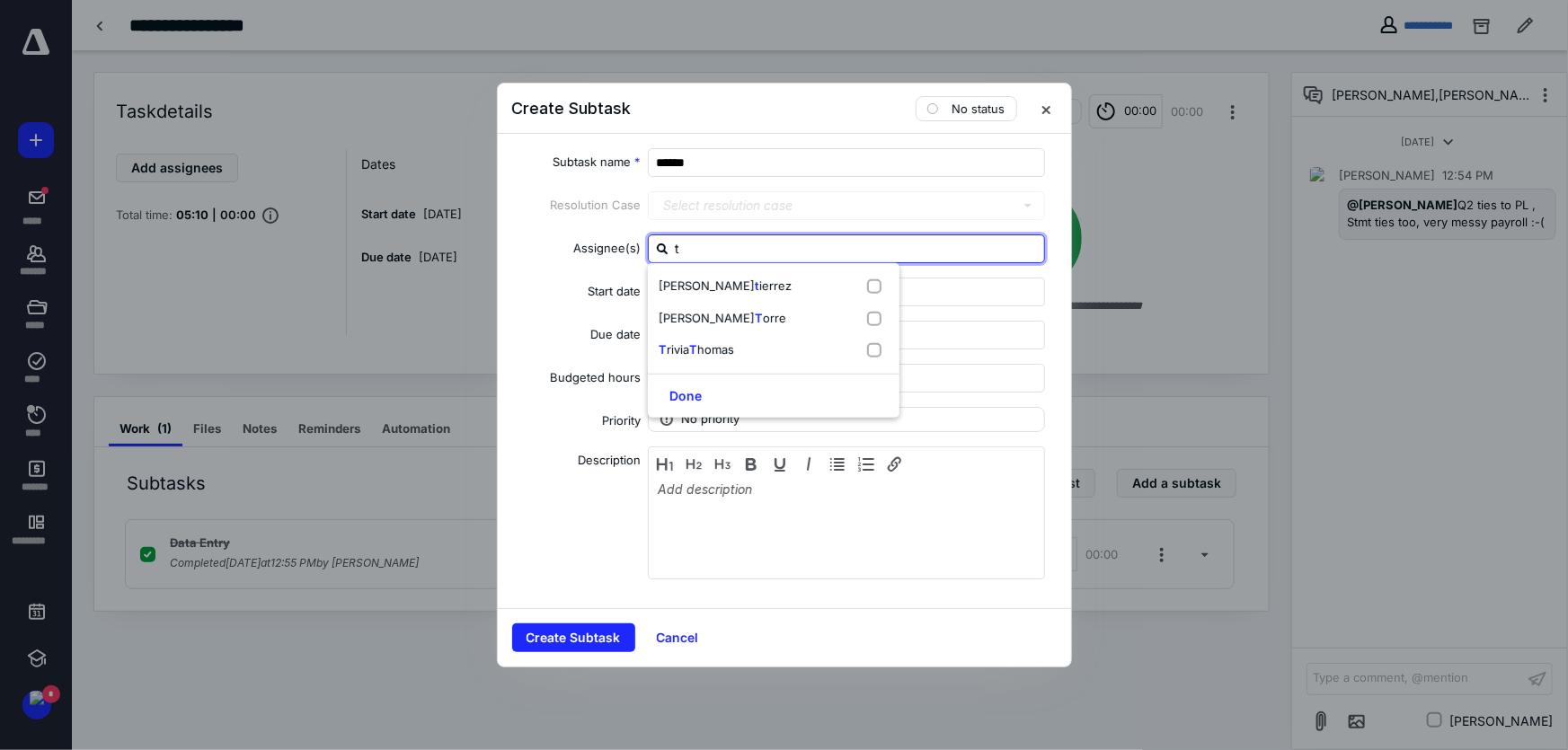 type on "tr" 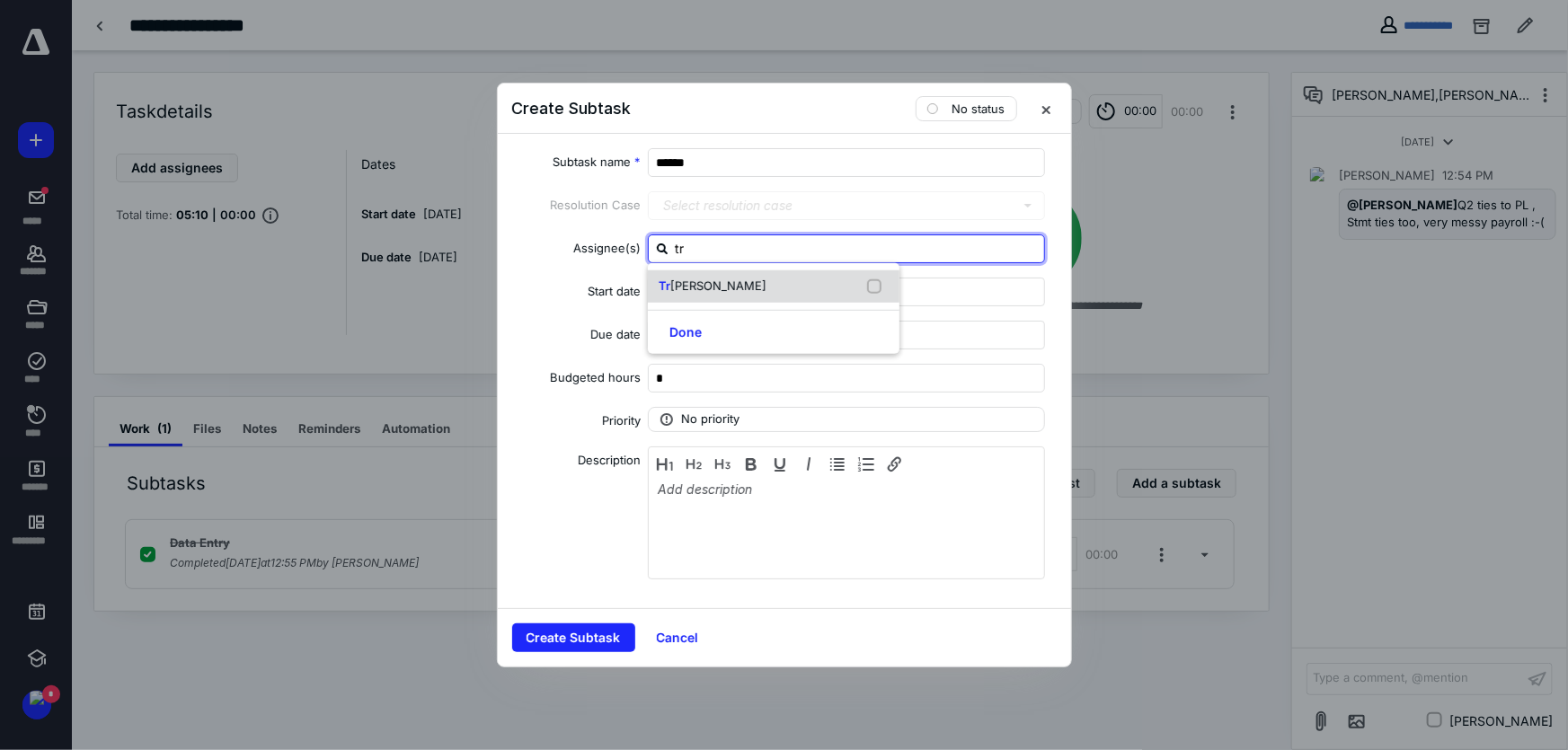 click on "ivia Thomas" at bounding box center [718, 286] 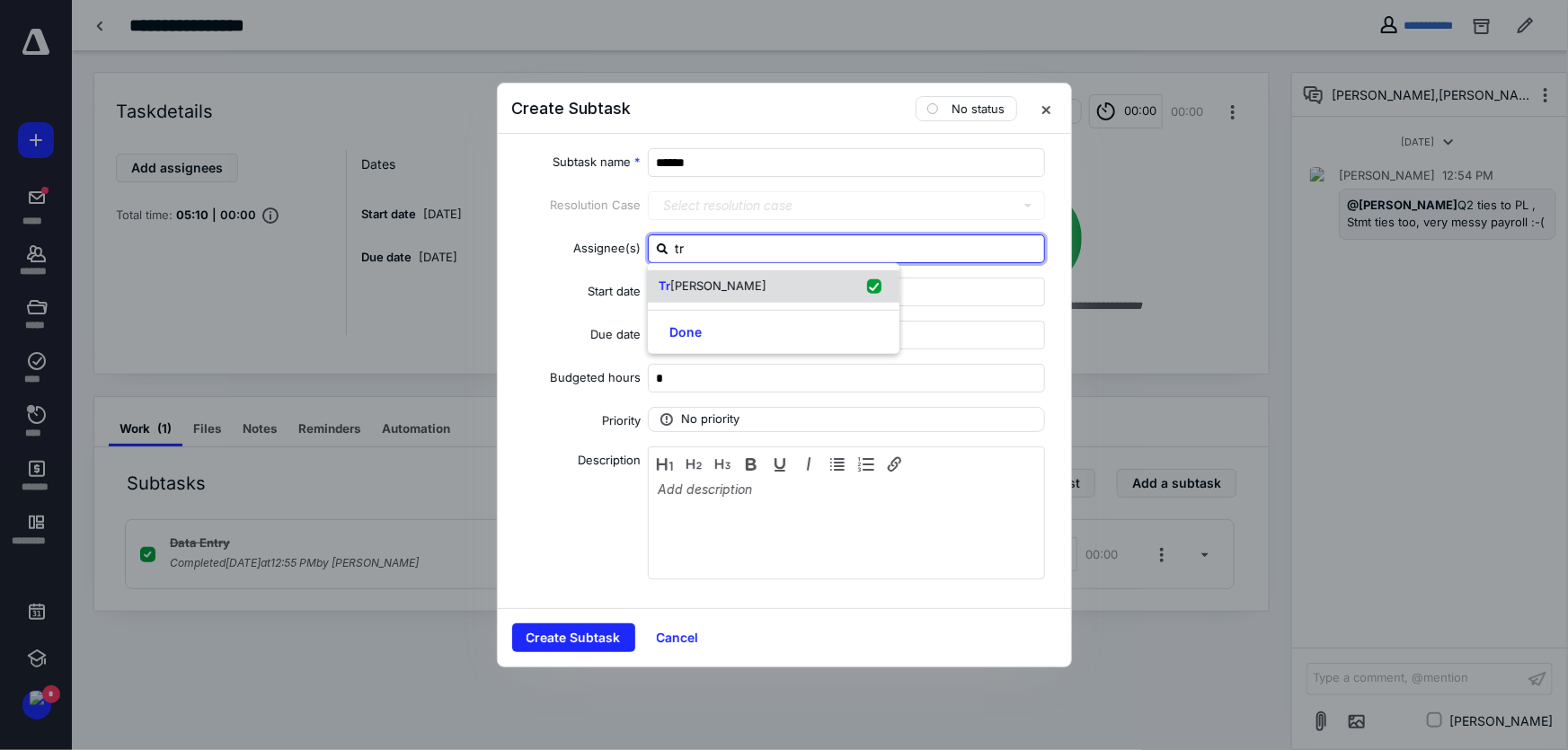 checkbox on "true" 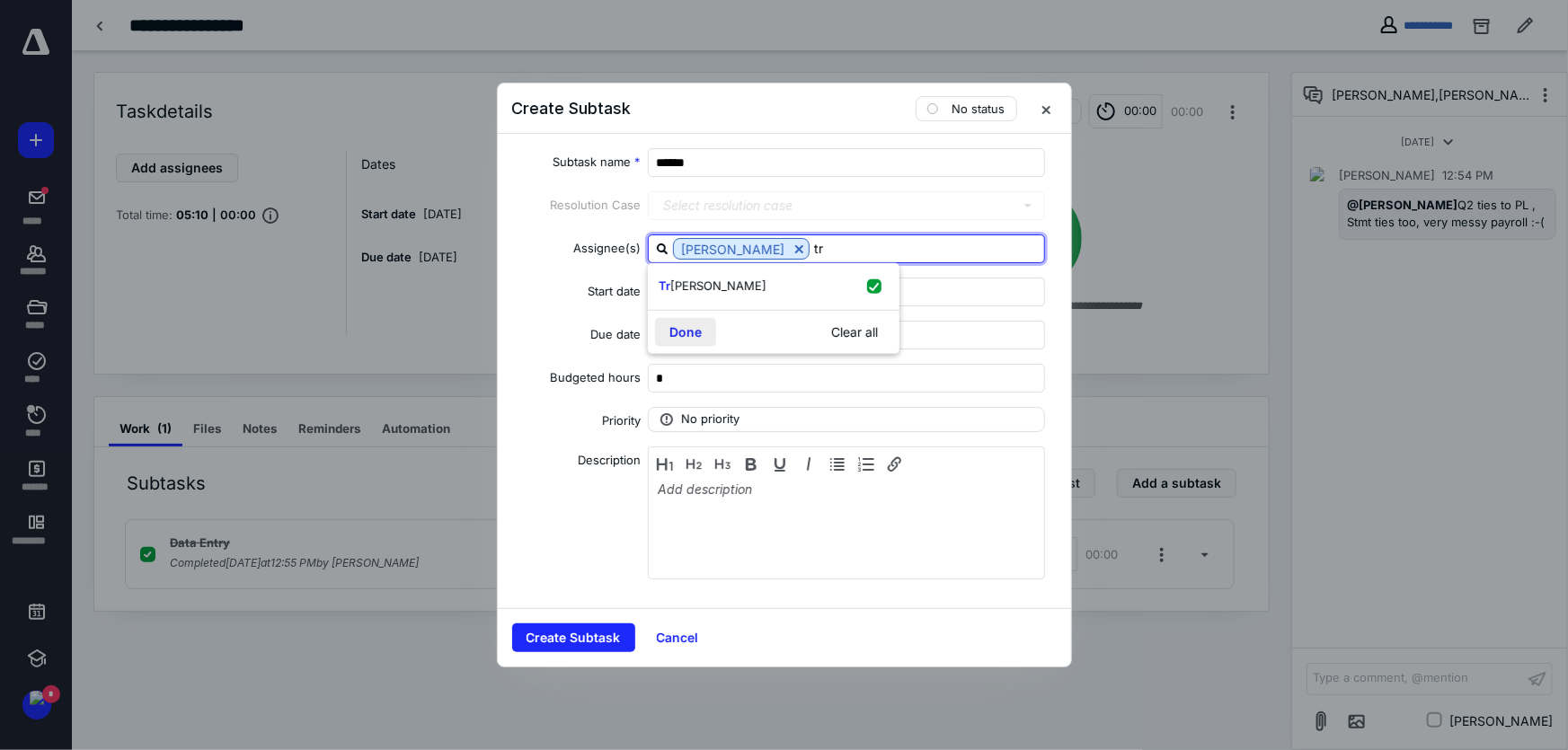 type on "tr" 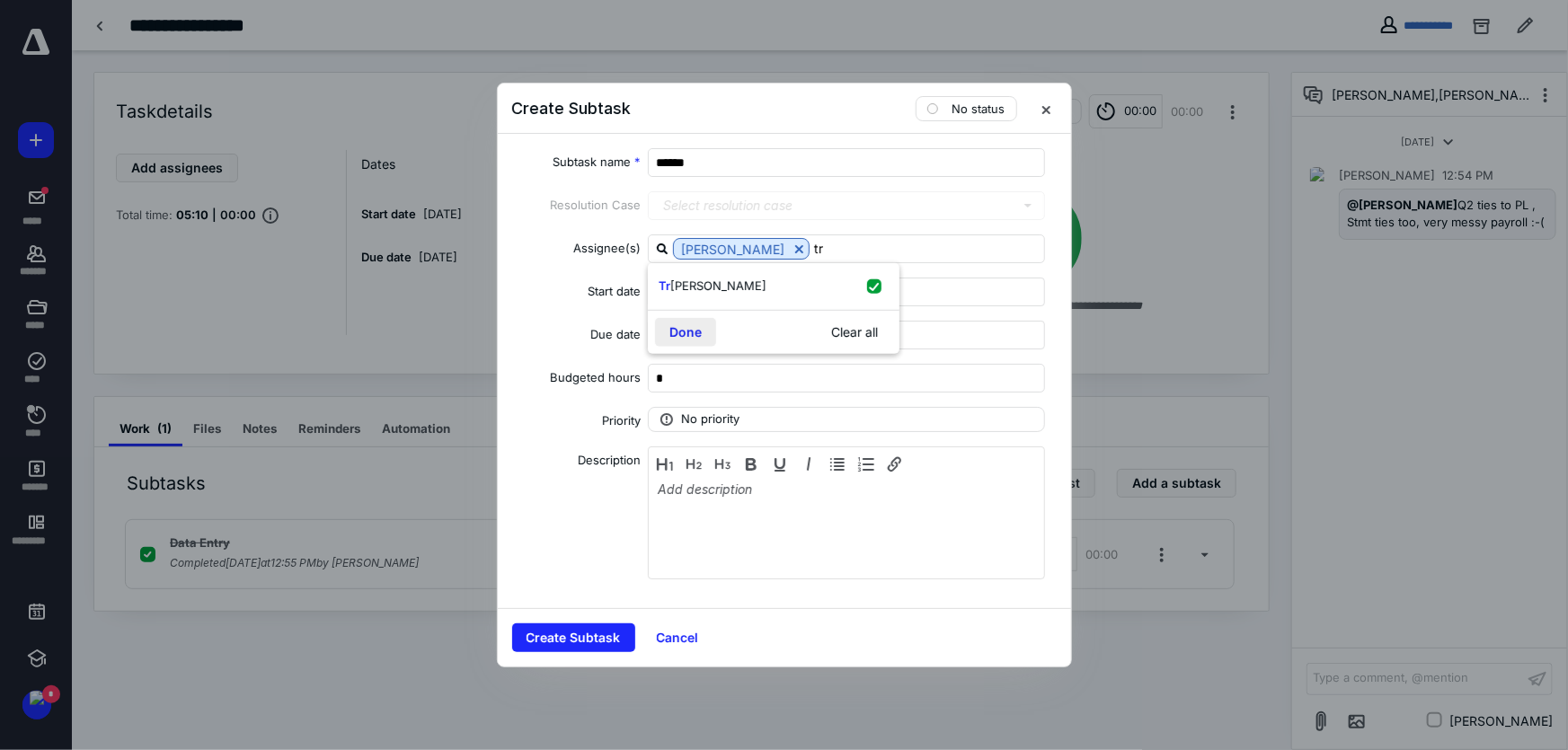 click on "Done" at bounding box center (686, 331) 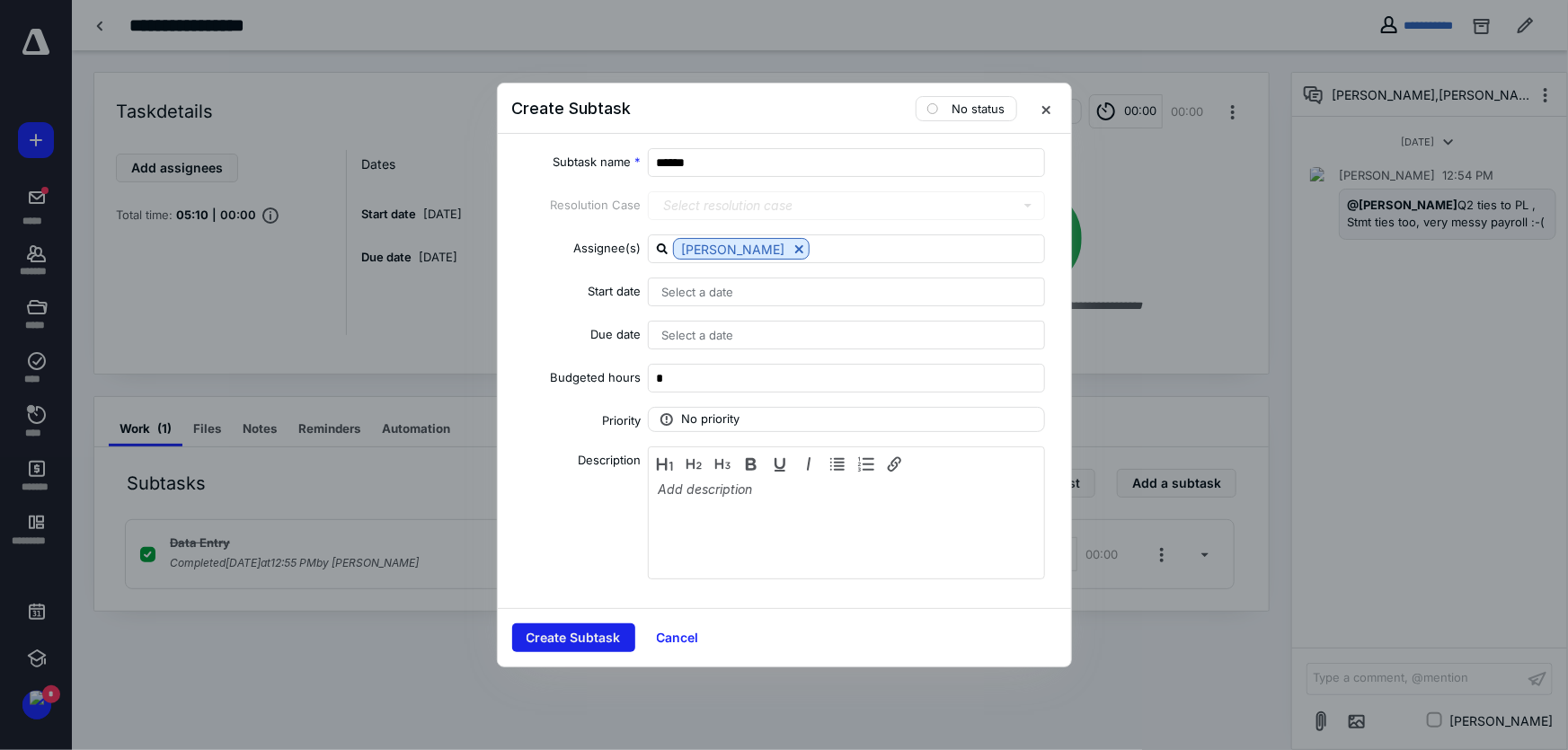 click on "Create Subtask" at bounding box center [573, 638] 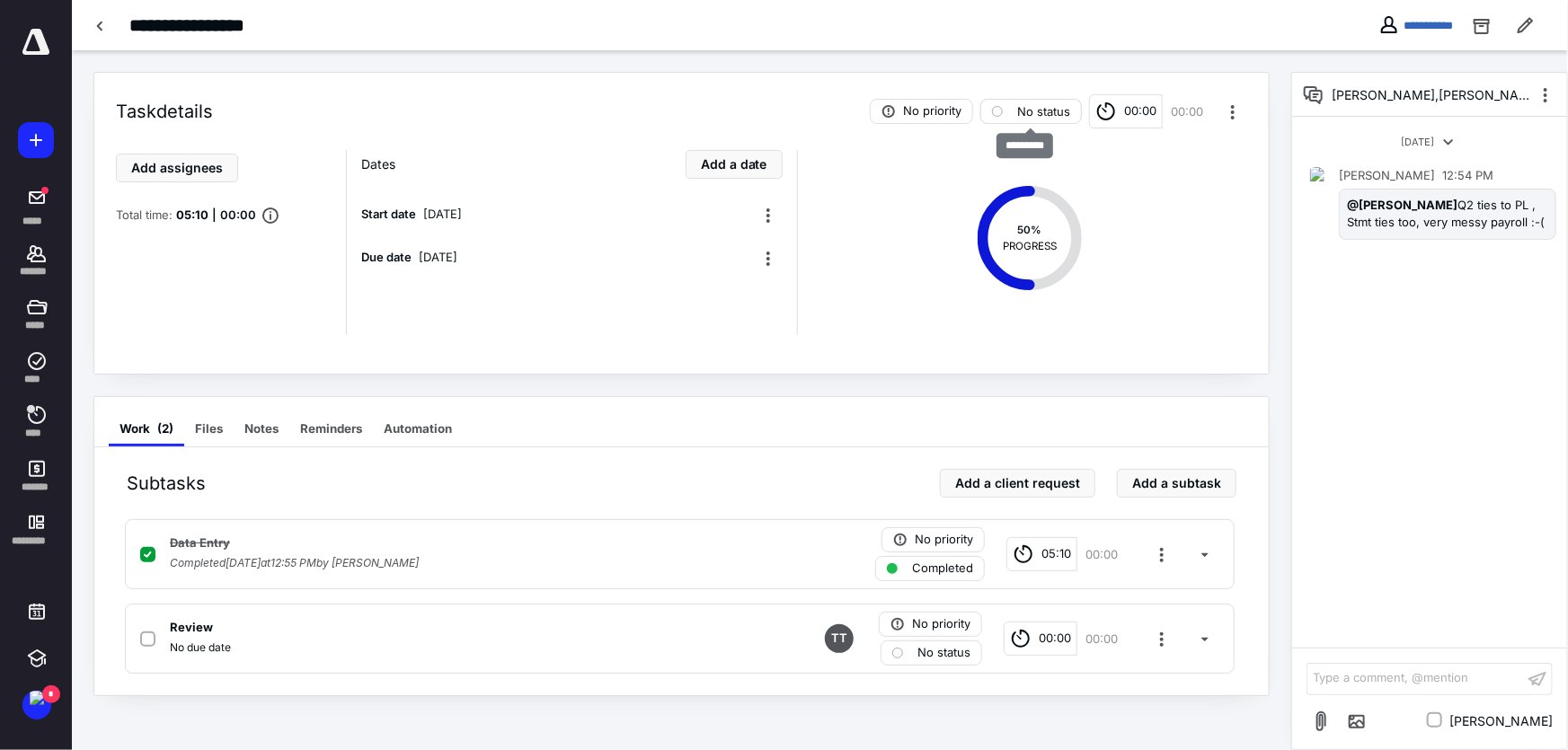 click on "No status" at bounding box center (1043, 111) 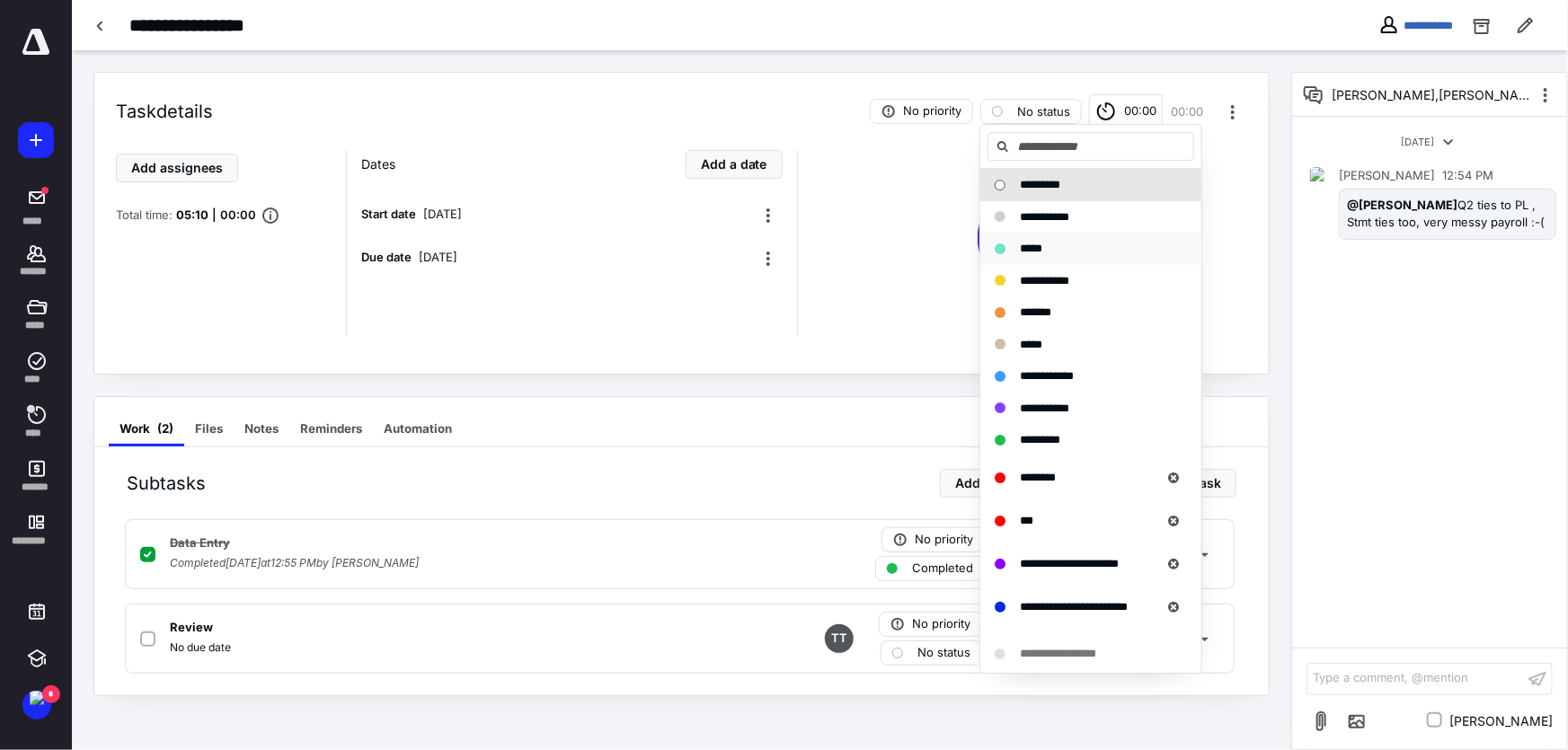 click on "*****" at bounding box center [1031, 248] 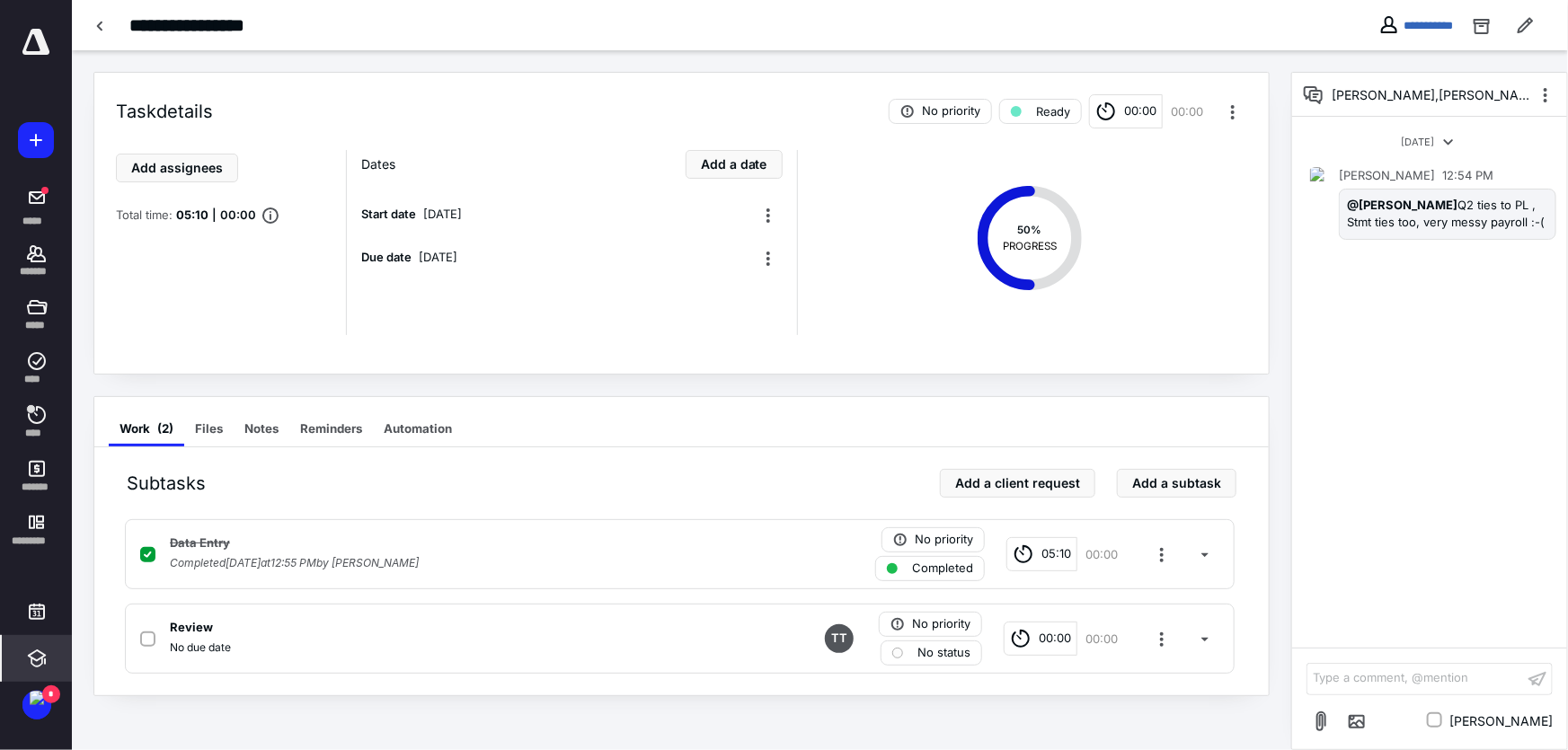 click at bounding box center [37, 658] 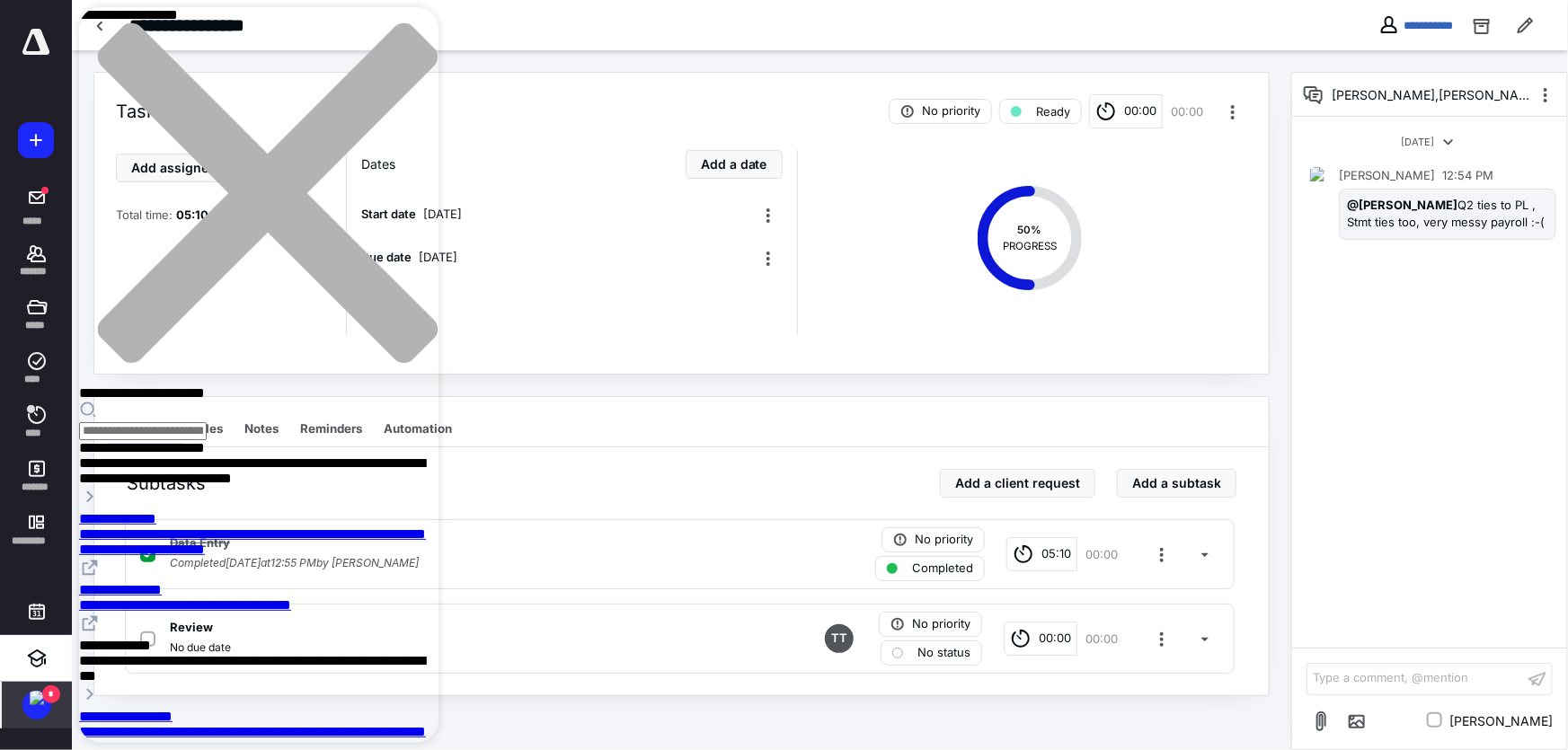 click at bounding box center [37, 698] 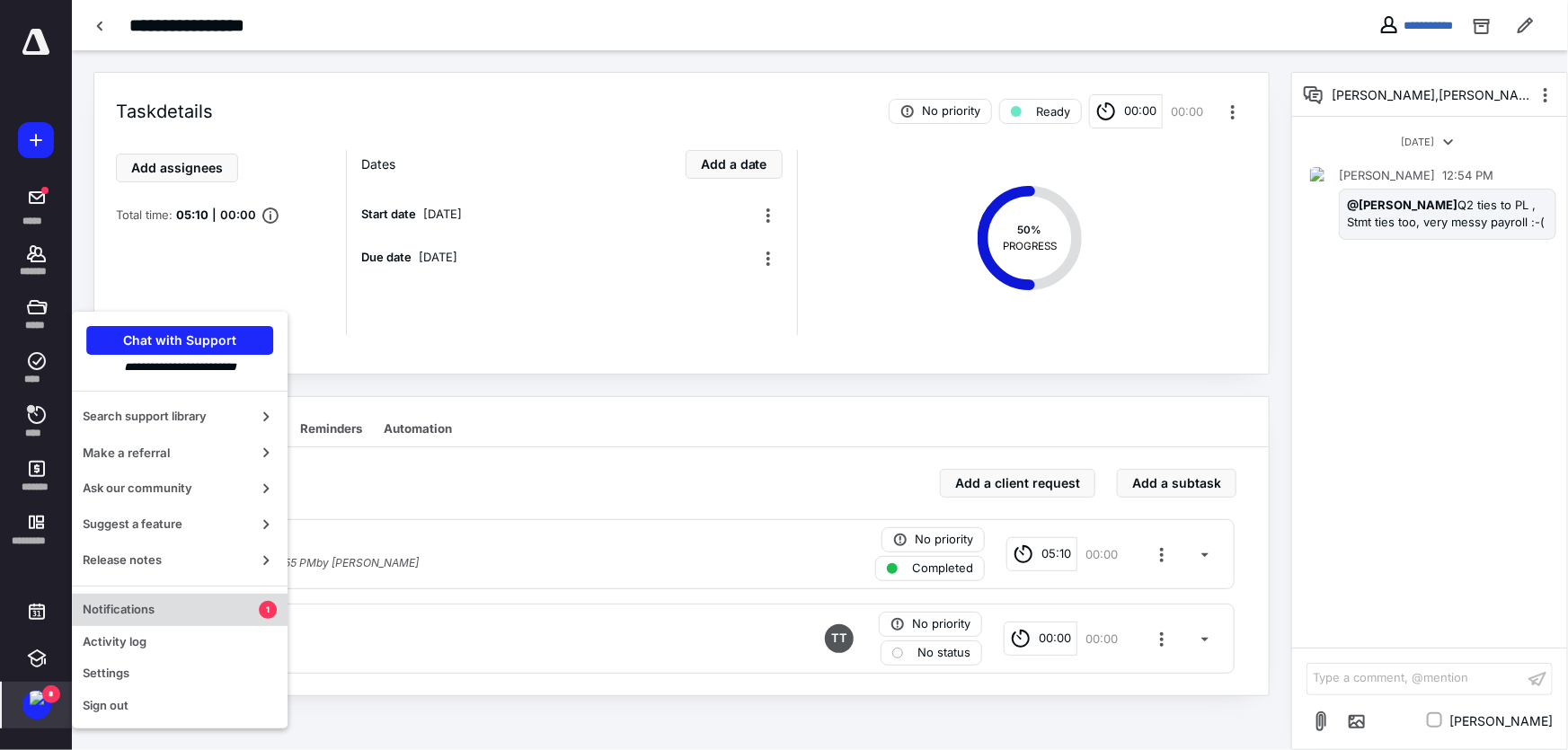 click on "1" at bounding box center (268, 610) 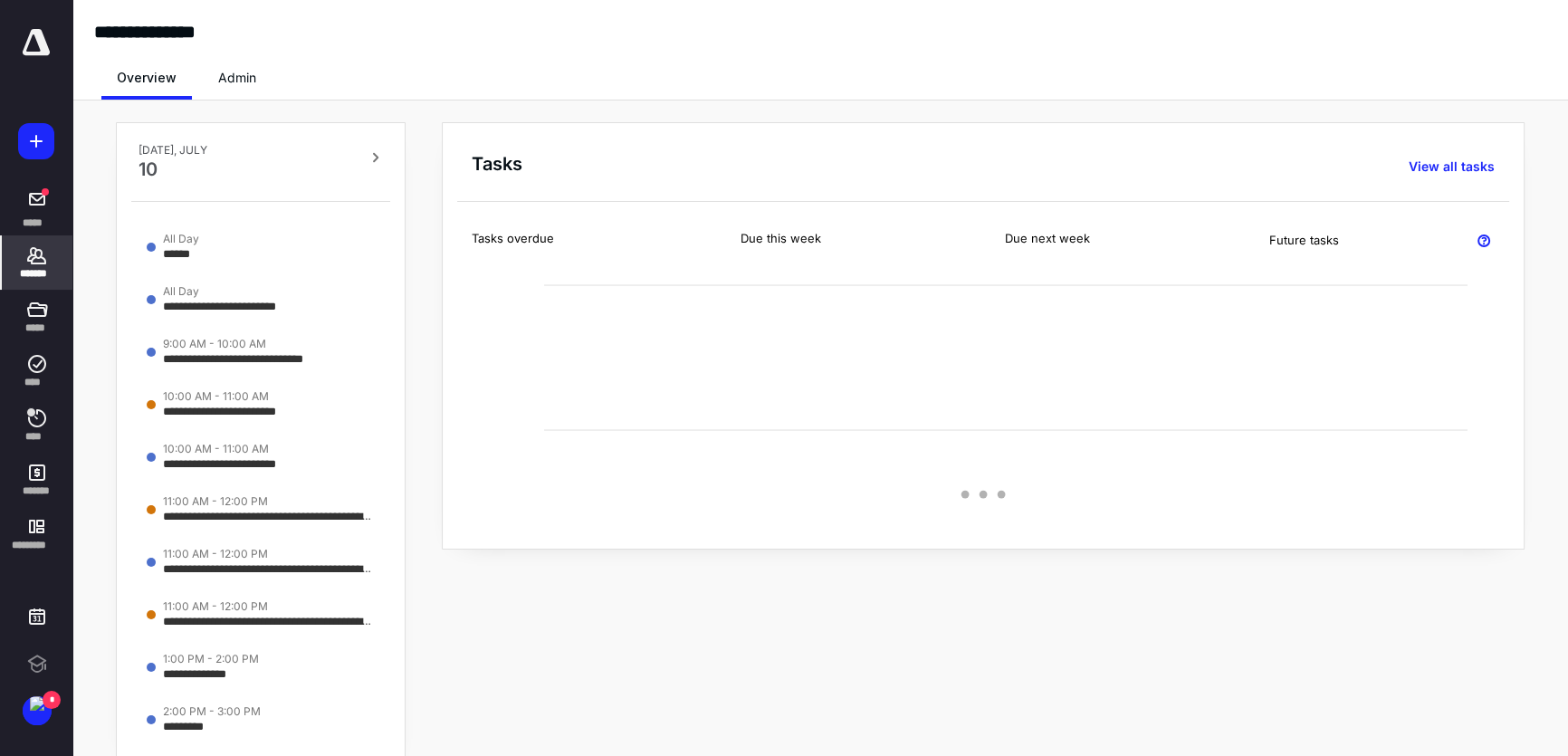 scroll, scrollTop: 0, scrollLeft: 0, axis: both 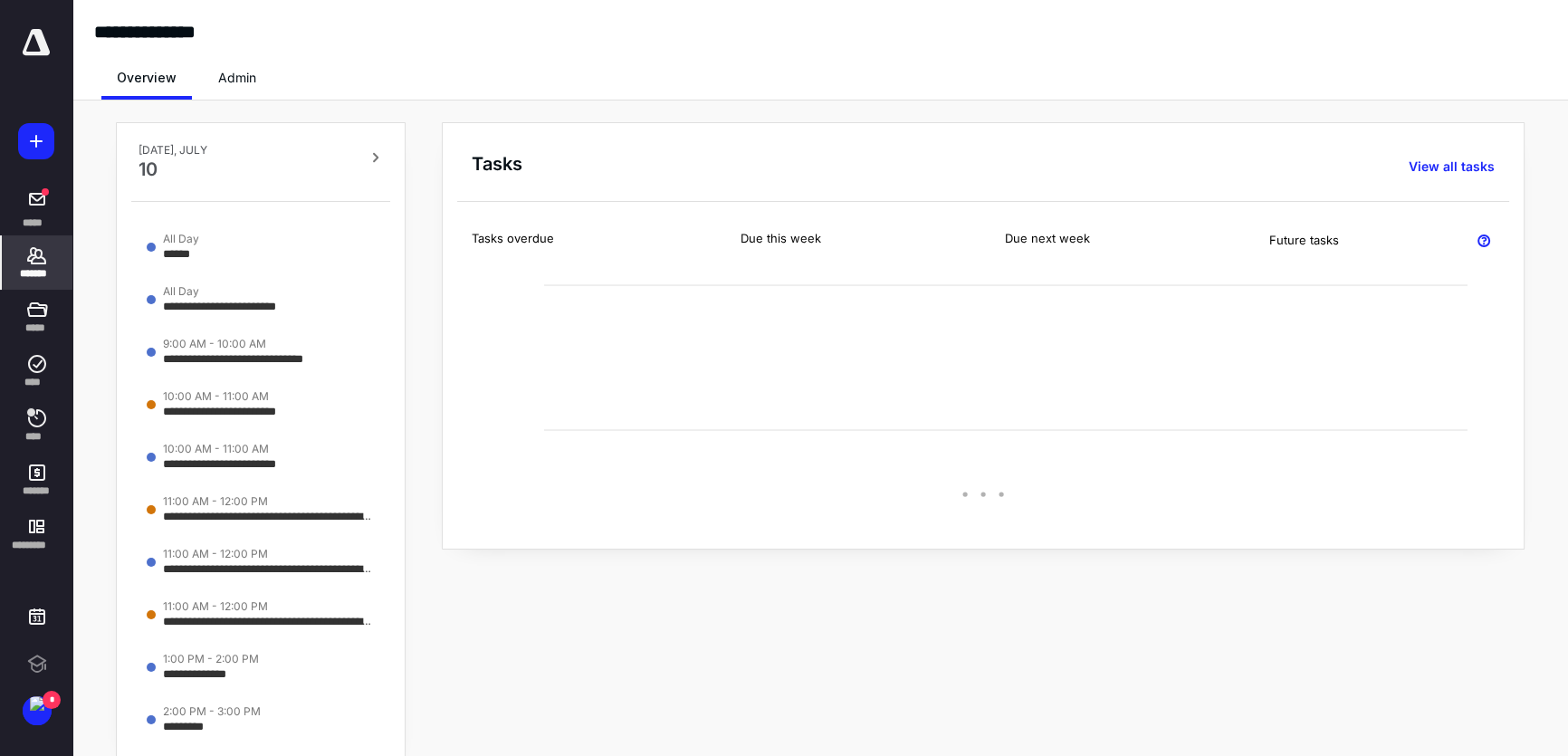 click on "*******" at bounding box center [37, 273] 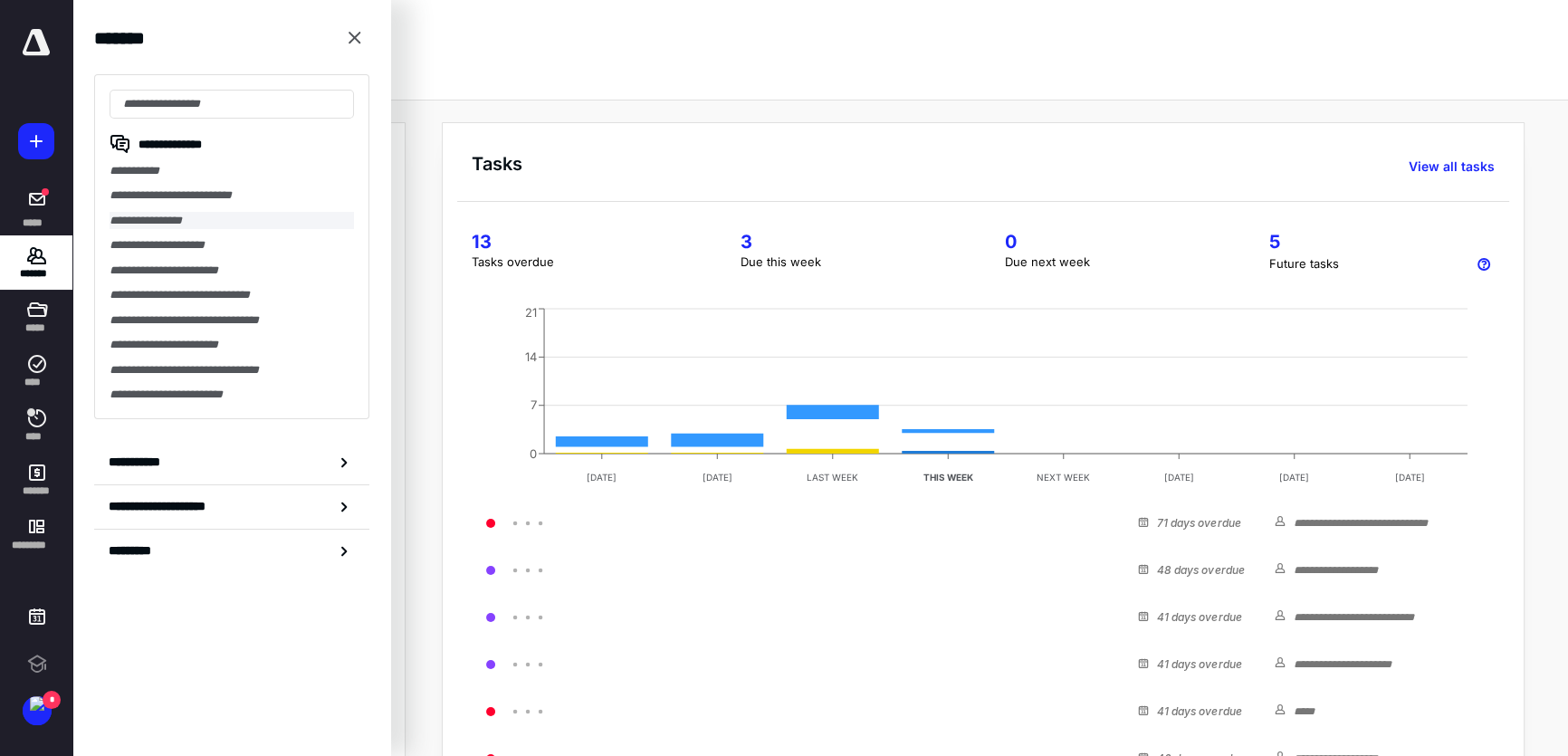 scroll, scrollTop: 0, scrollLeft: 0, axis: both 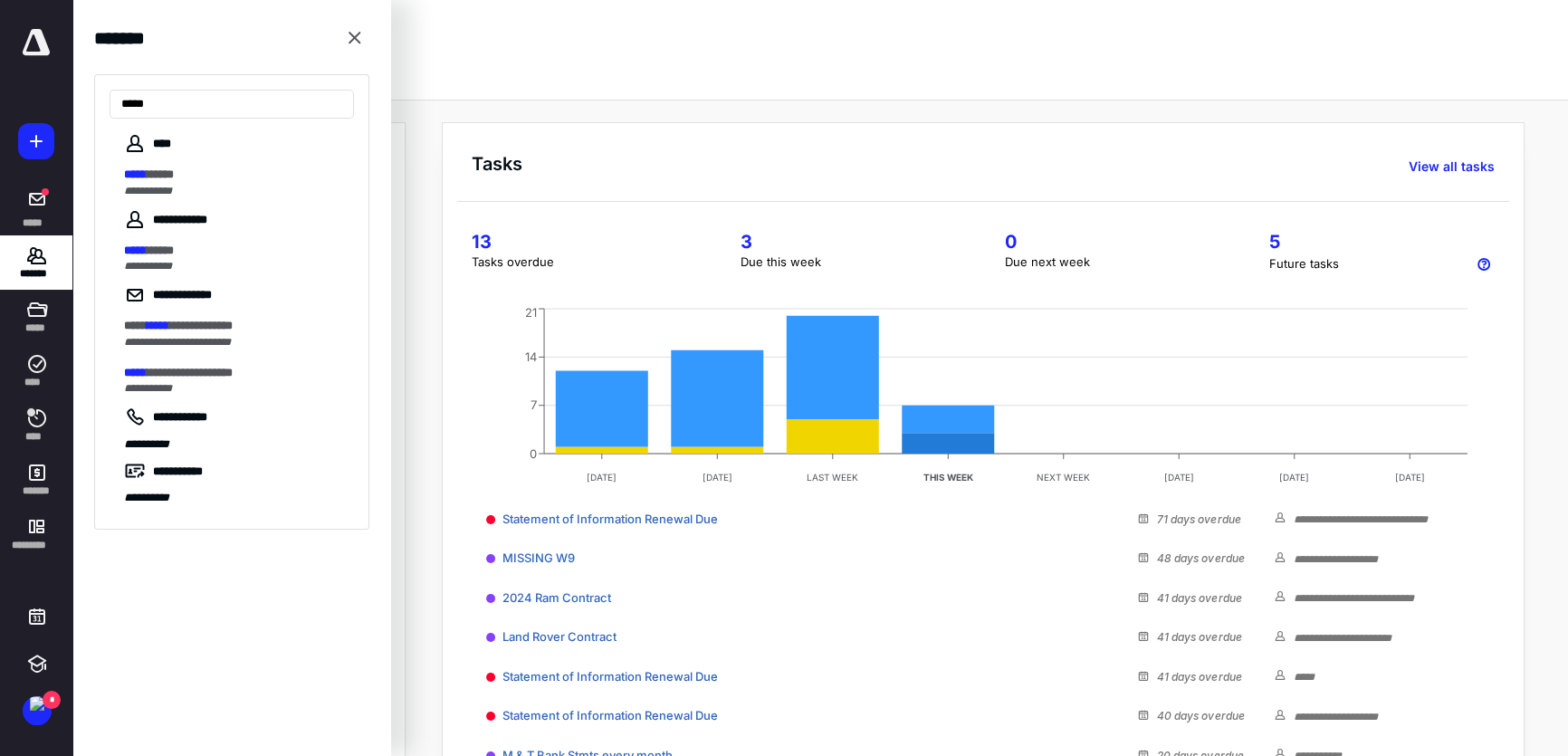 type on "*****" 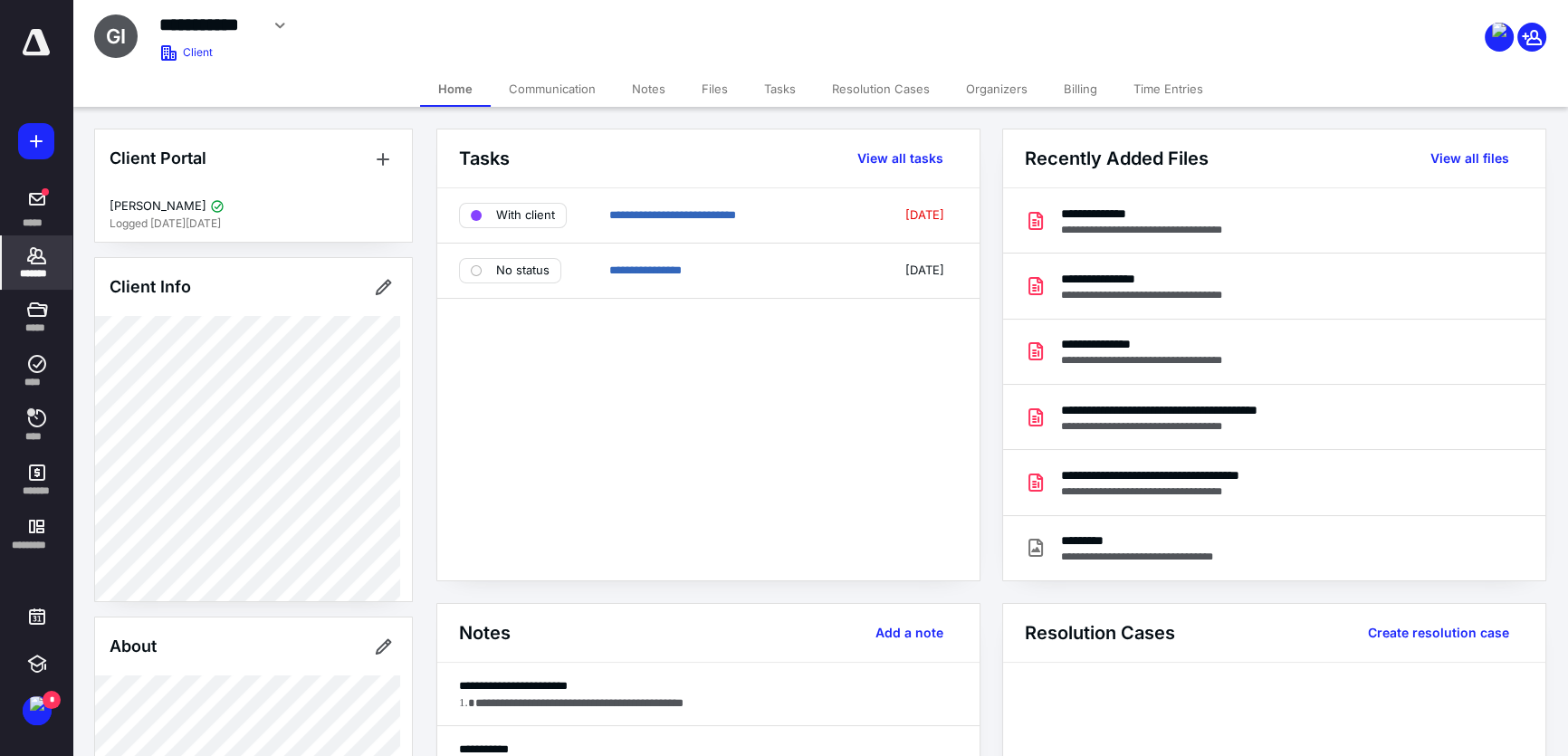click on "Files" at bounding box center [714, 89] 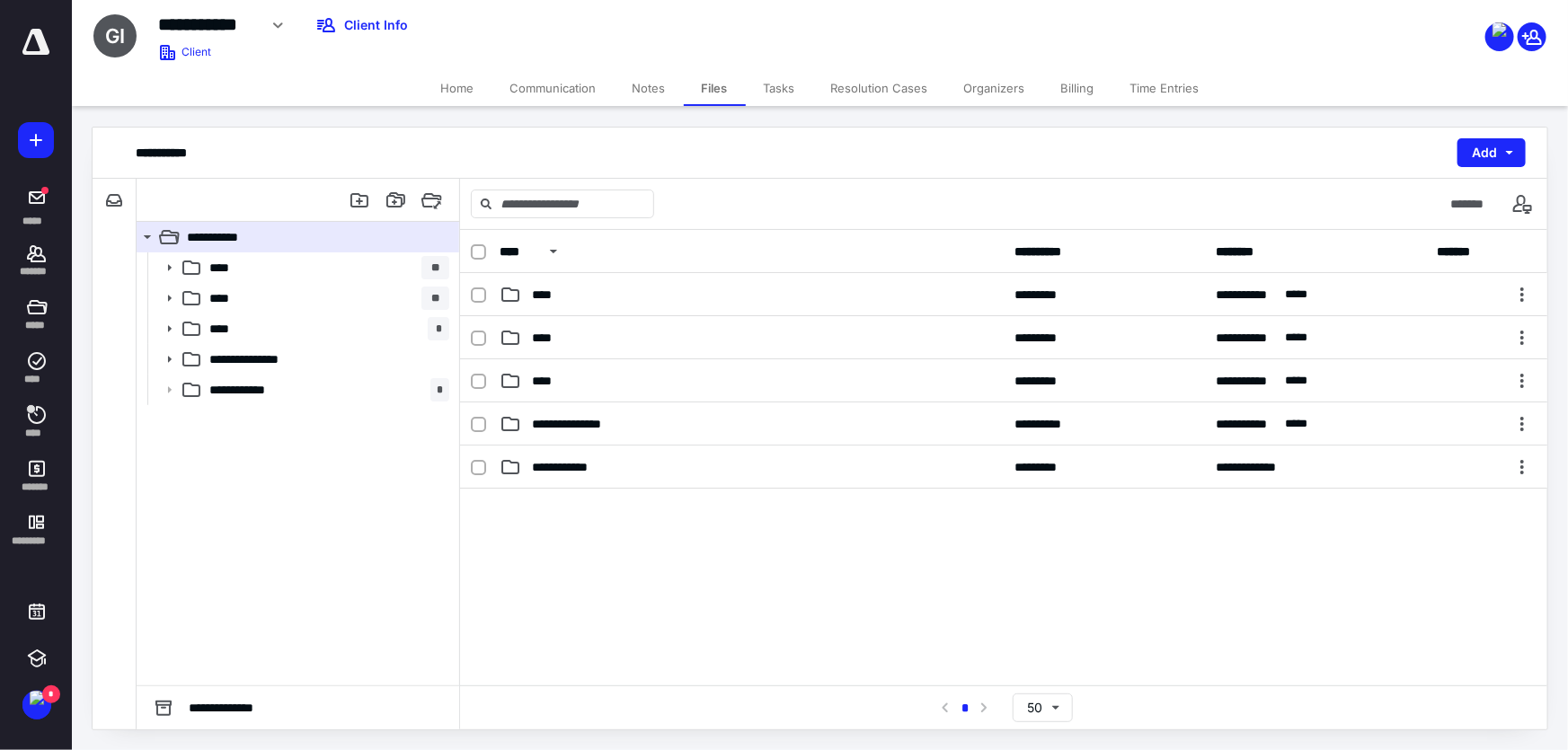 click on "Tasks" at bounding box center (779, 88) 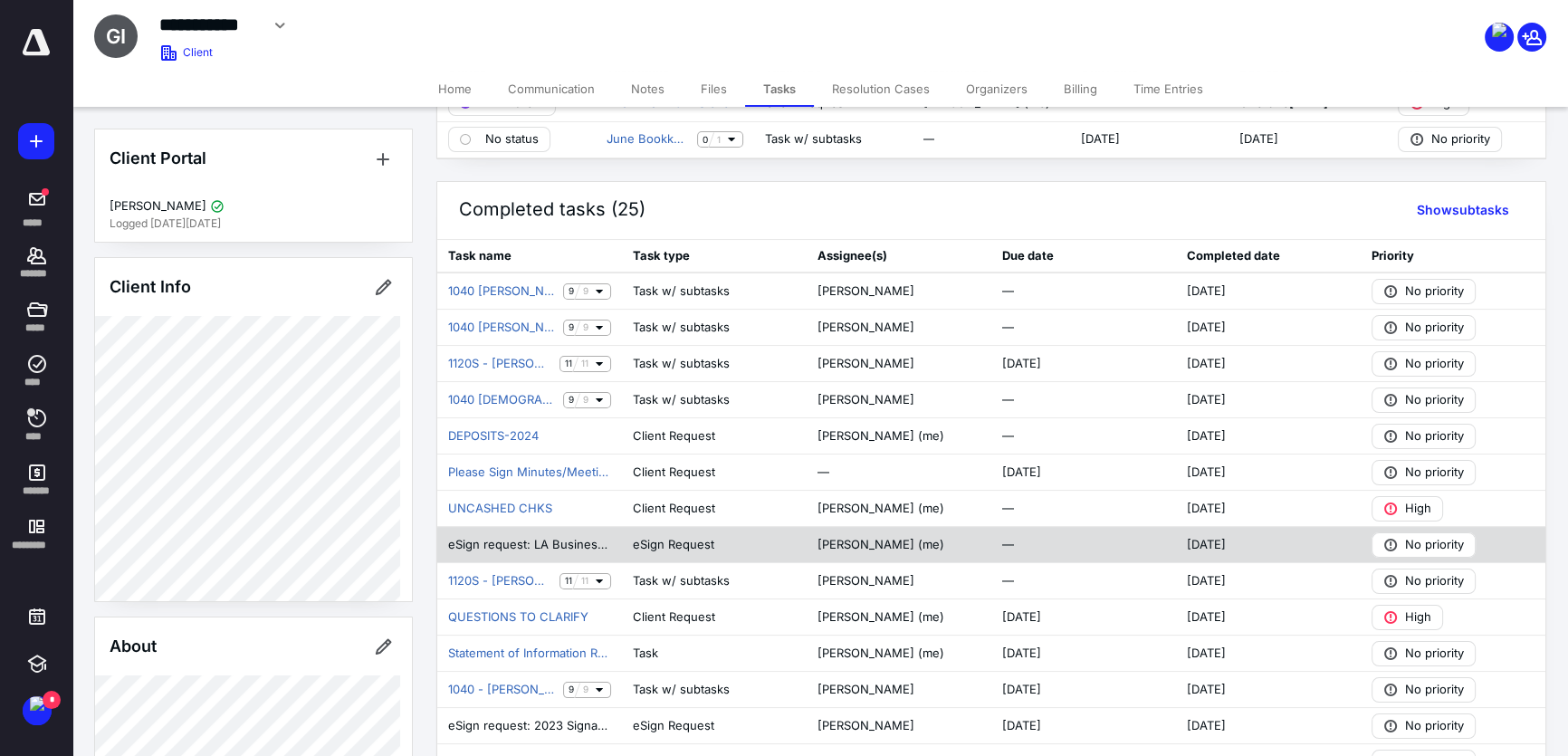 scroll, scrollTop: 164, scrollLeft: 0, axis: vertical 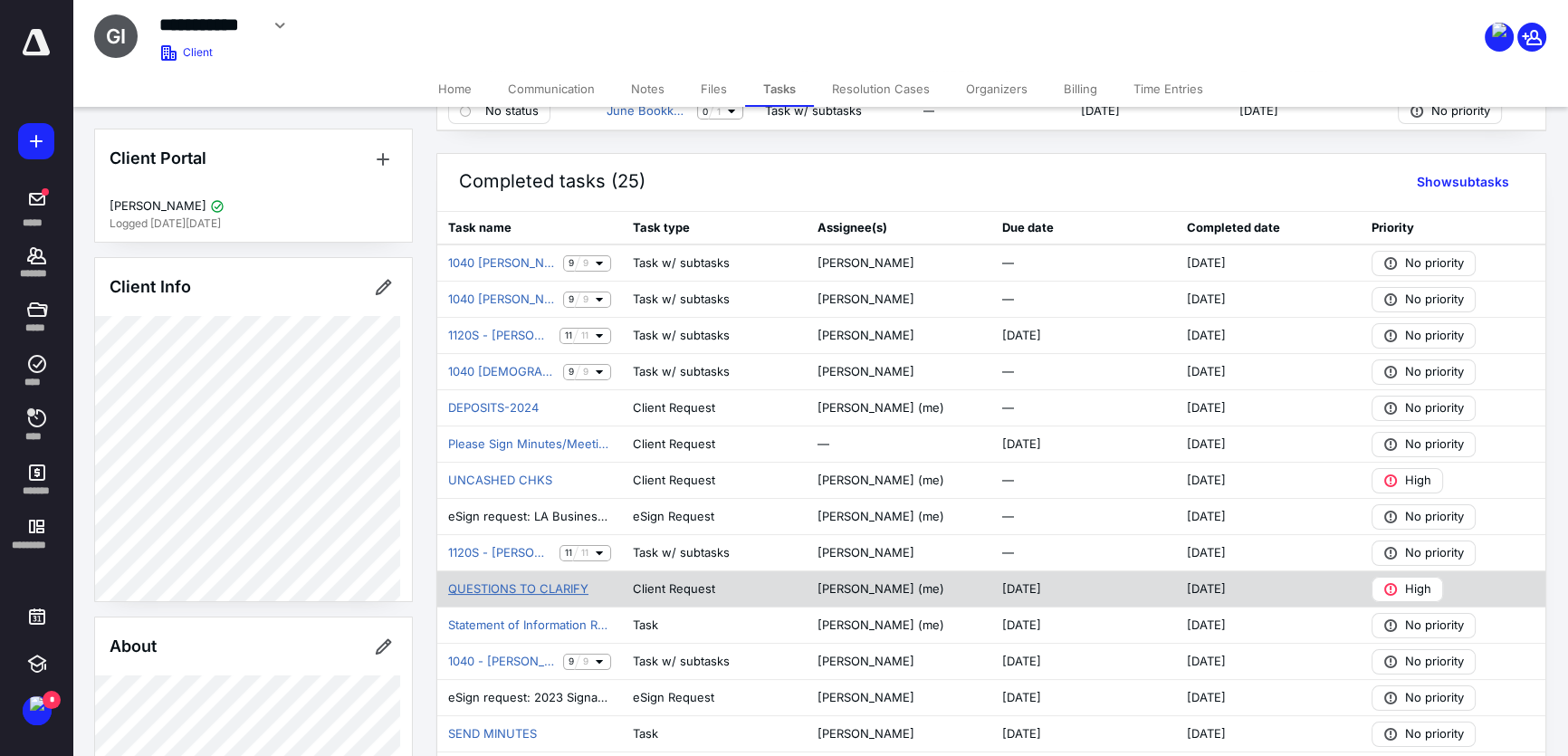 click on "QUESTIONS TO CLARIFY" at bounding box center (518, 589) 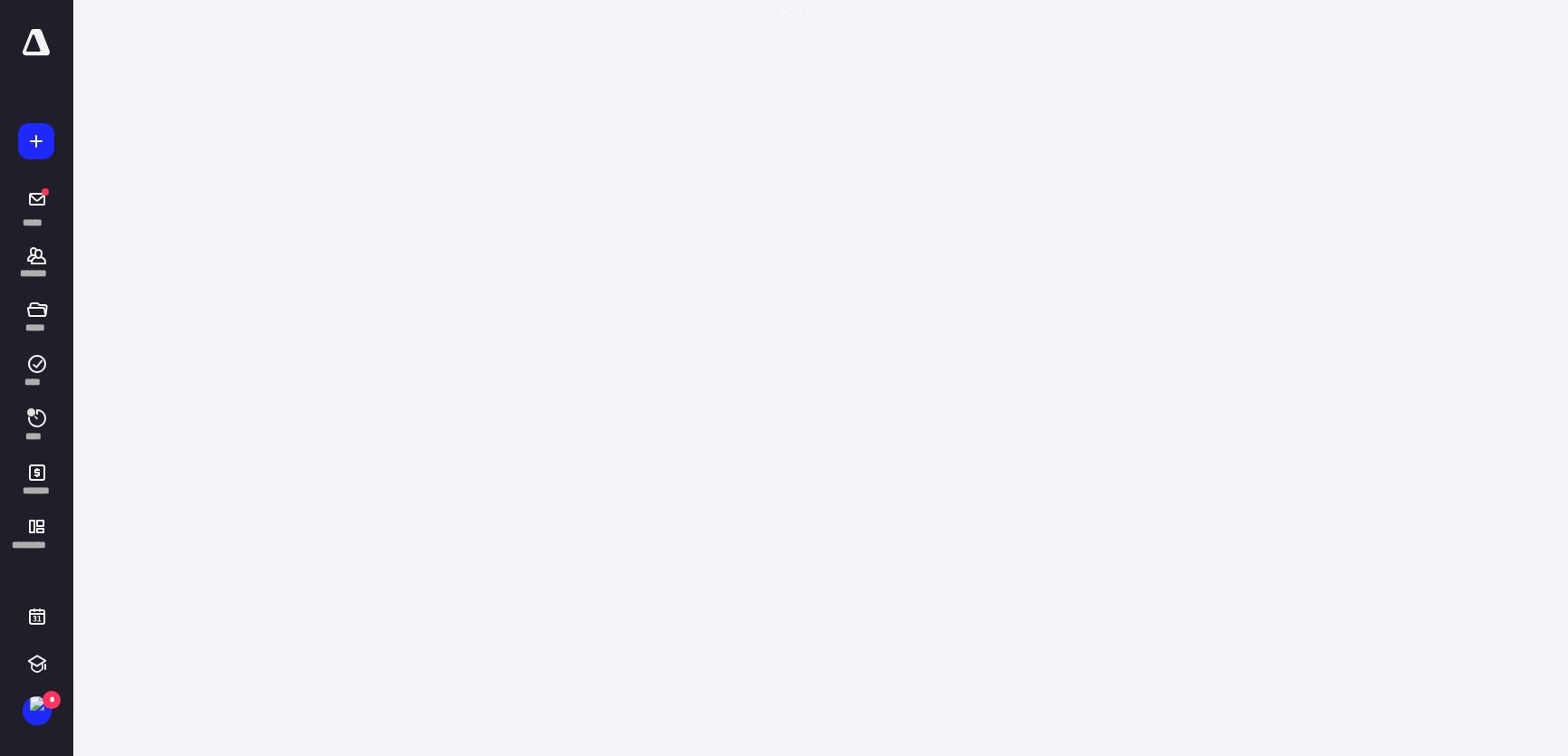 scroll, scrollTop: 0, scrollLeft: 0, axis: both 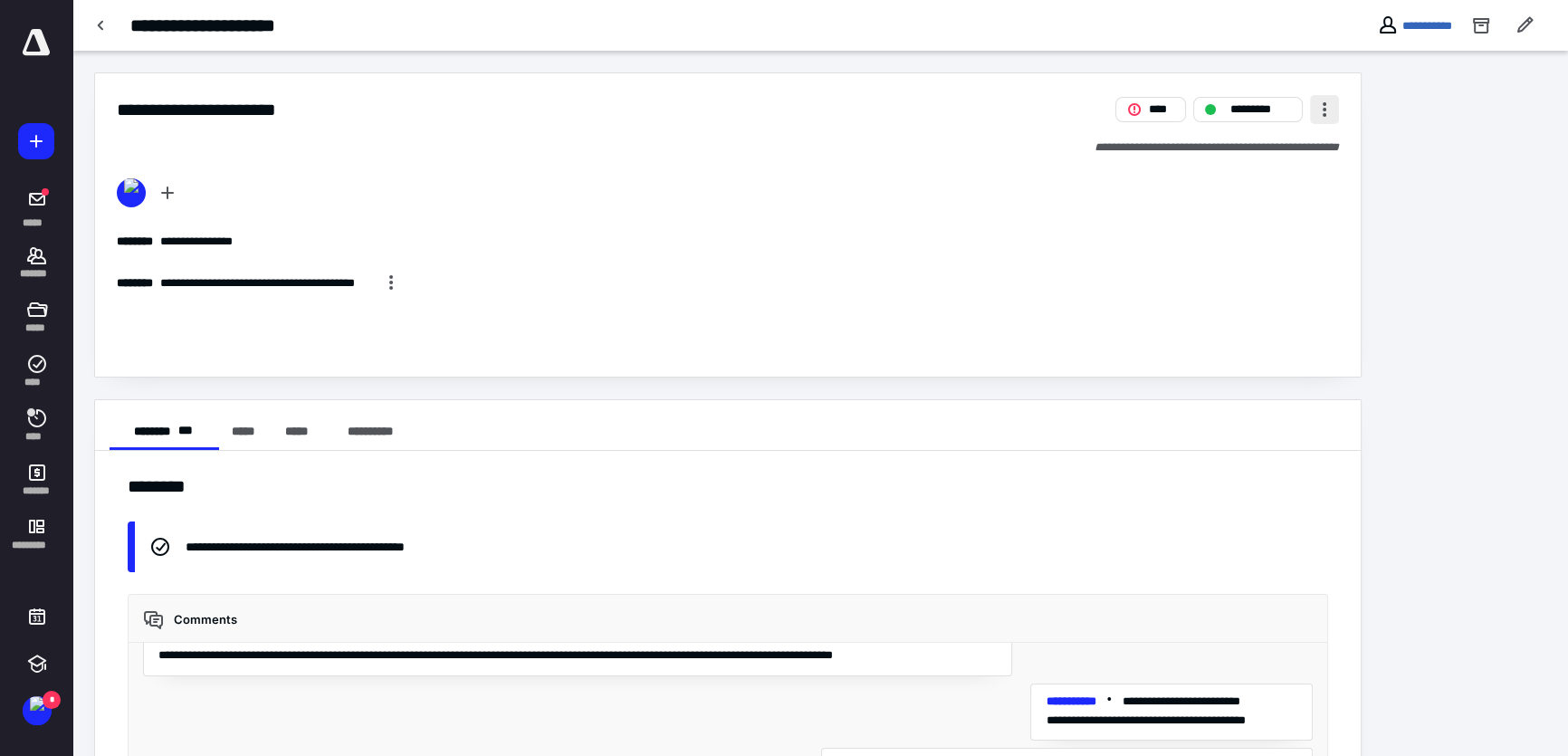 click at bounding box center (1324, 110) 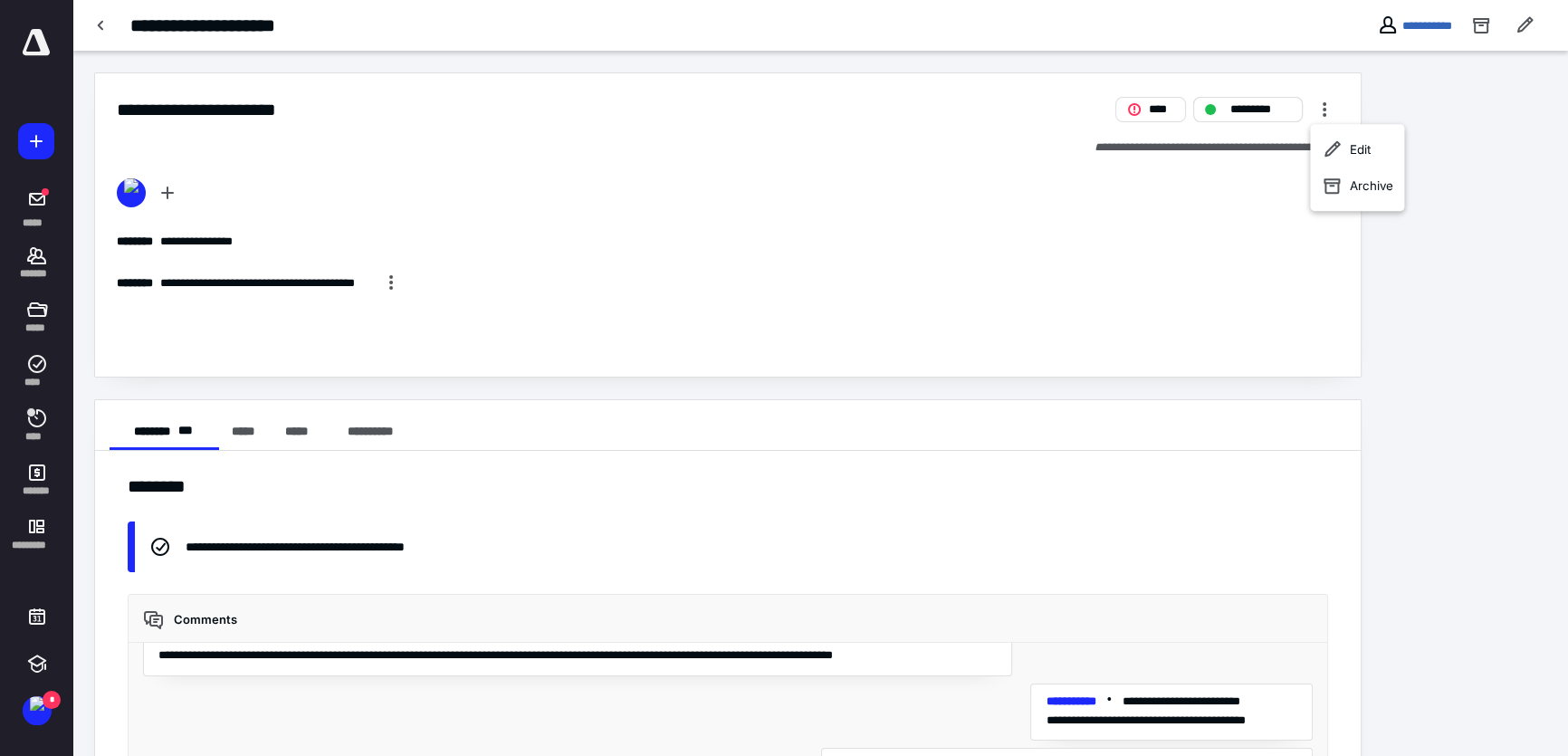 click on "*********" at bounding box center (1260, 109) 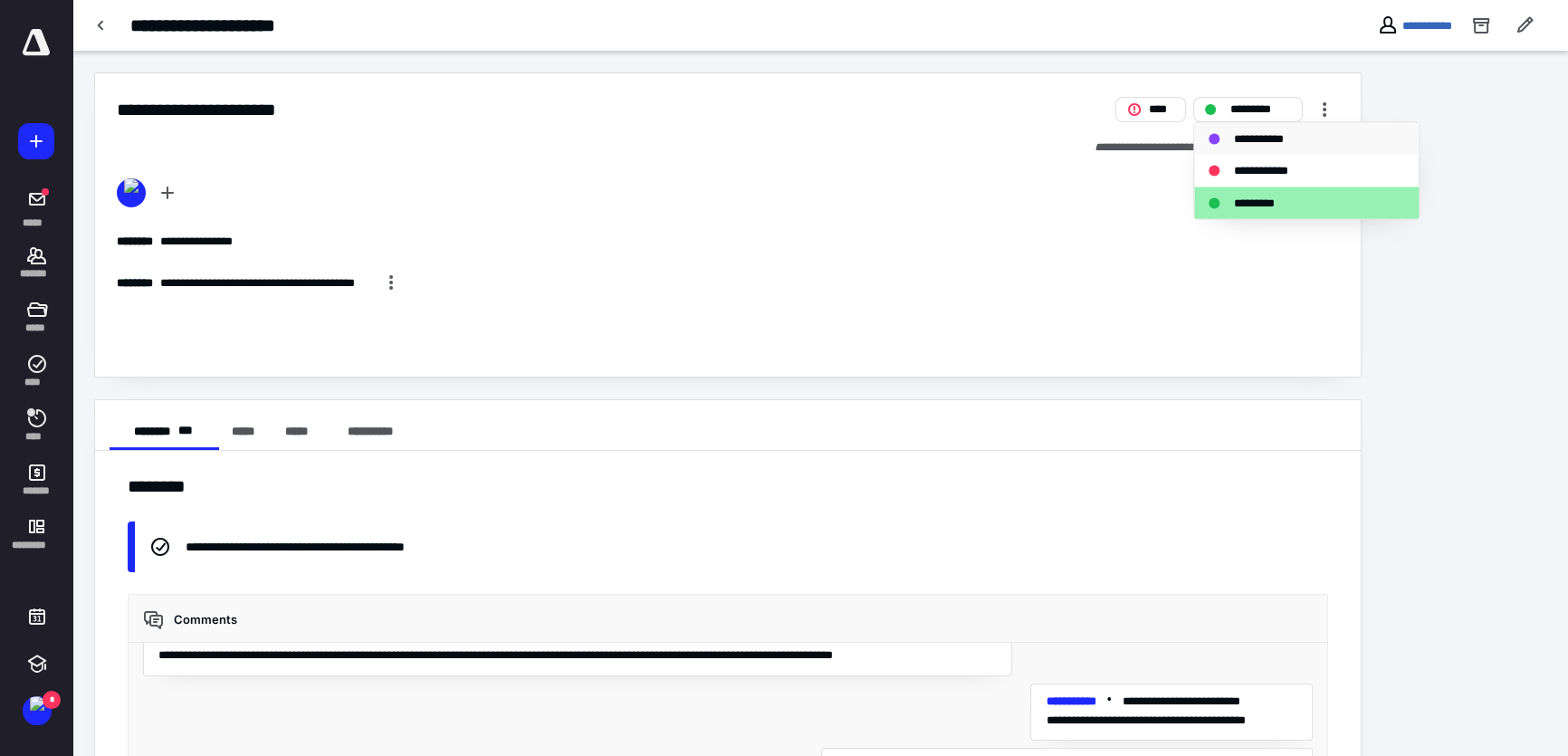 click on "**********" at bounding box center (1263, 139) 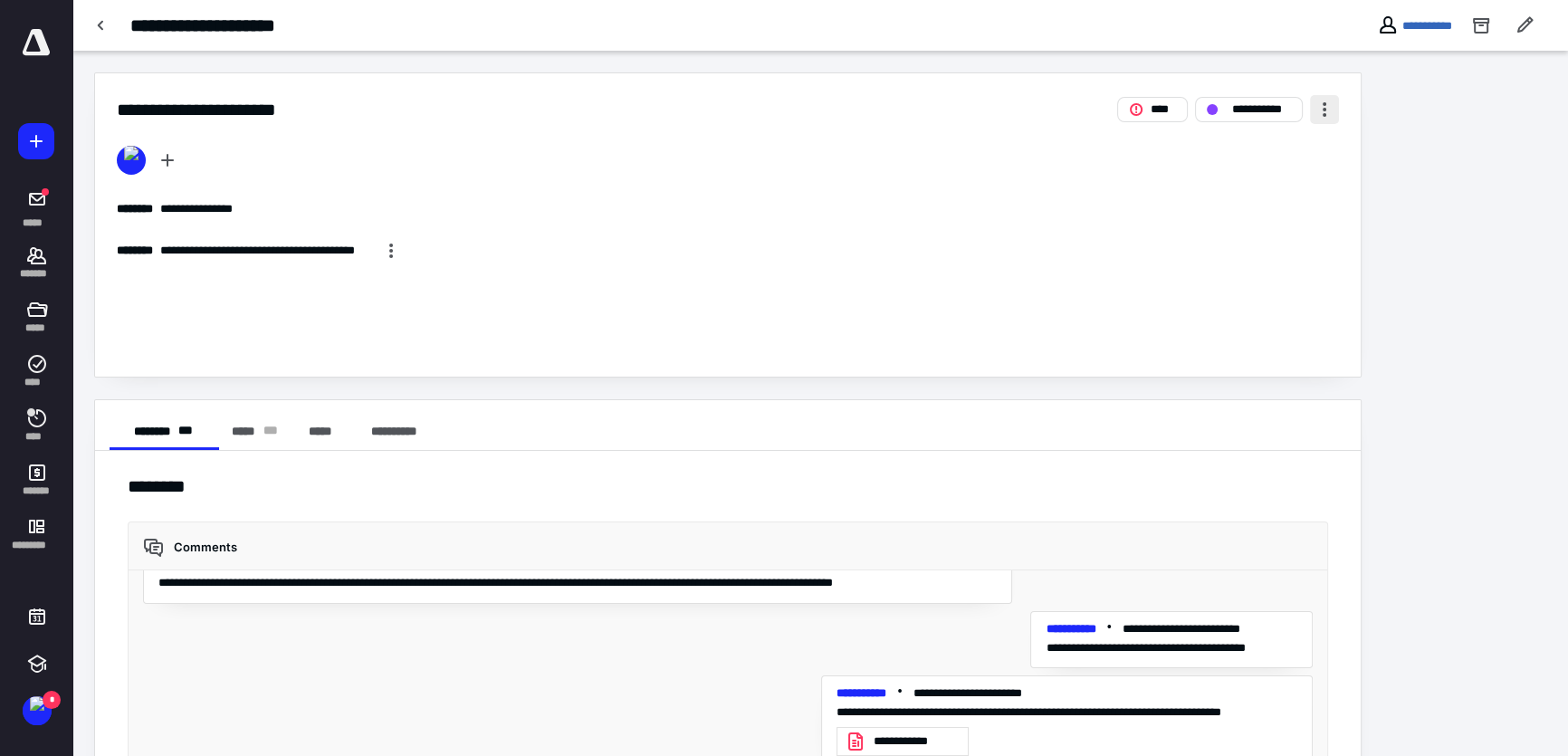 click at bounding box center (1324, 110) 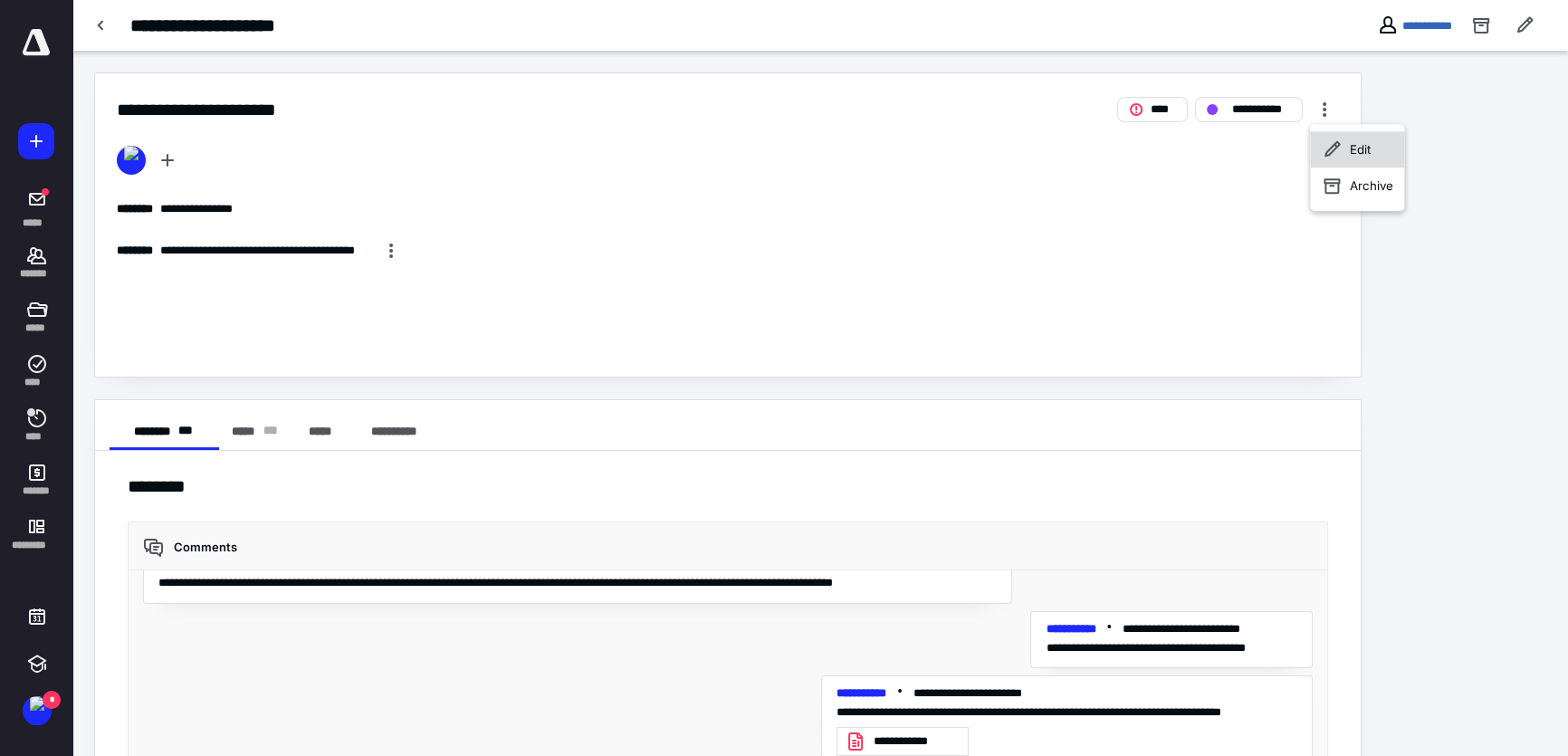 click on "Edit" at bounding box center (1360, 149) 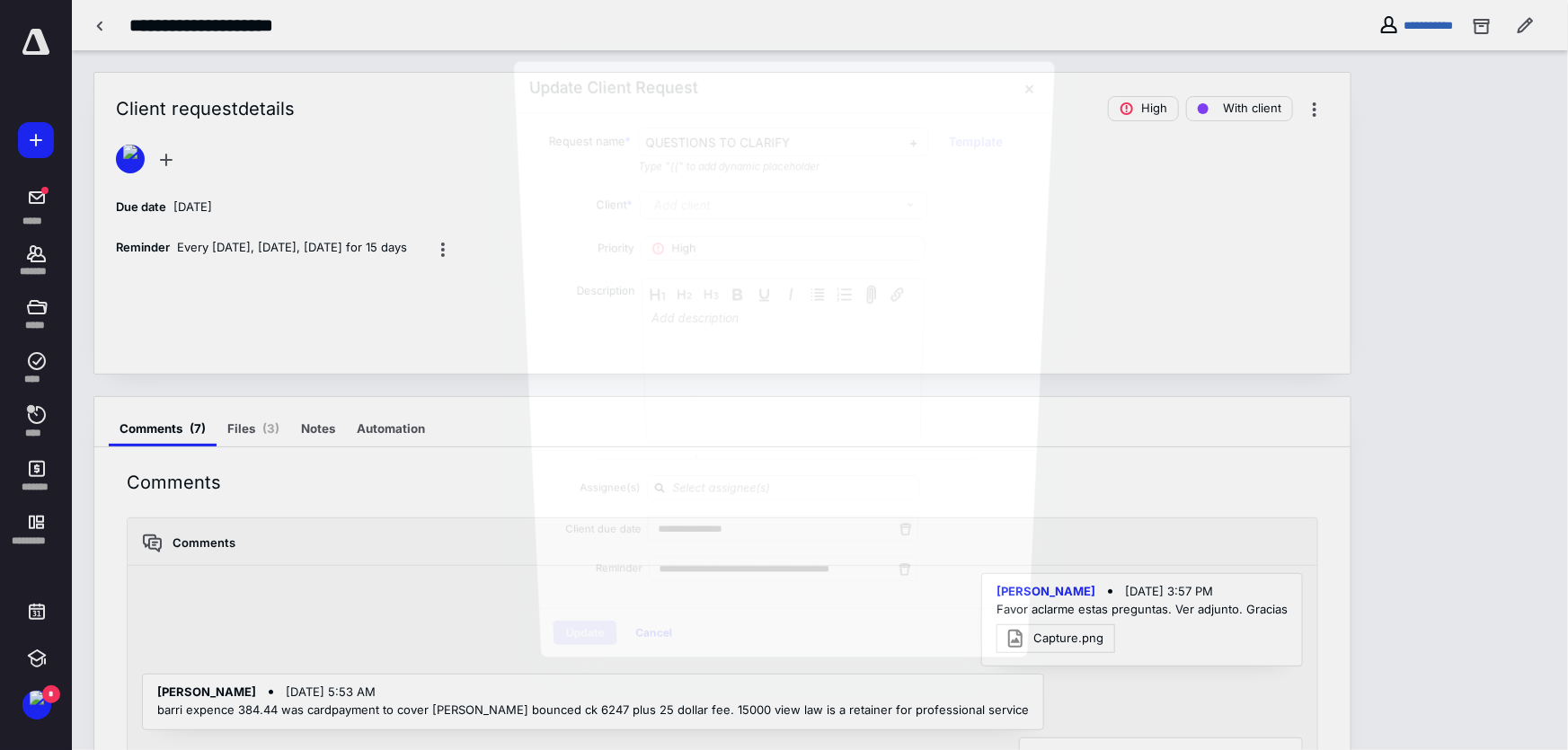 scroll, scrollTop: 131, scrollLeft: 0, axis: vertical 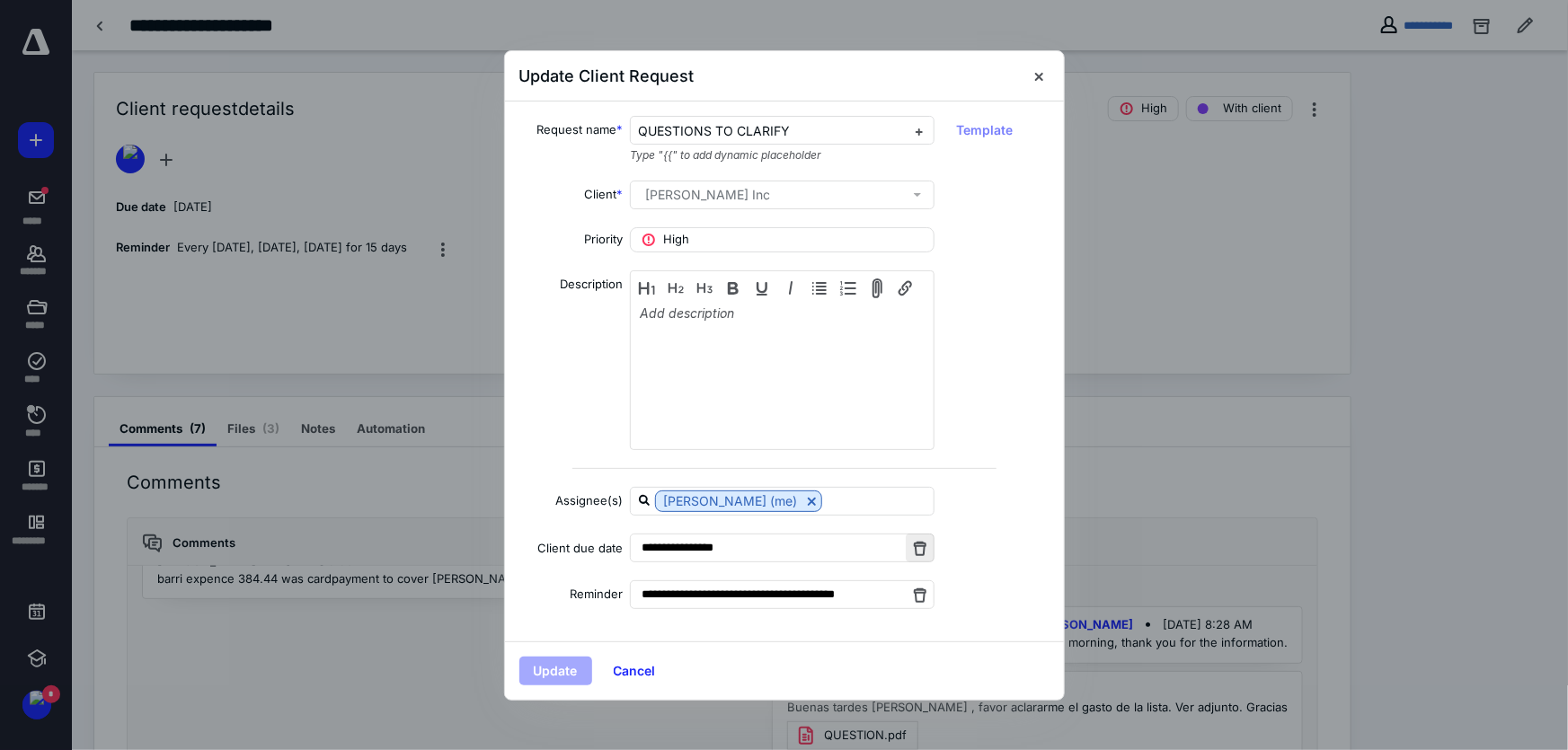 click at bounding box center [920, 548] 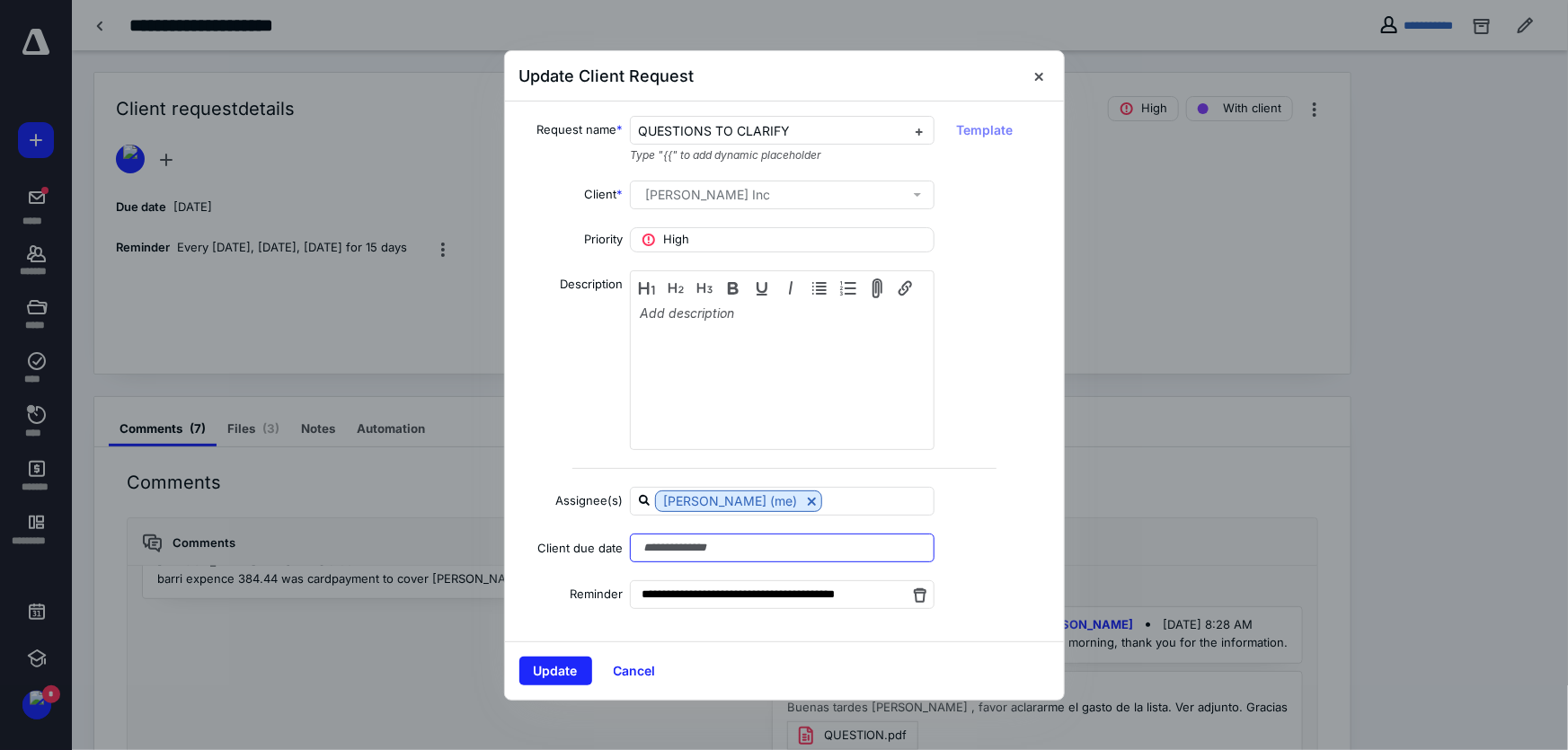 click at bounding box center [782, 548] 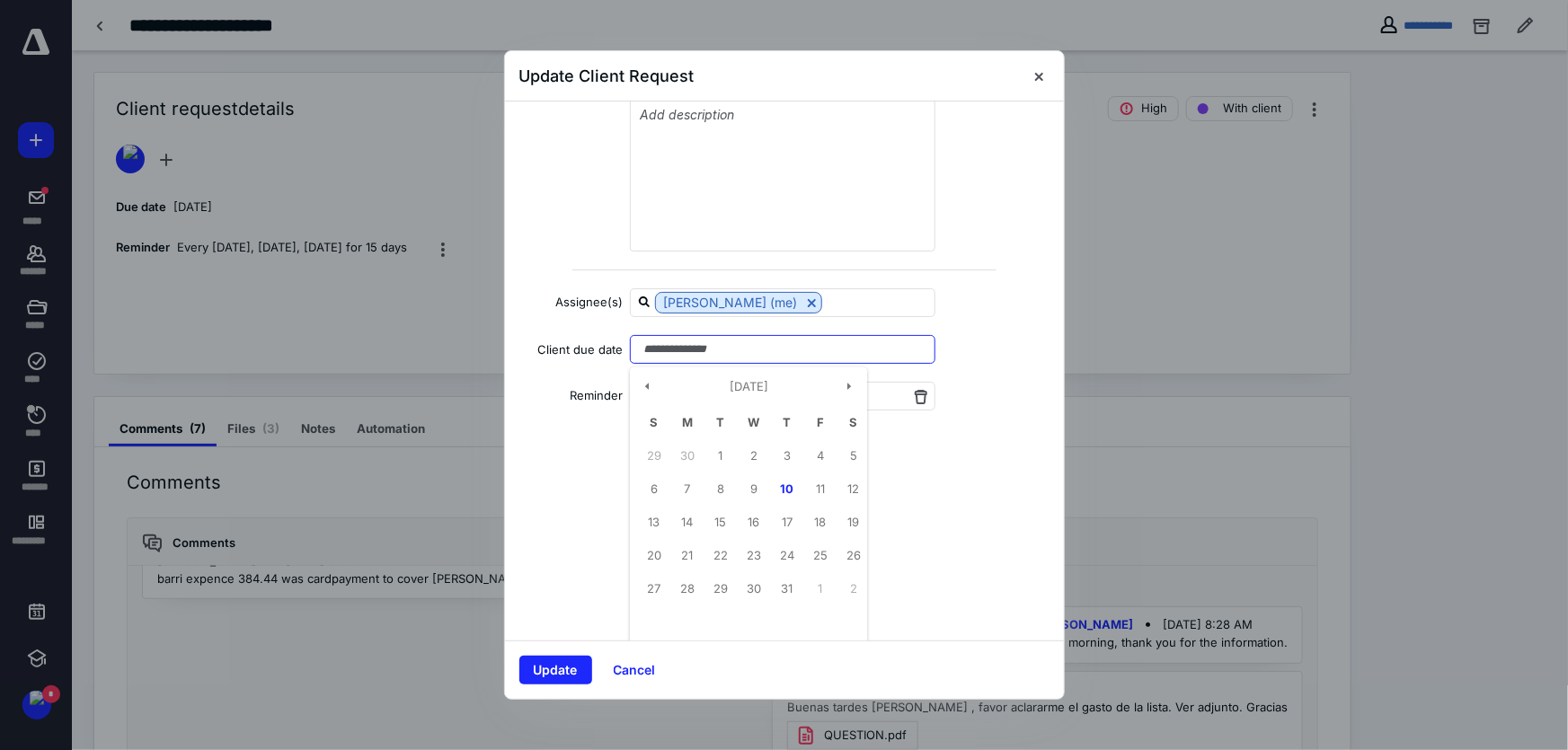 scroll, scrollTop: 203, scrollLeft: 0, axis: vertical 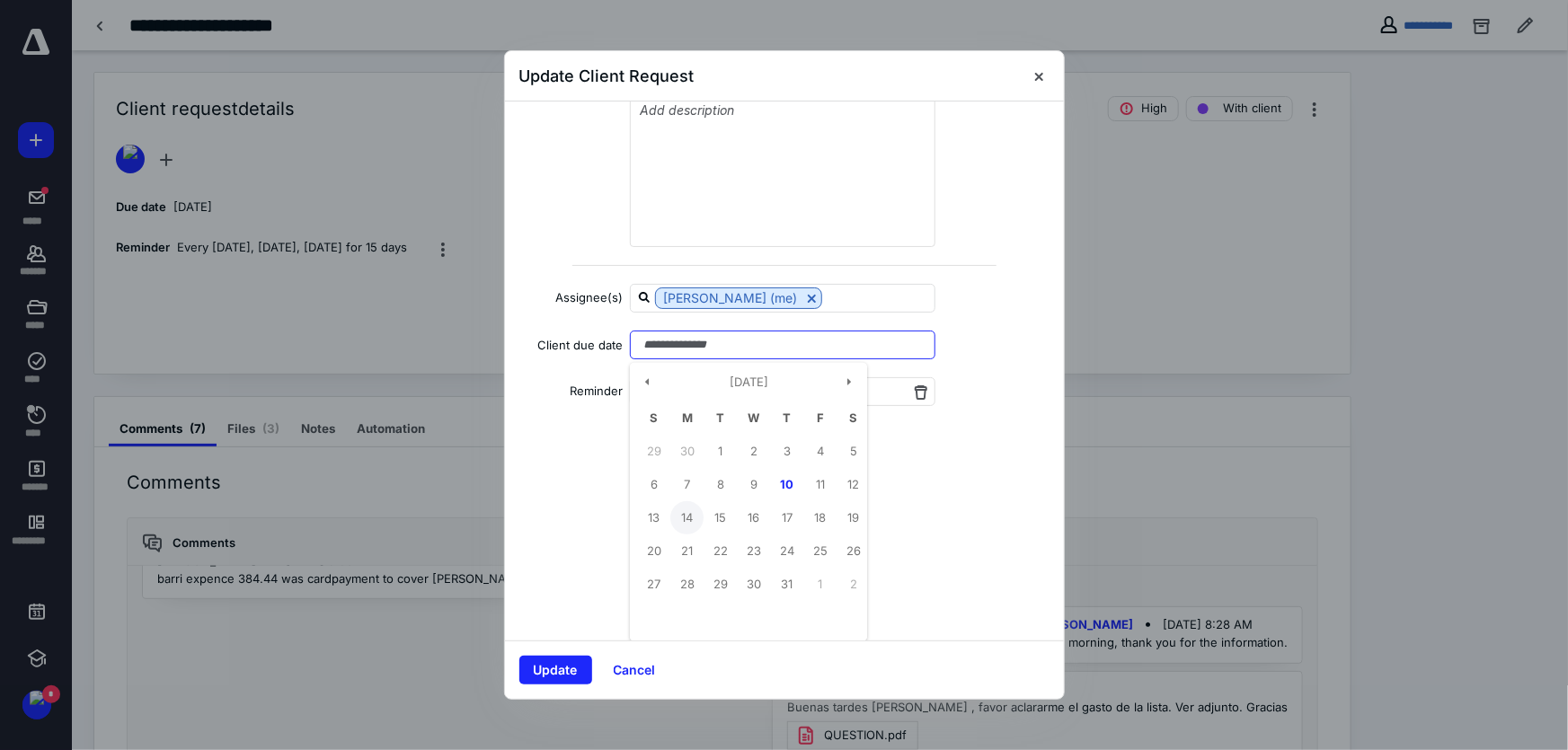 click on "14" at bounding box center [687, 517] 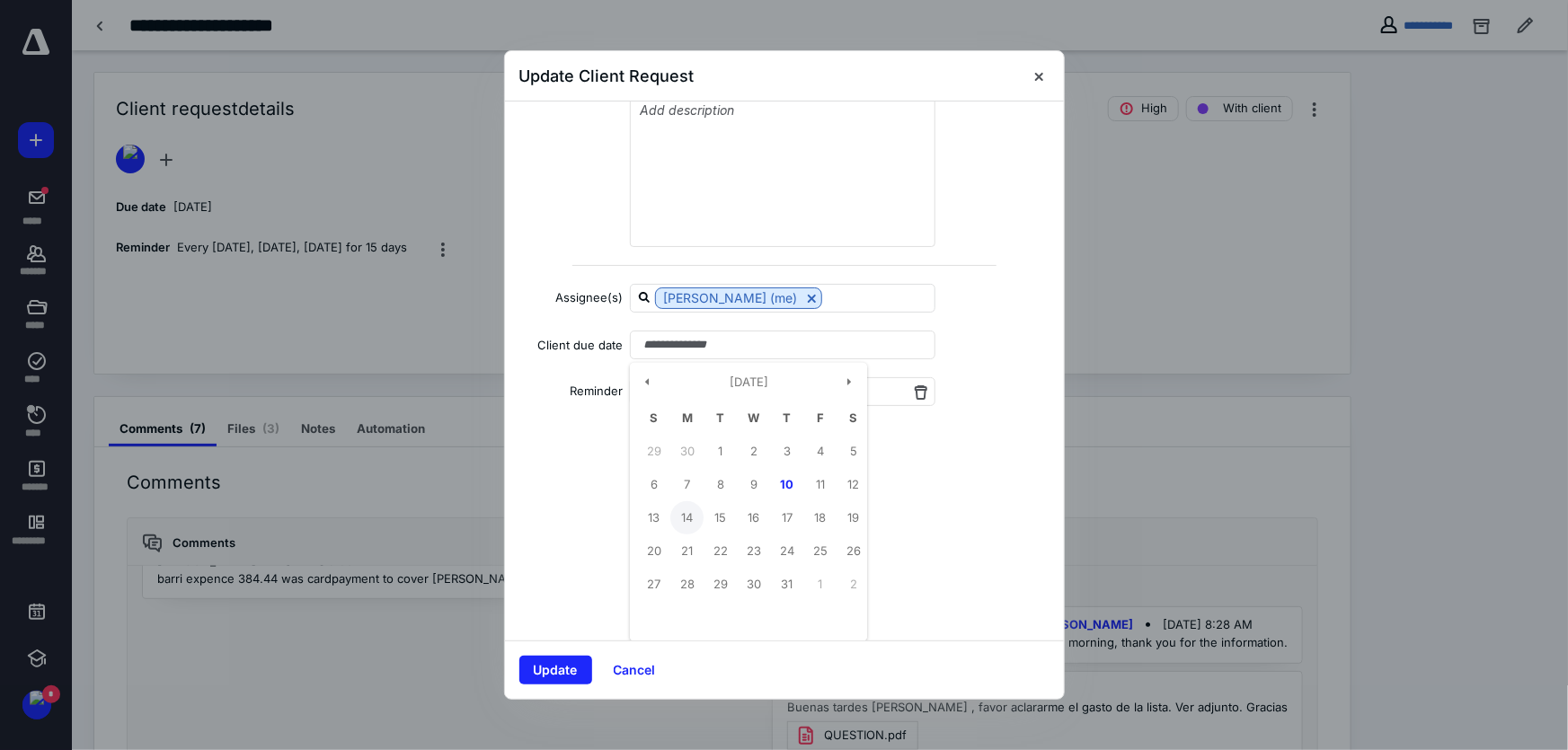 type on "**********" 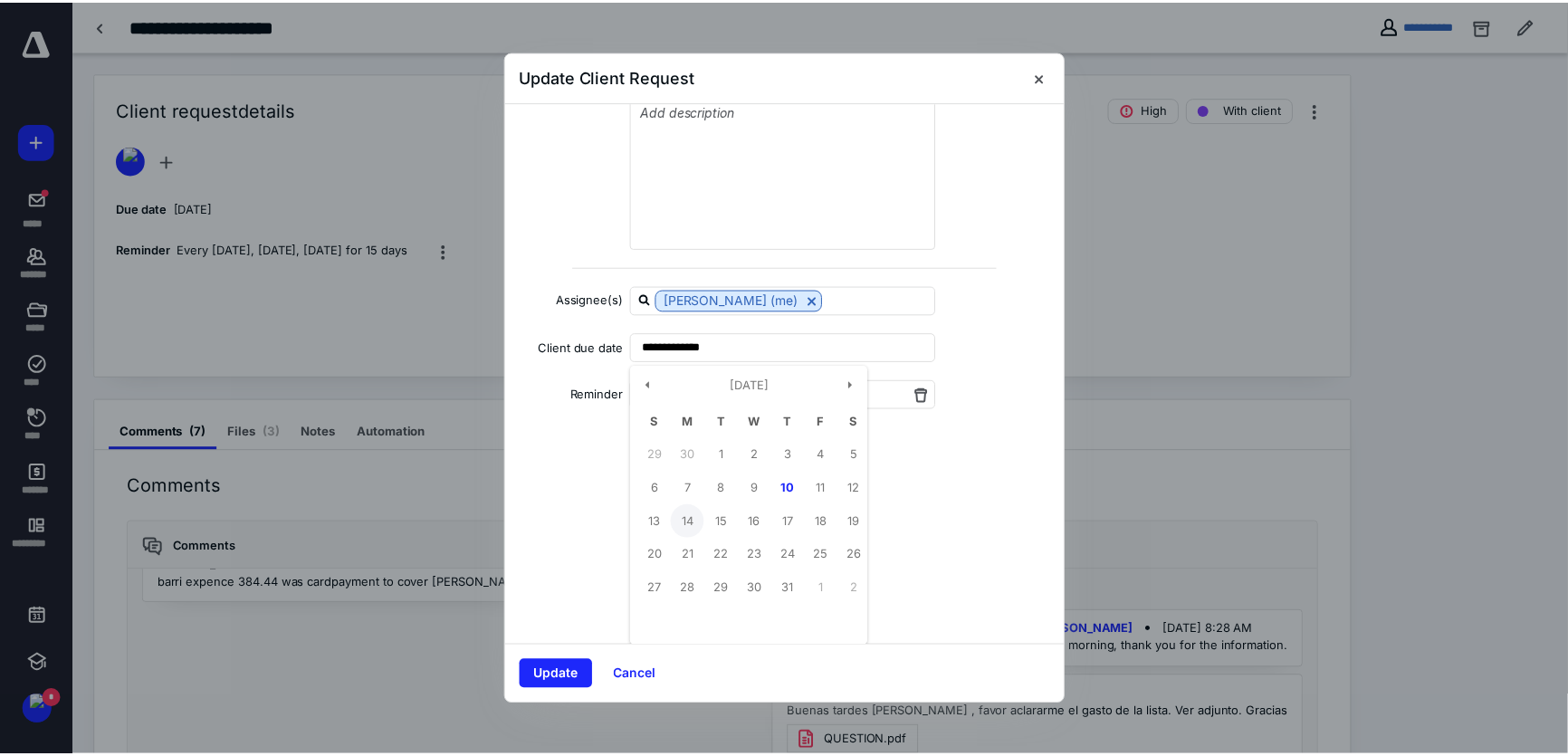scroll, scrollTop: 0, scrollLeft: 0, axis: both 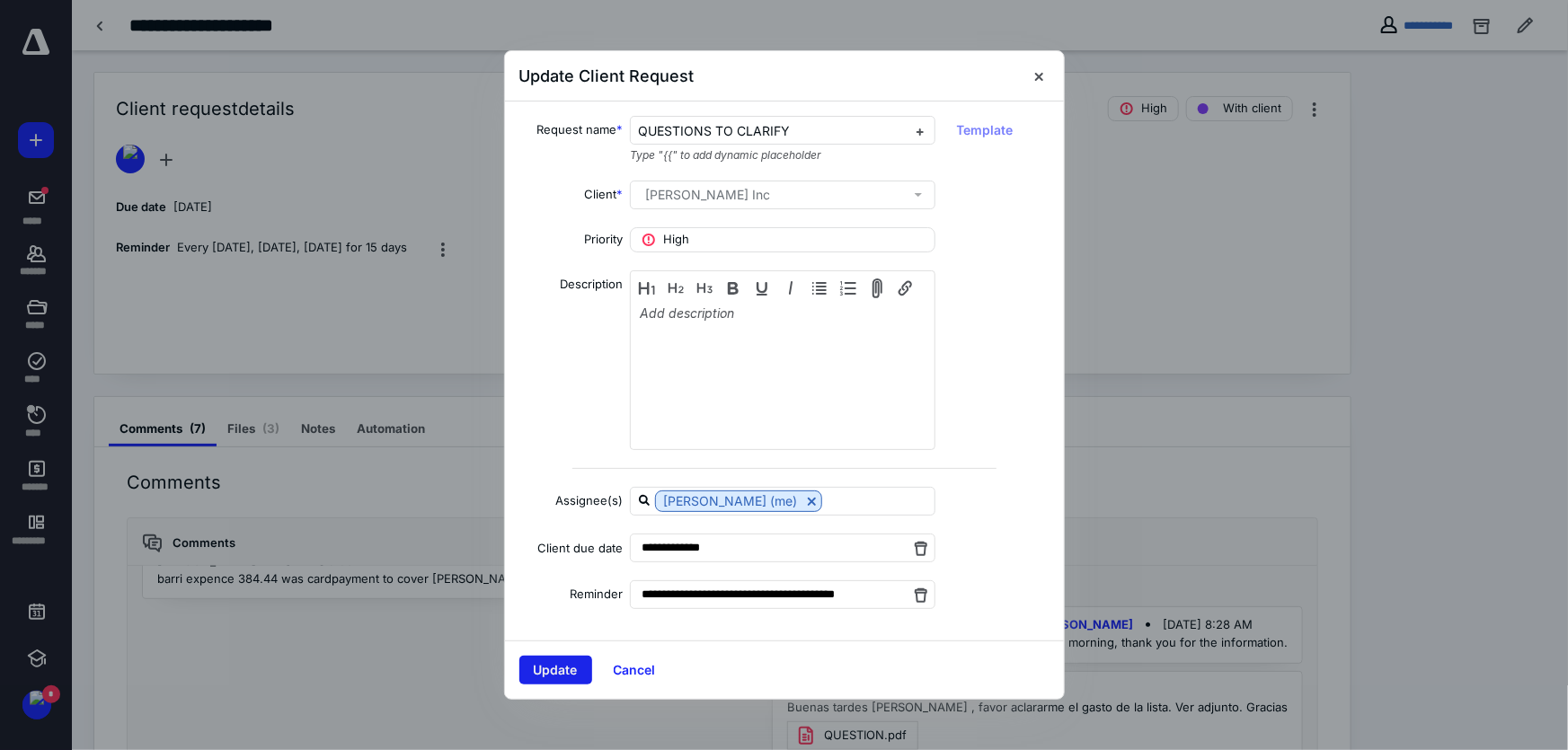 click on "Update" at bounding box center [555, 670] 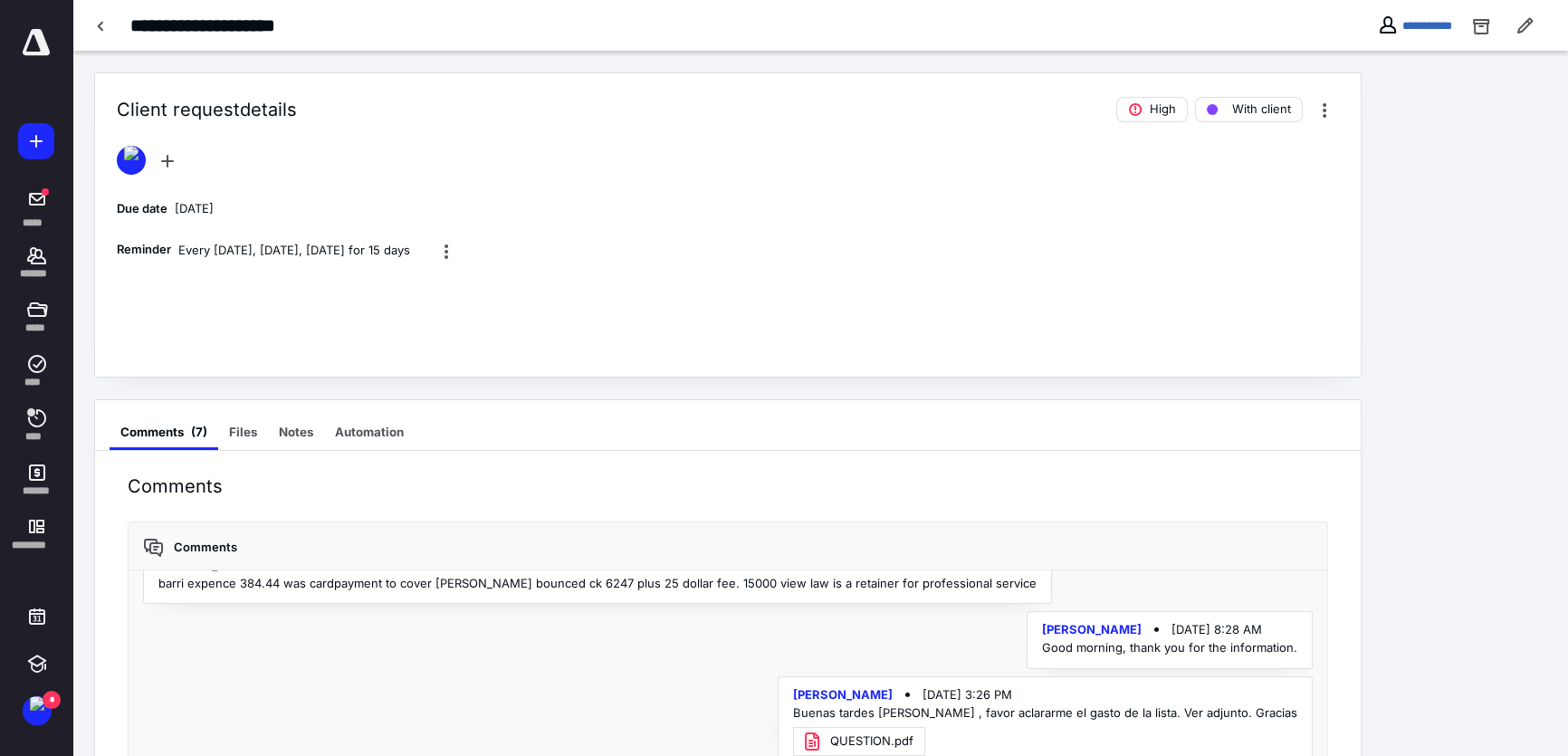 scroll, scrollTop: 390, scrollLeft: 0, axis: vertical 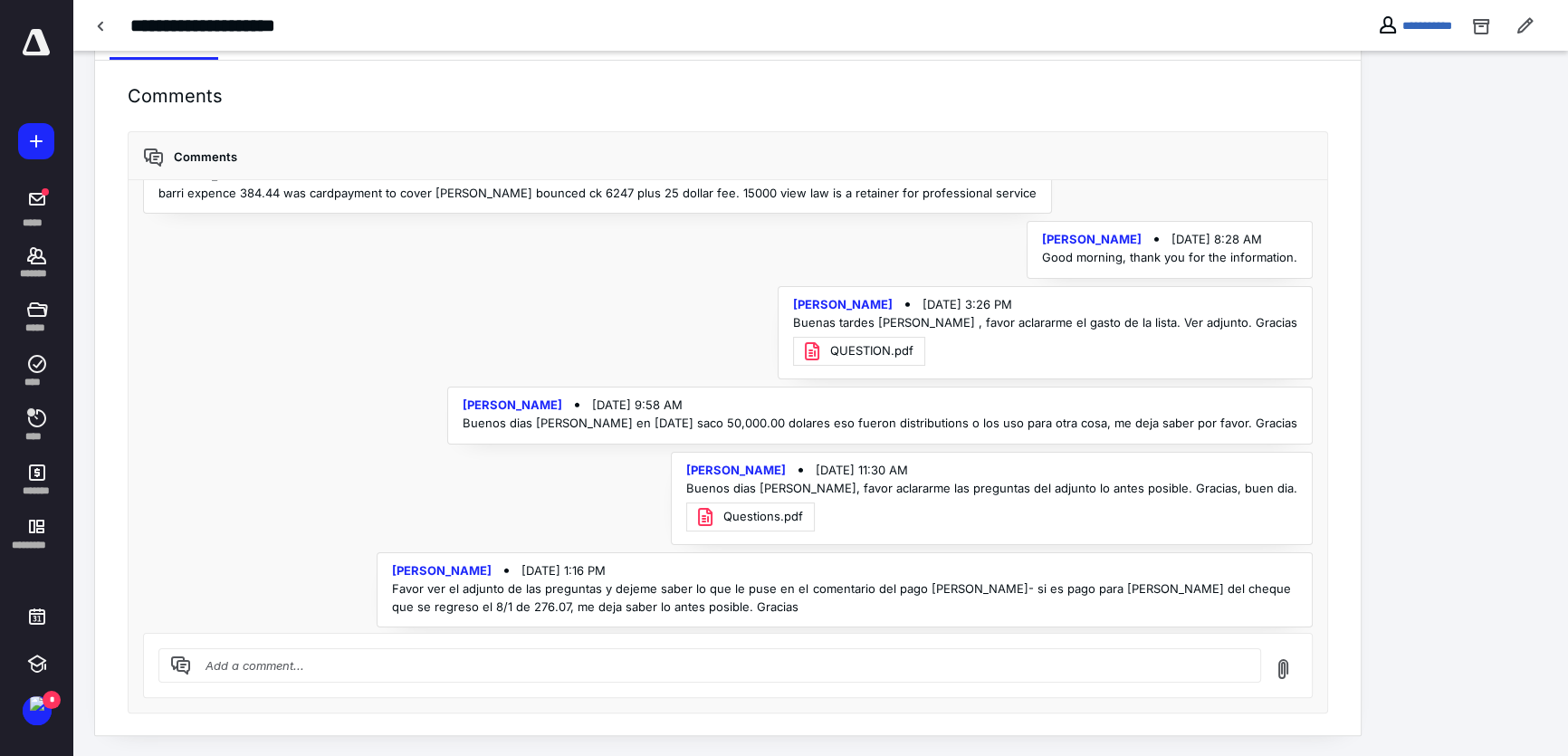 click at bounding box center (721, 665) 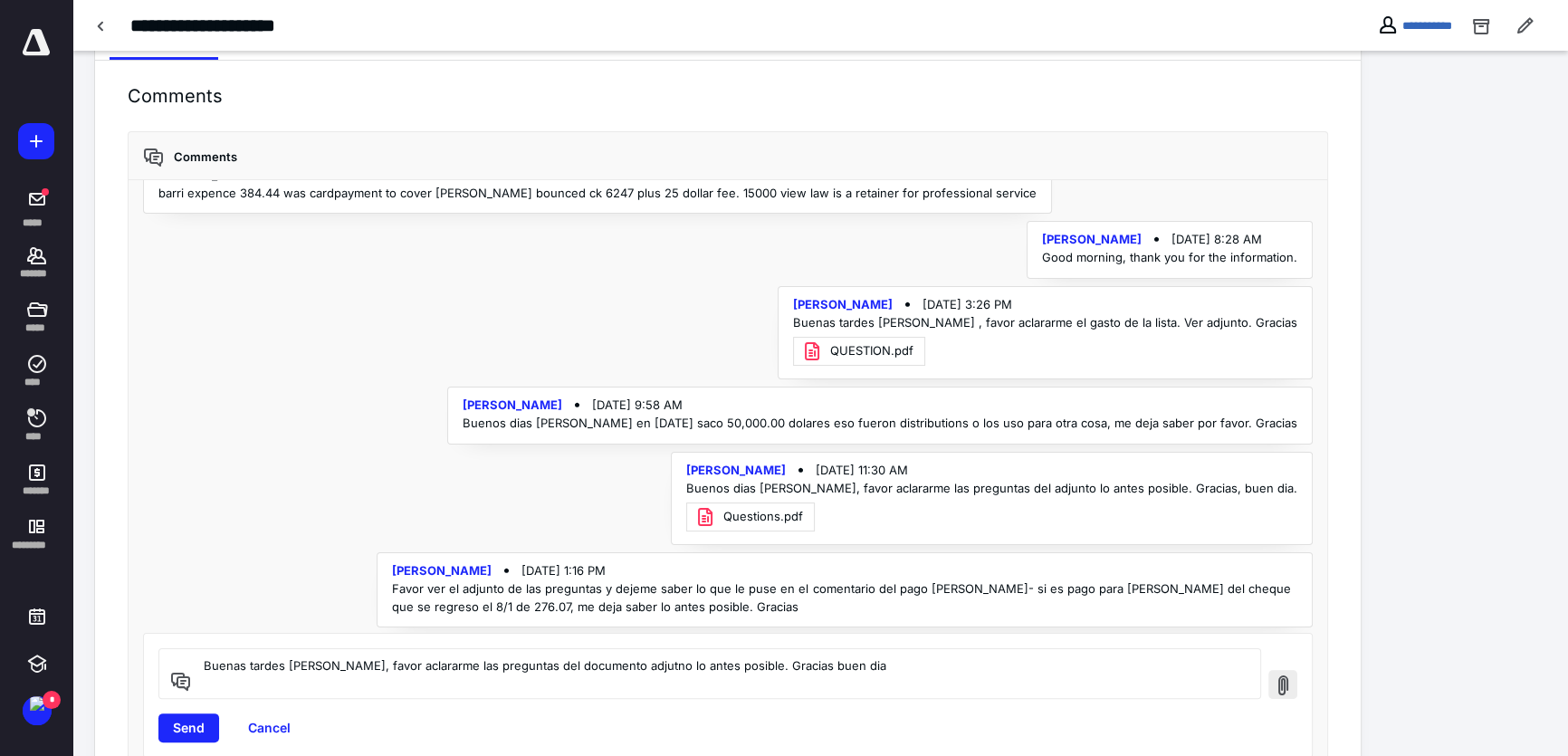 type on "Buenas tardes Sr Garibay, favor aclararme las preguntas del documento adjutno lo antes posible. Gracias buen dia" 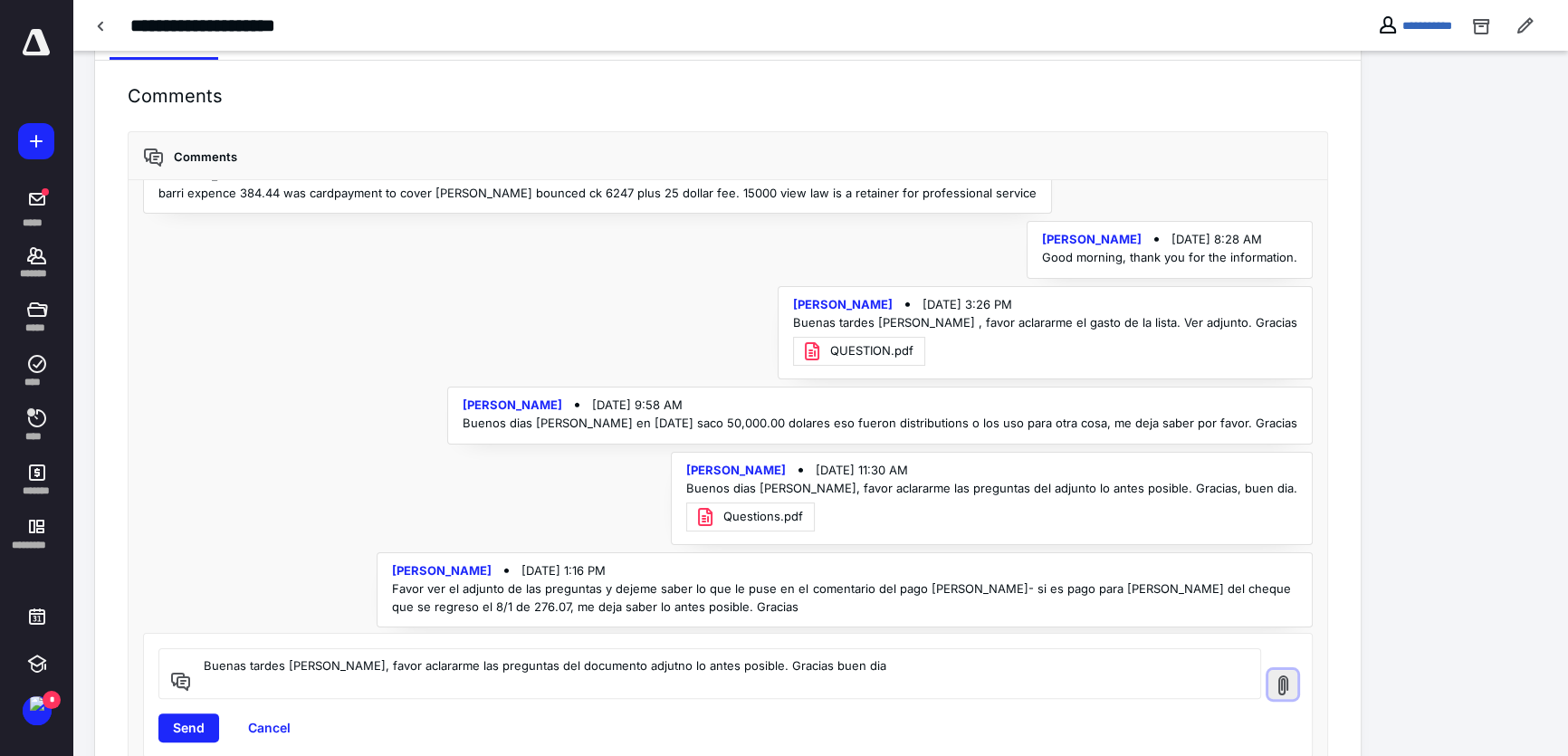 click at bounding box center (1283, 684) 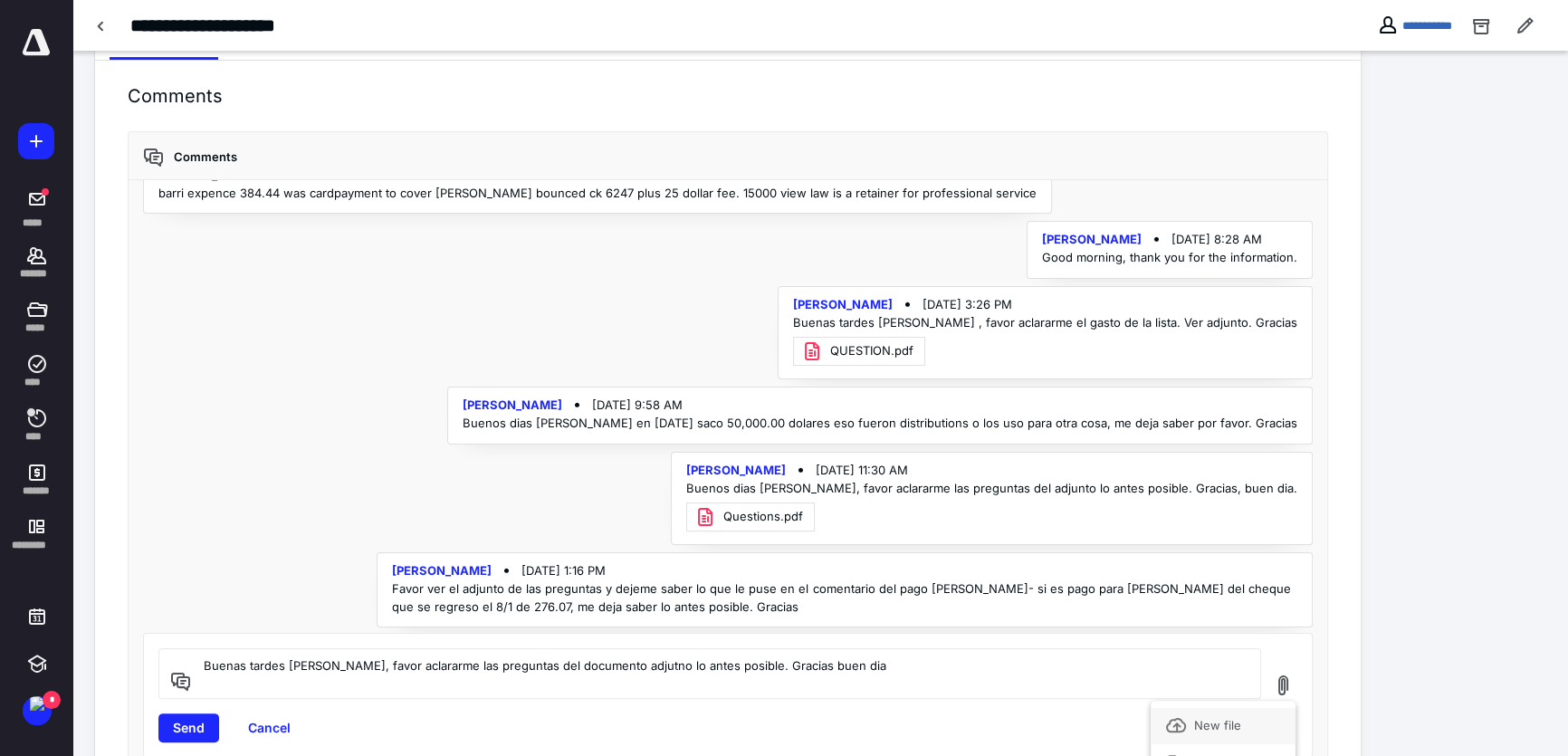 click on "New file" at bounding box center (1223, 726) 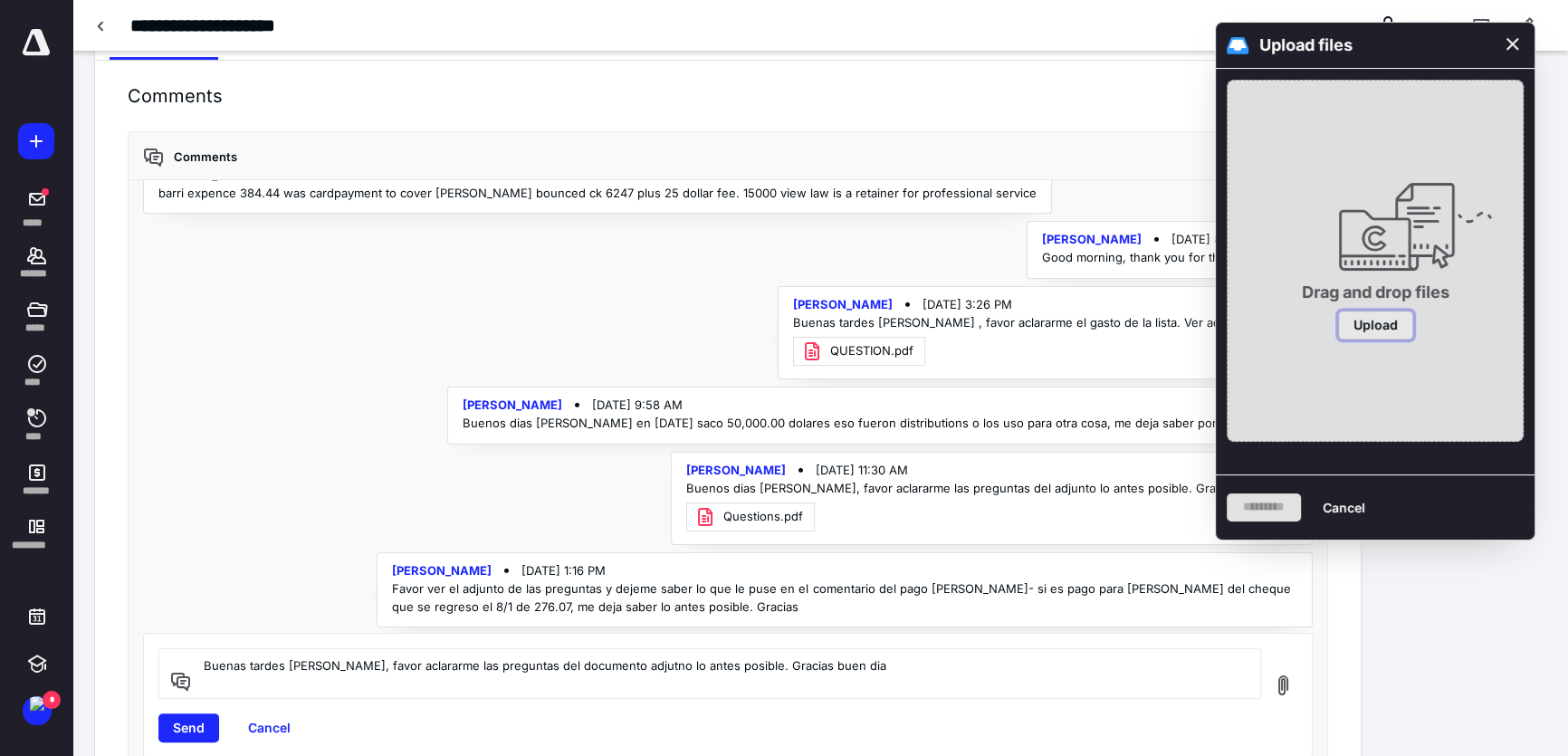 click on "Upload" at bounding box center [1375, 325] 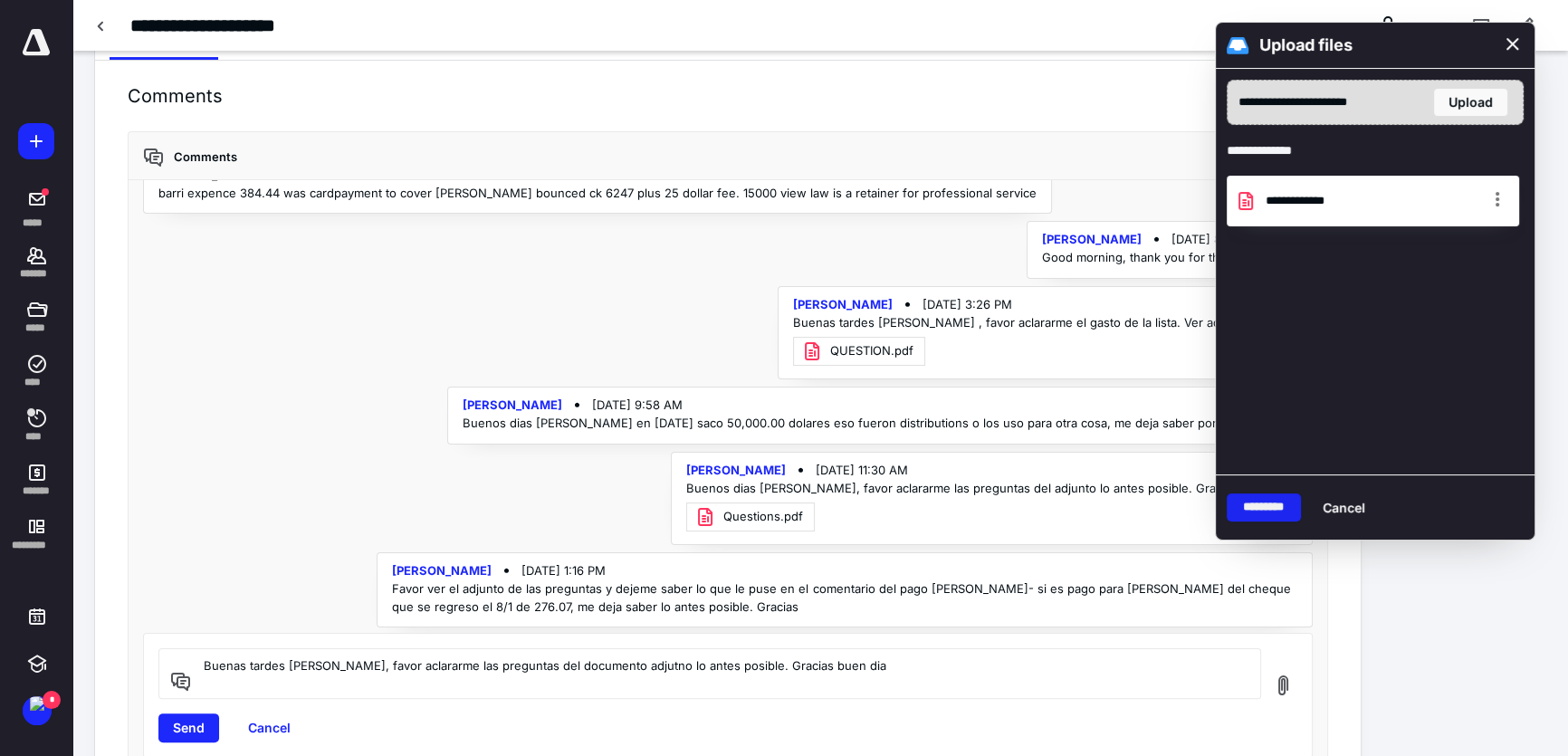 click on "*********" at bounding box center [1264, 508] 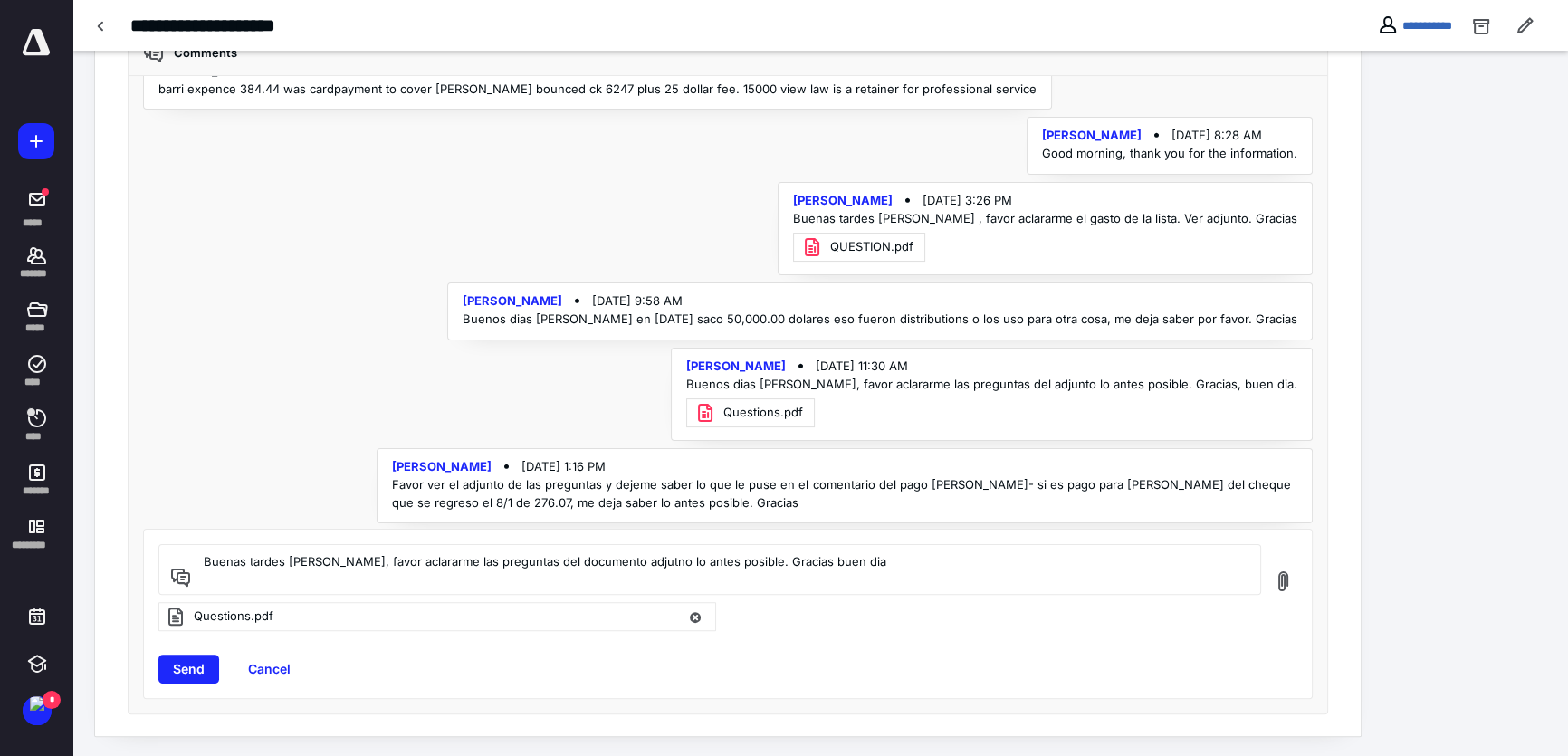 scroll, scrollTop: 495, scrollLeft: 0, axis: vertical 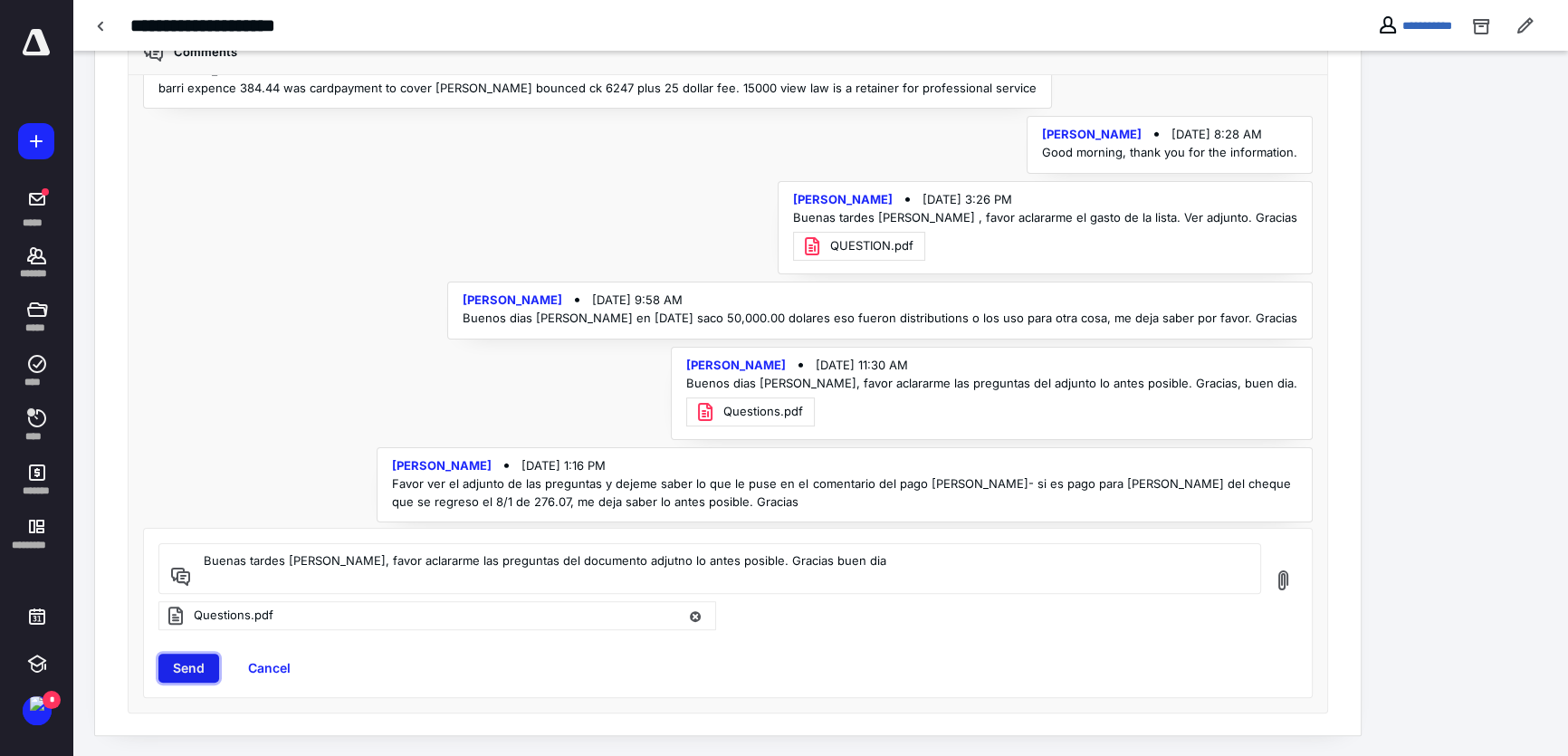 click on "Send" at bounding box center [188, 668] 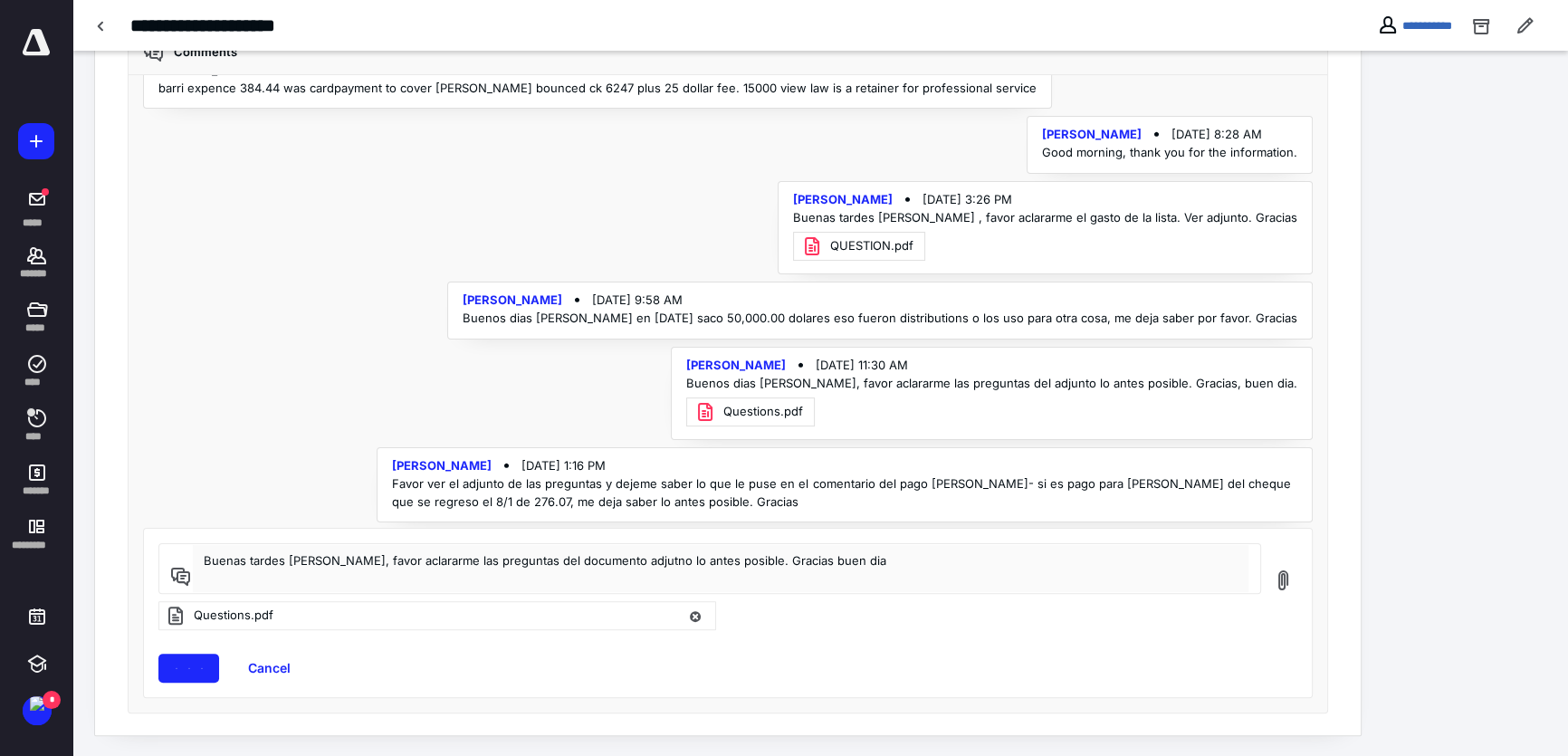 type 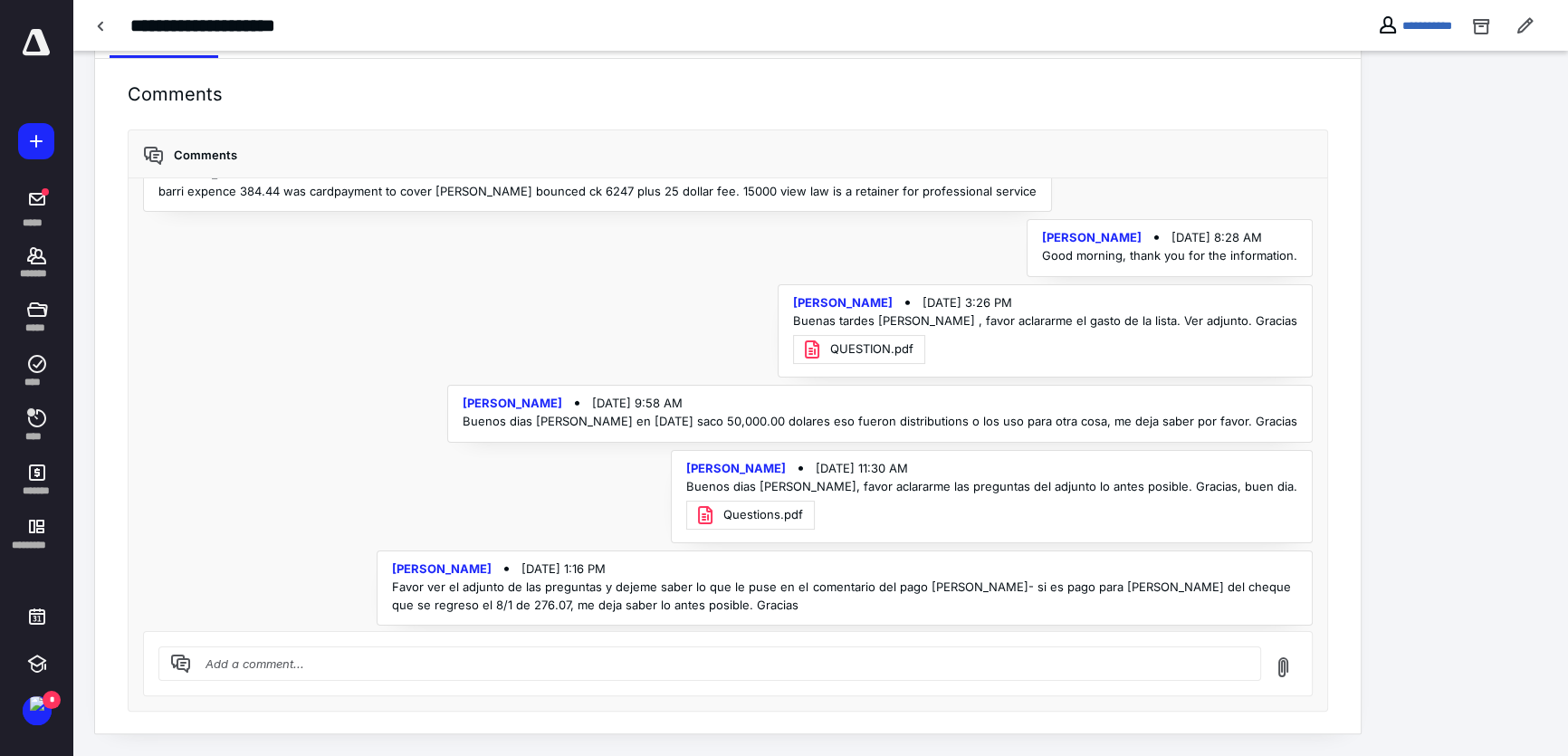 scroll, scrollTop: 390, scrollLeft: 0, axis: vertical 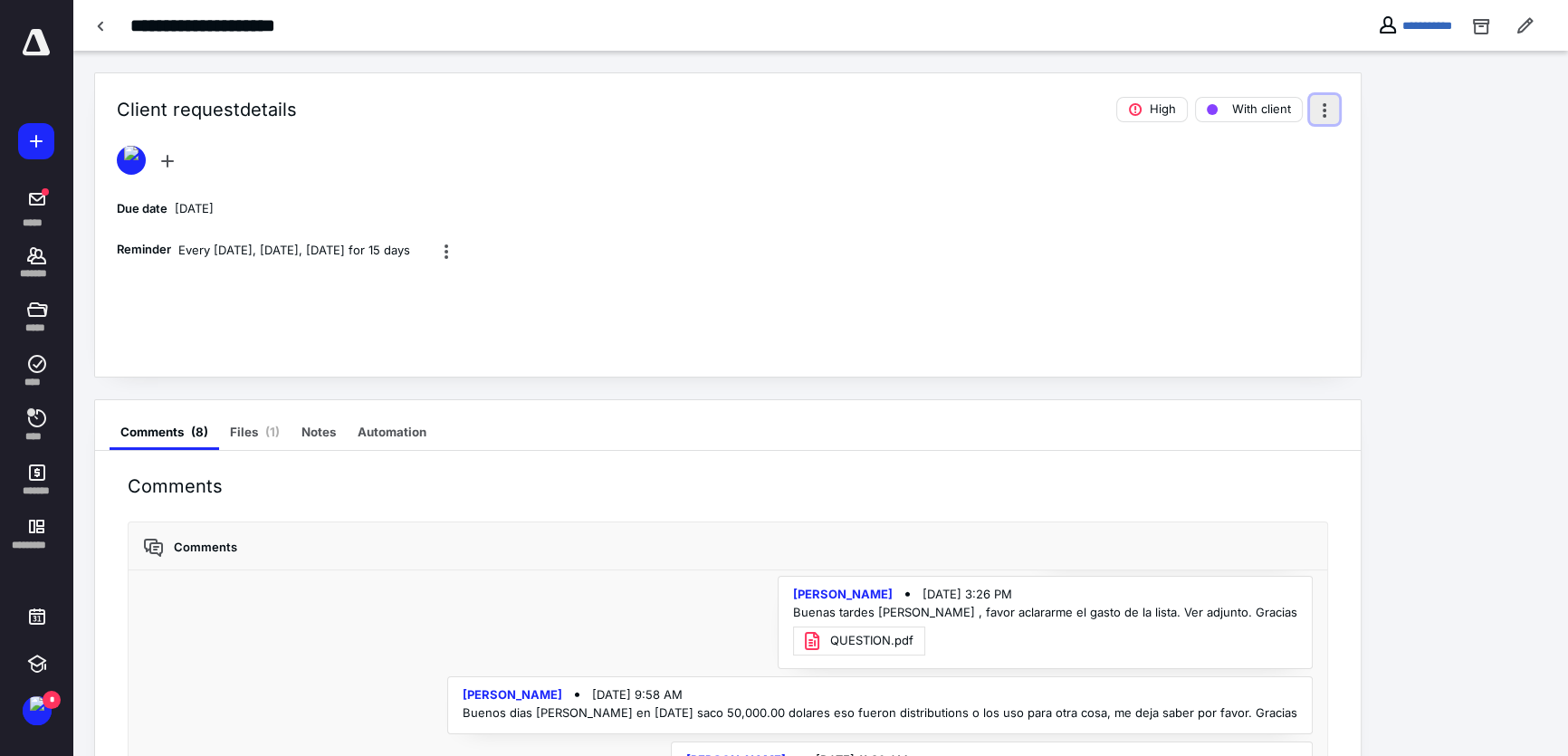 click at bounding box center [1324, 110] 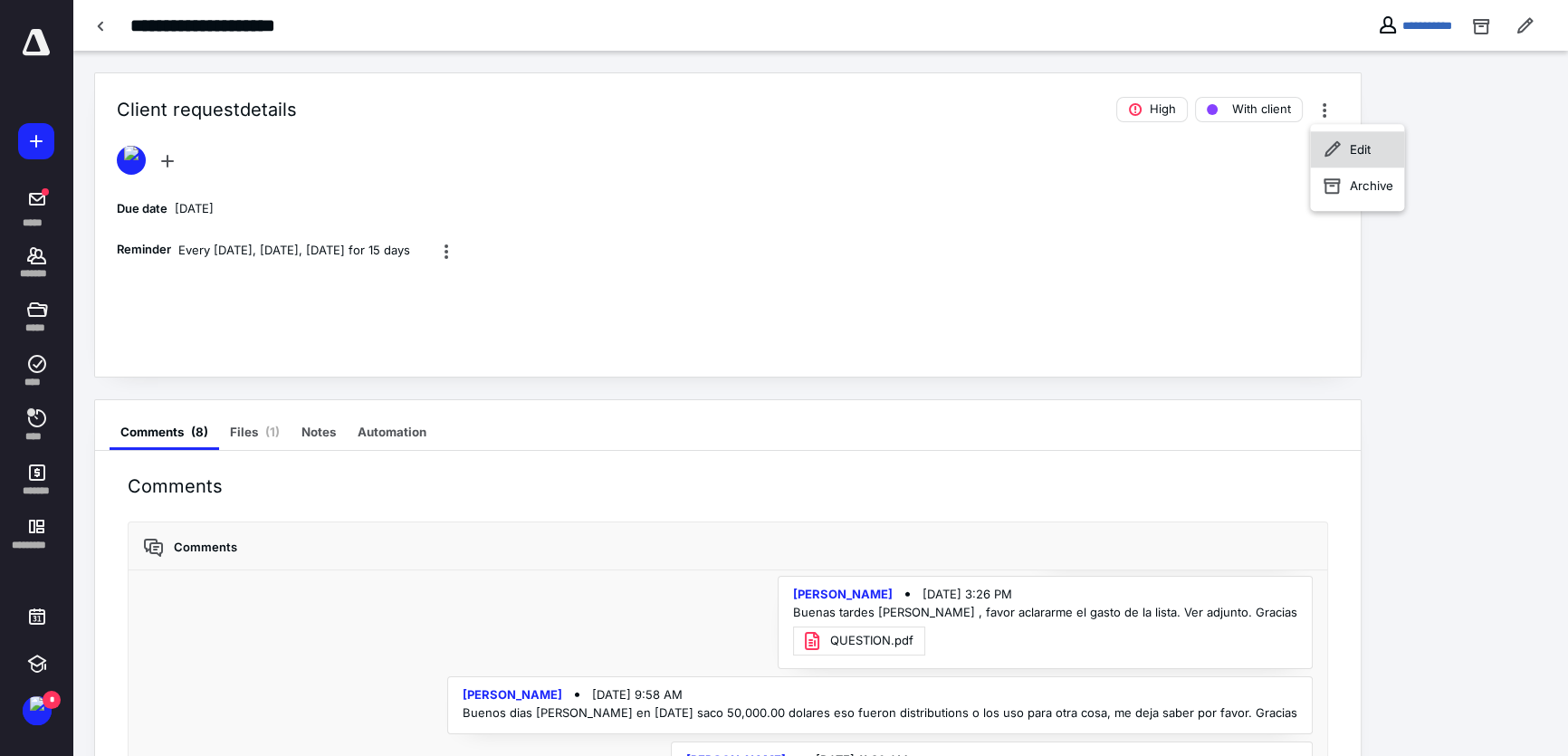 click on "Edit" at bounding box center [1360, 149] 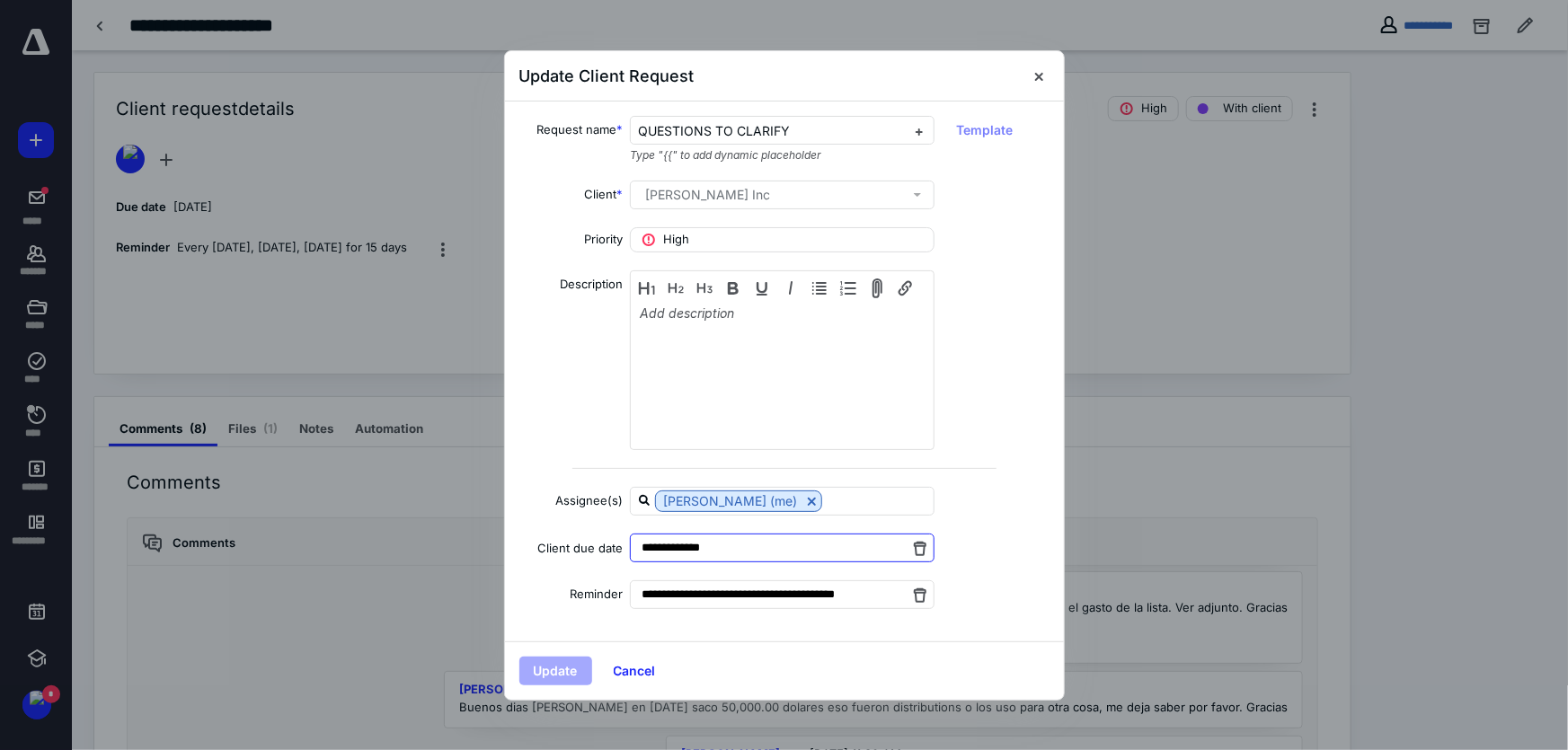 click on "**********" at bounding box center [782, 548] 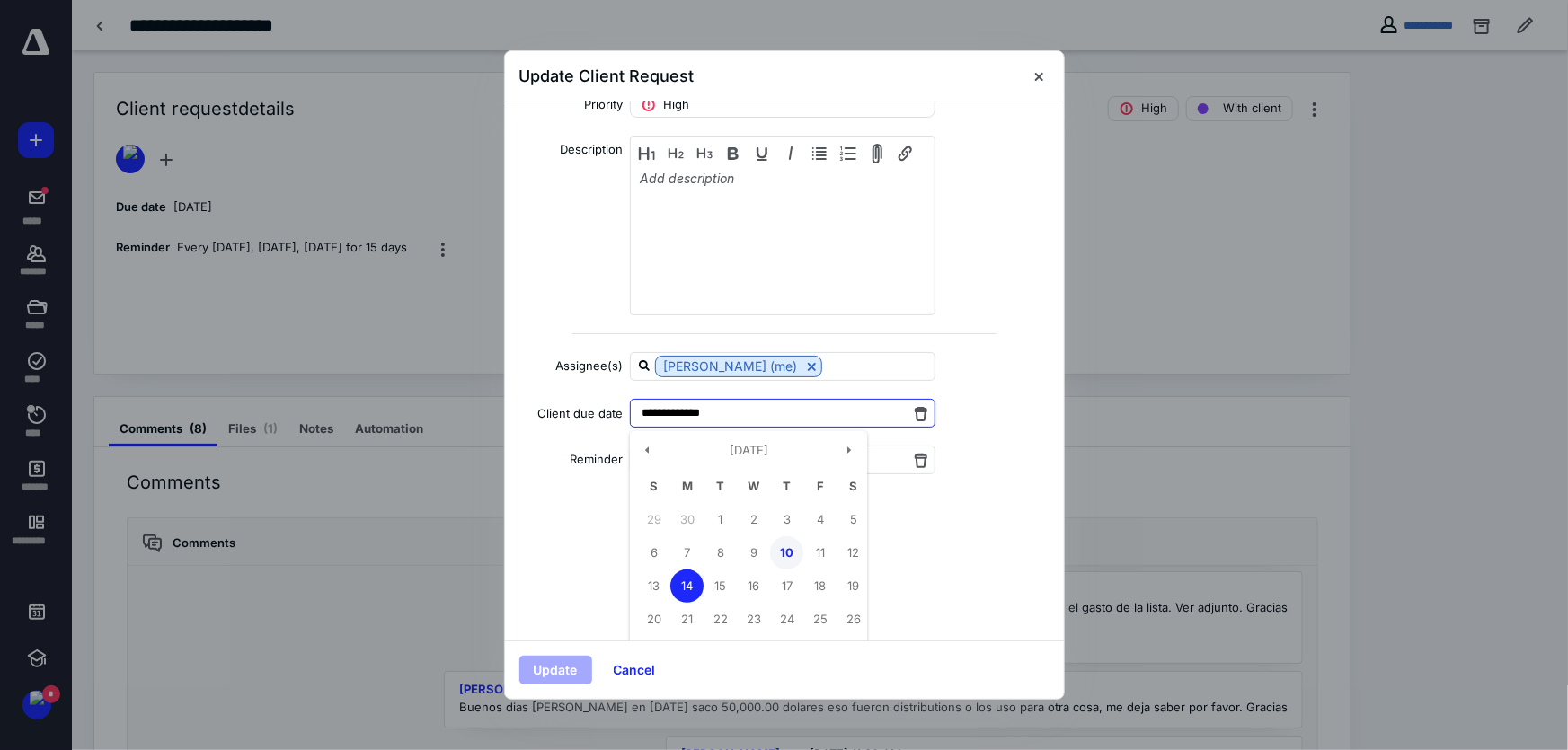 scroll, scrollTop: 163, scrollLeft: 0, axis: vertical 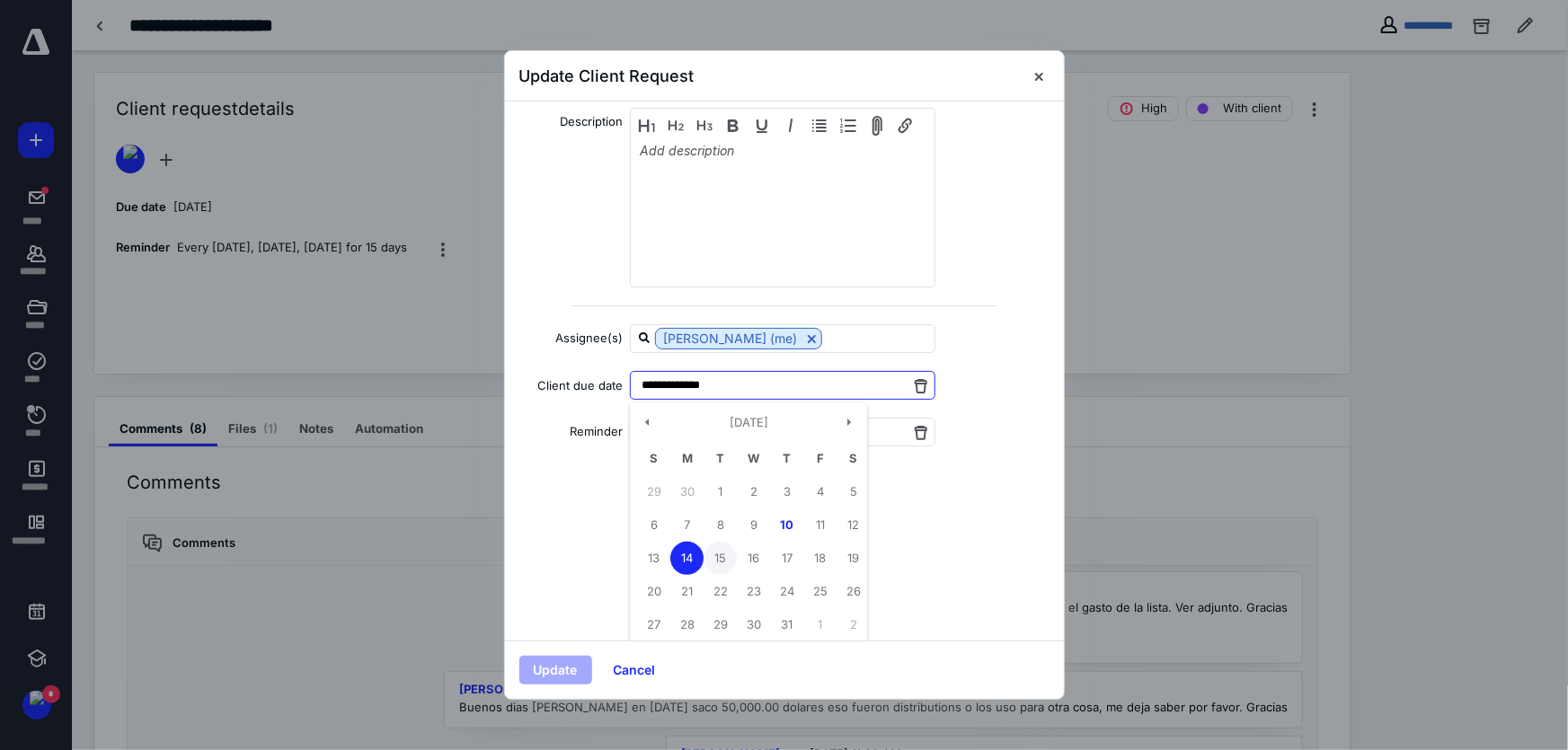 click on "15" at bounding box center (720, 558) 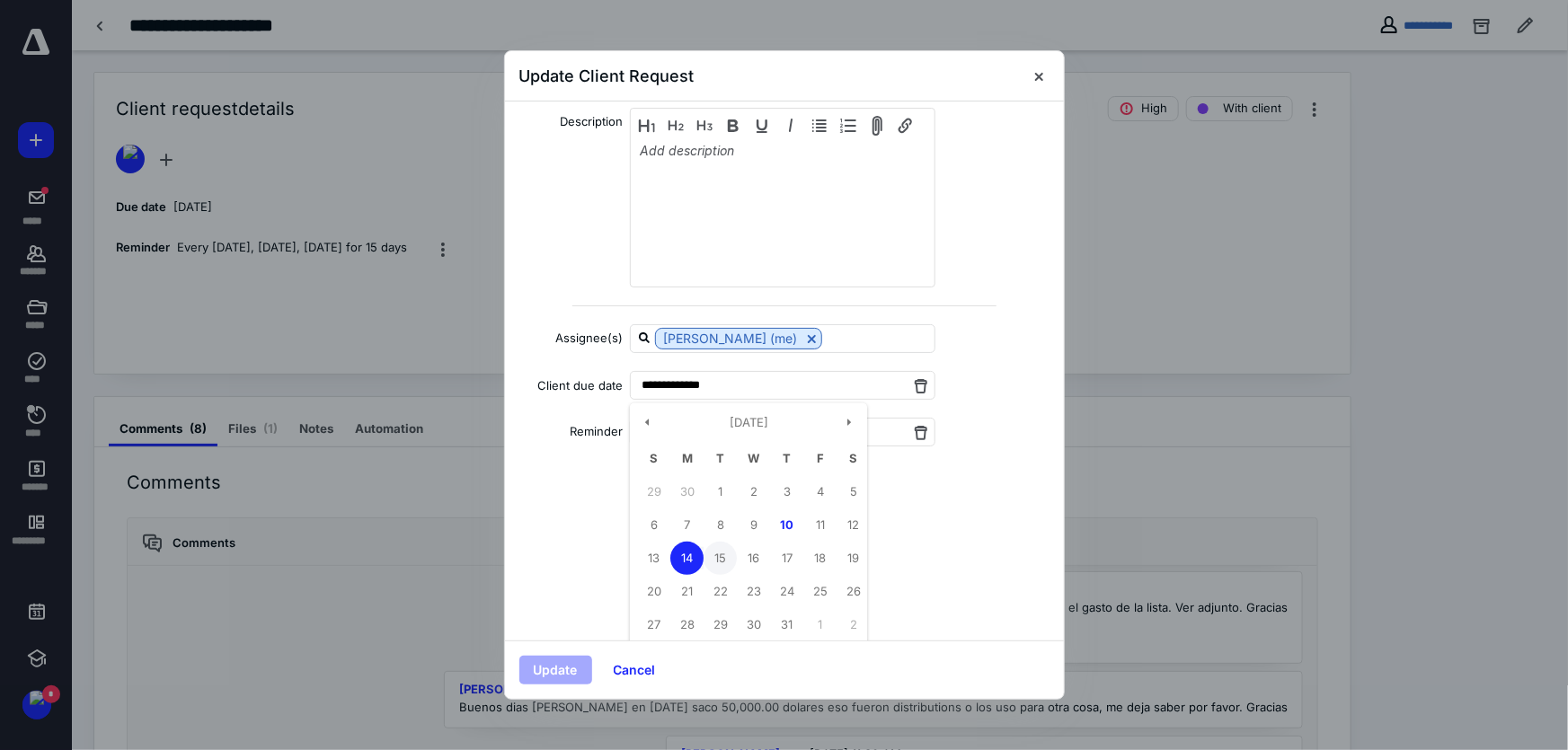 type on "**********" 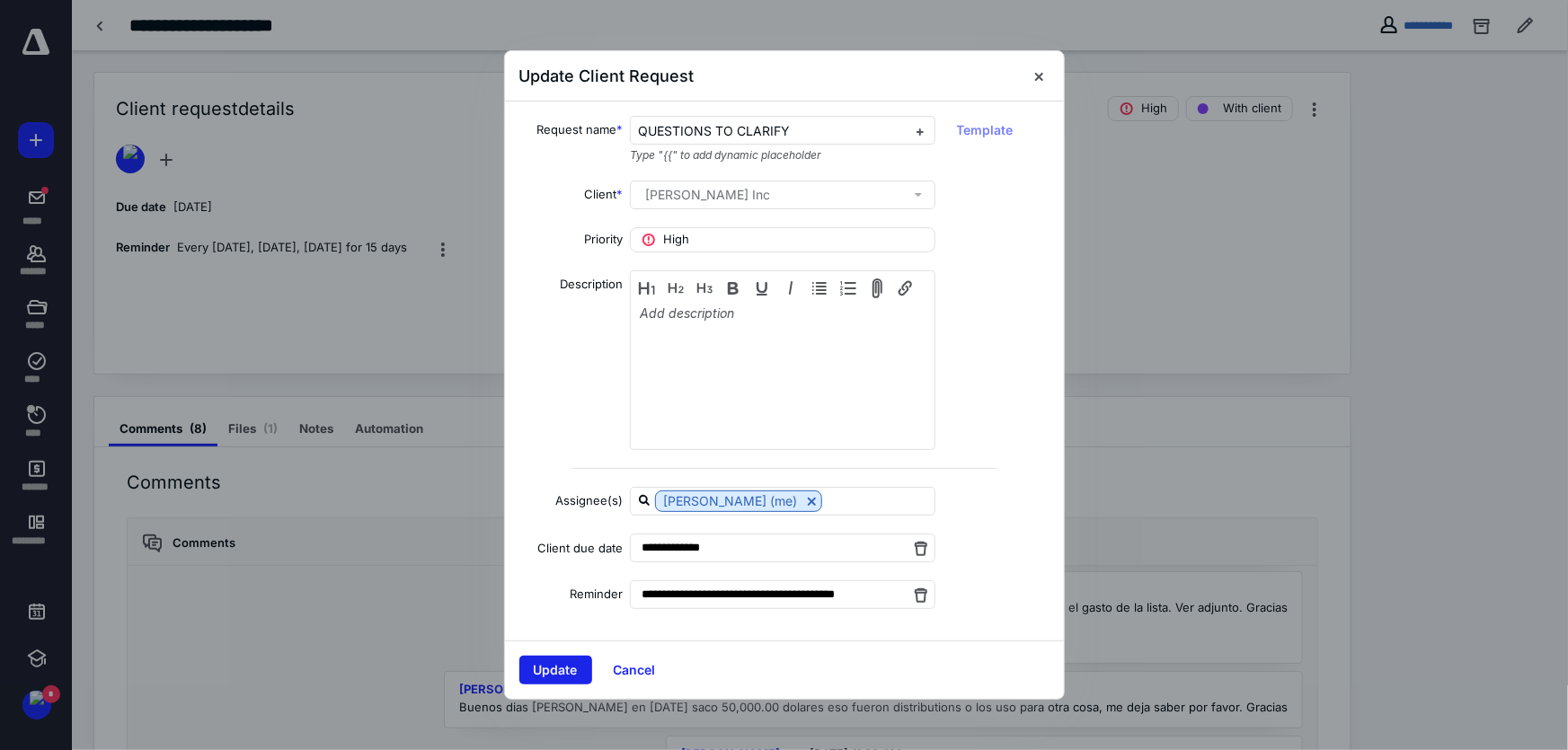 click on "Update" at bounding box center [555, 670] 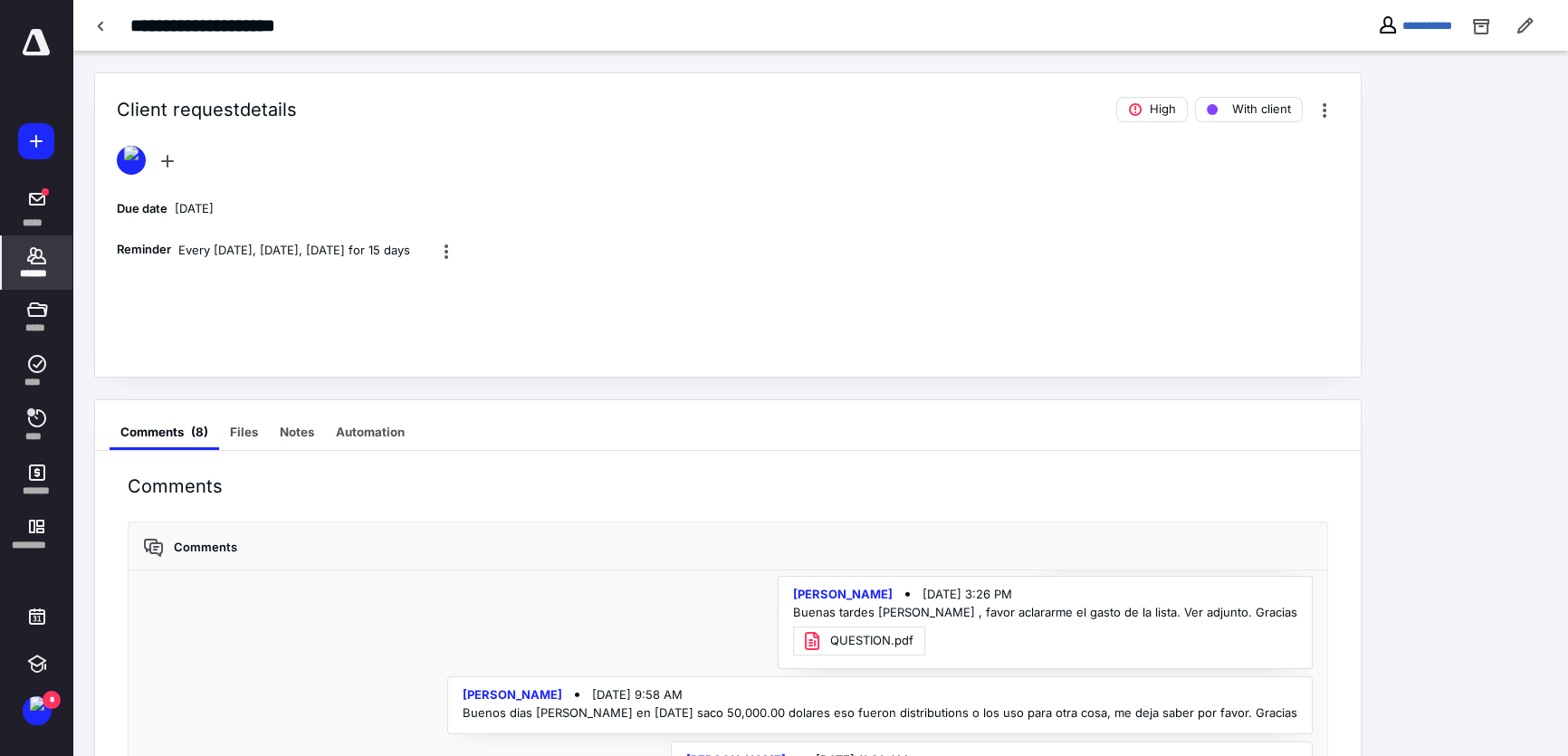 click on "*******" at bounding box center [37, 263] 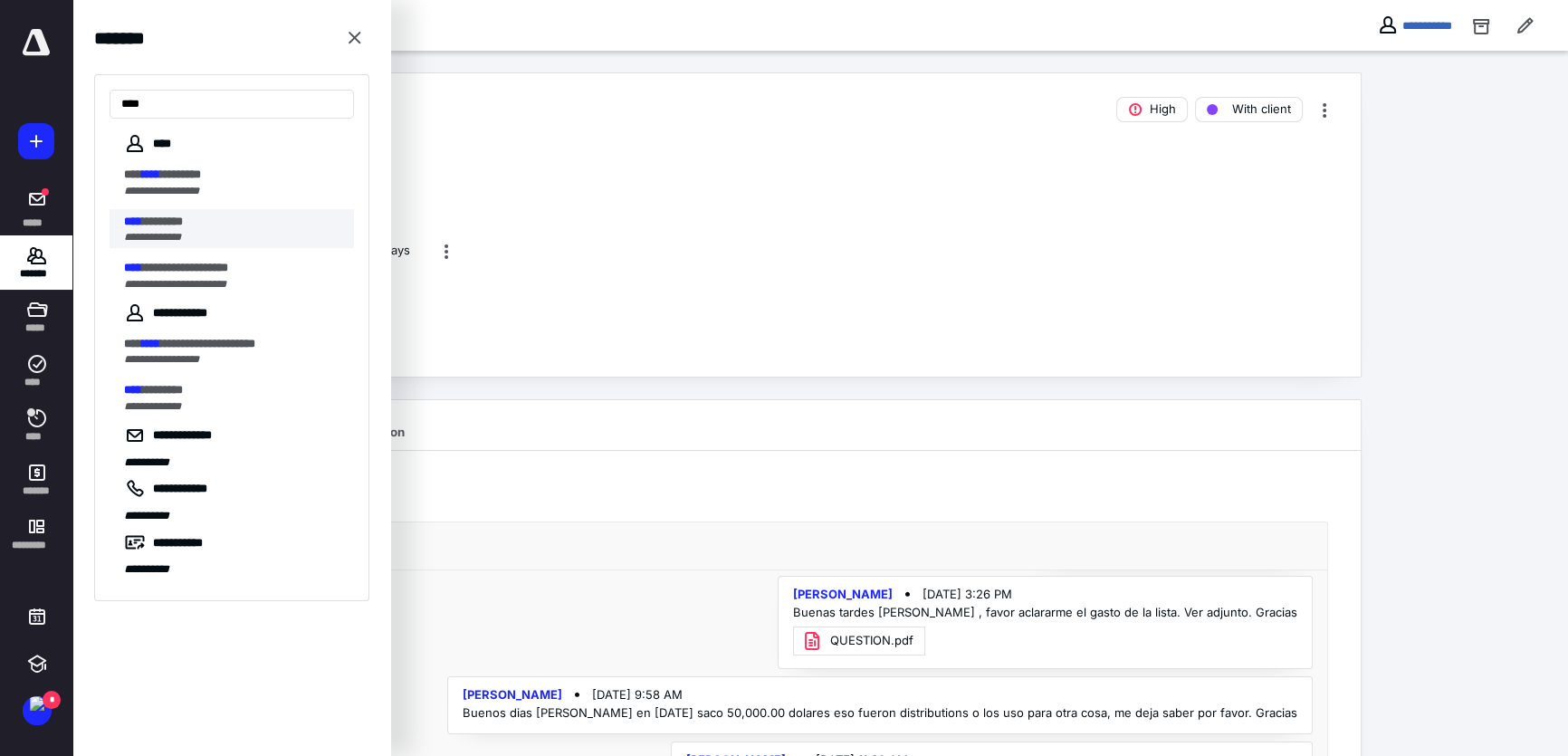 type on "****" 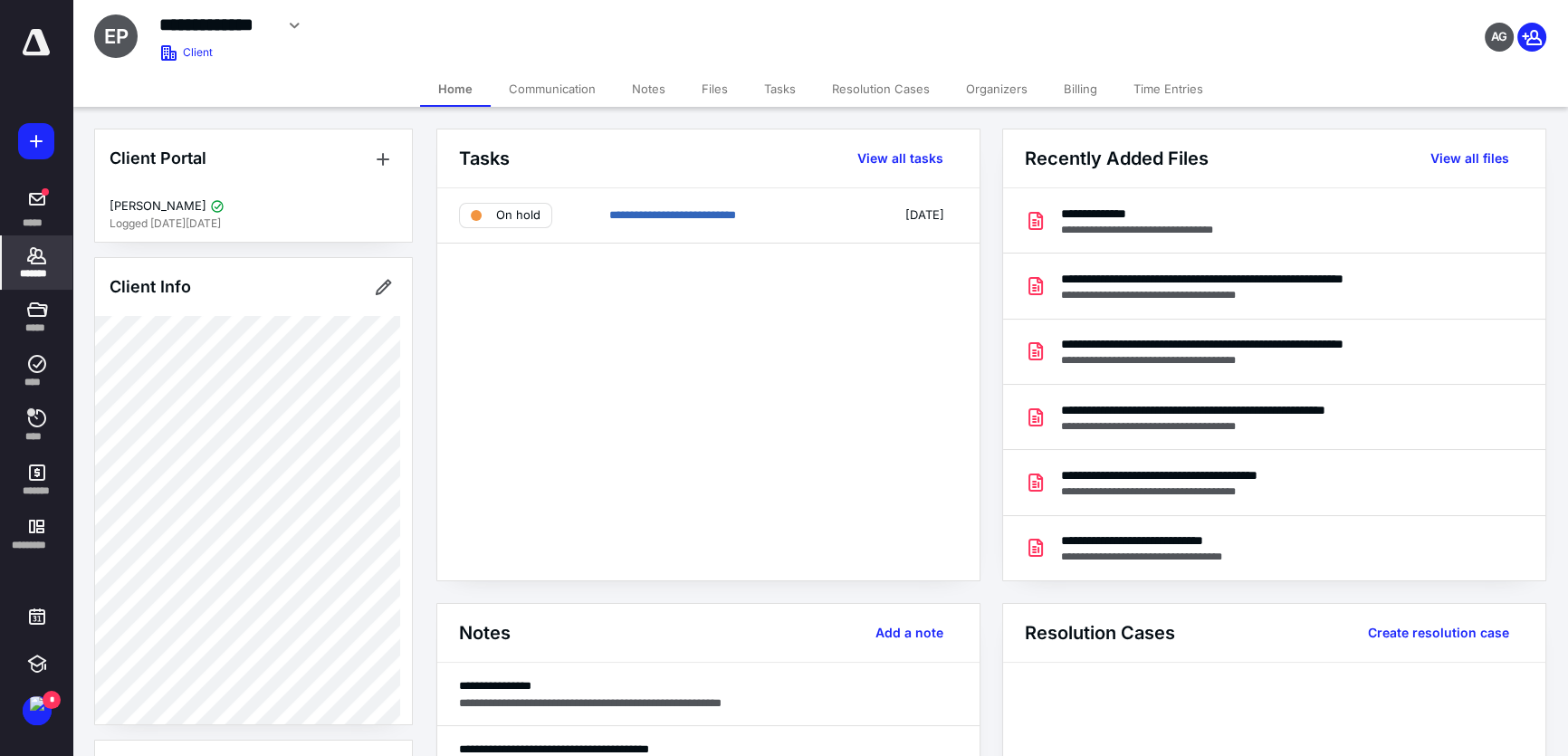 click on "*******" at bounding box center (37, 273) 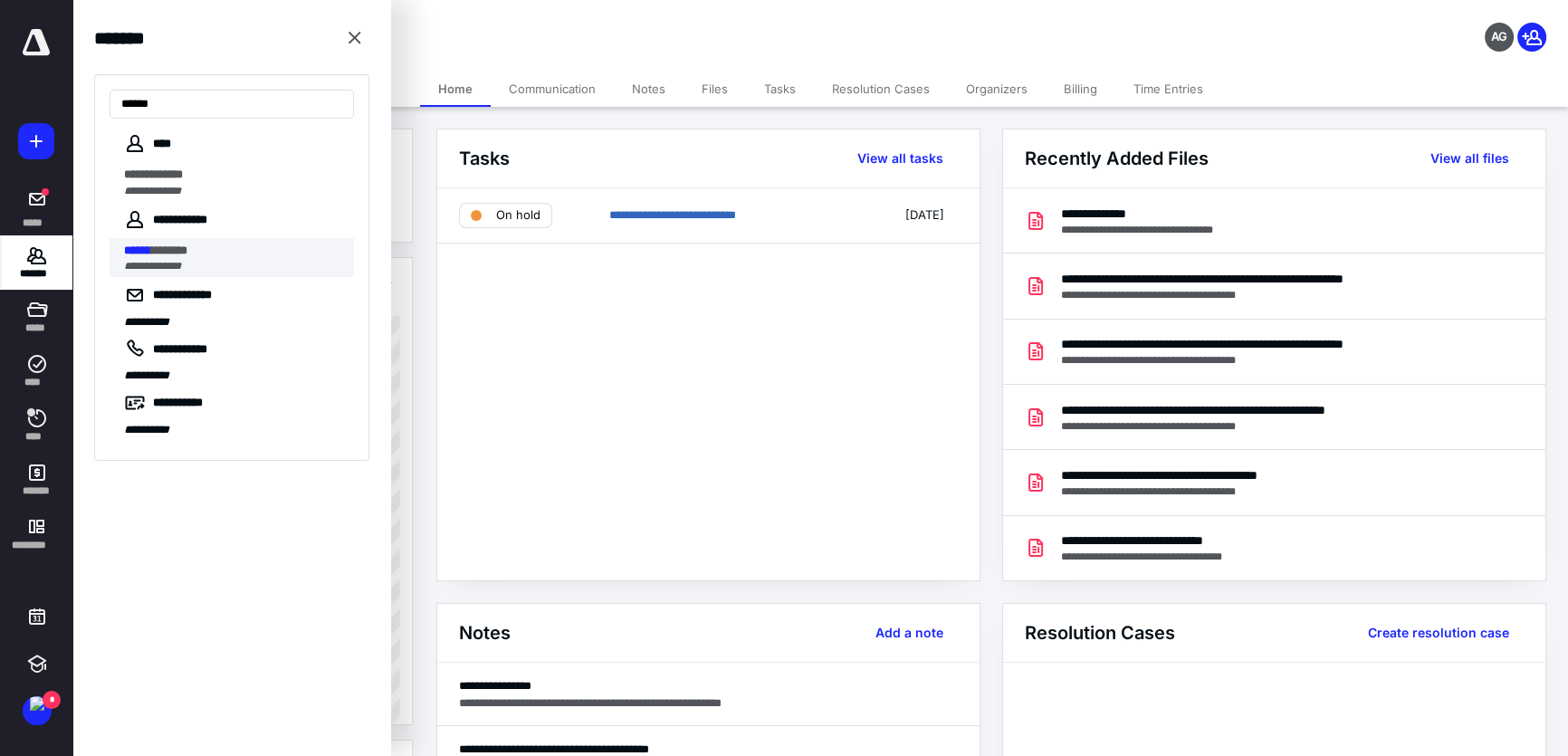 type on "******" 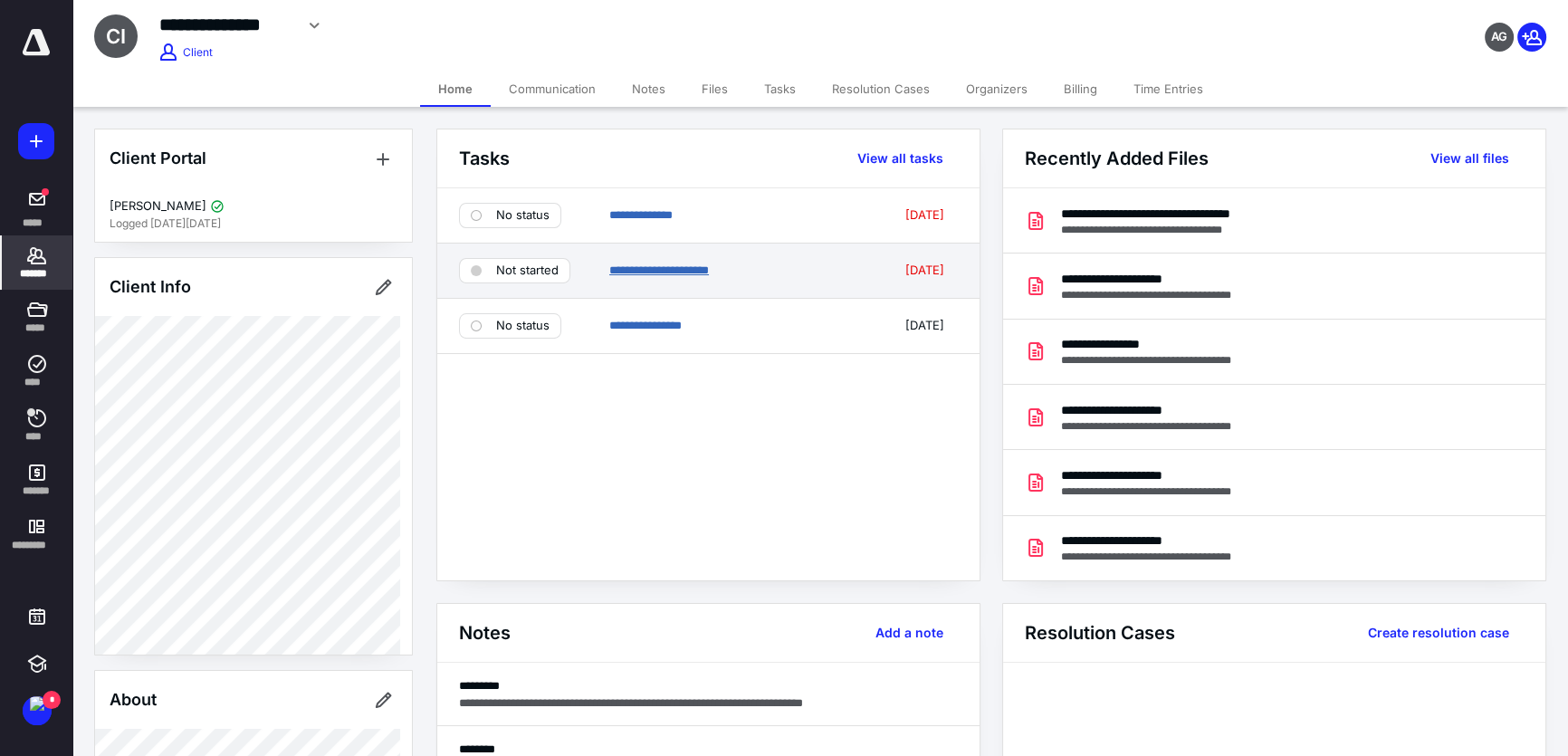 click on "**********" at bounding box center (659, 270) 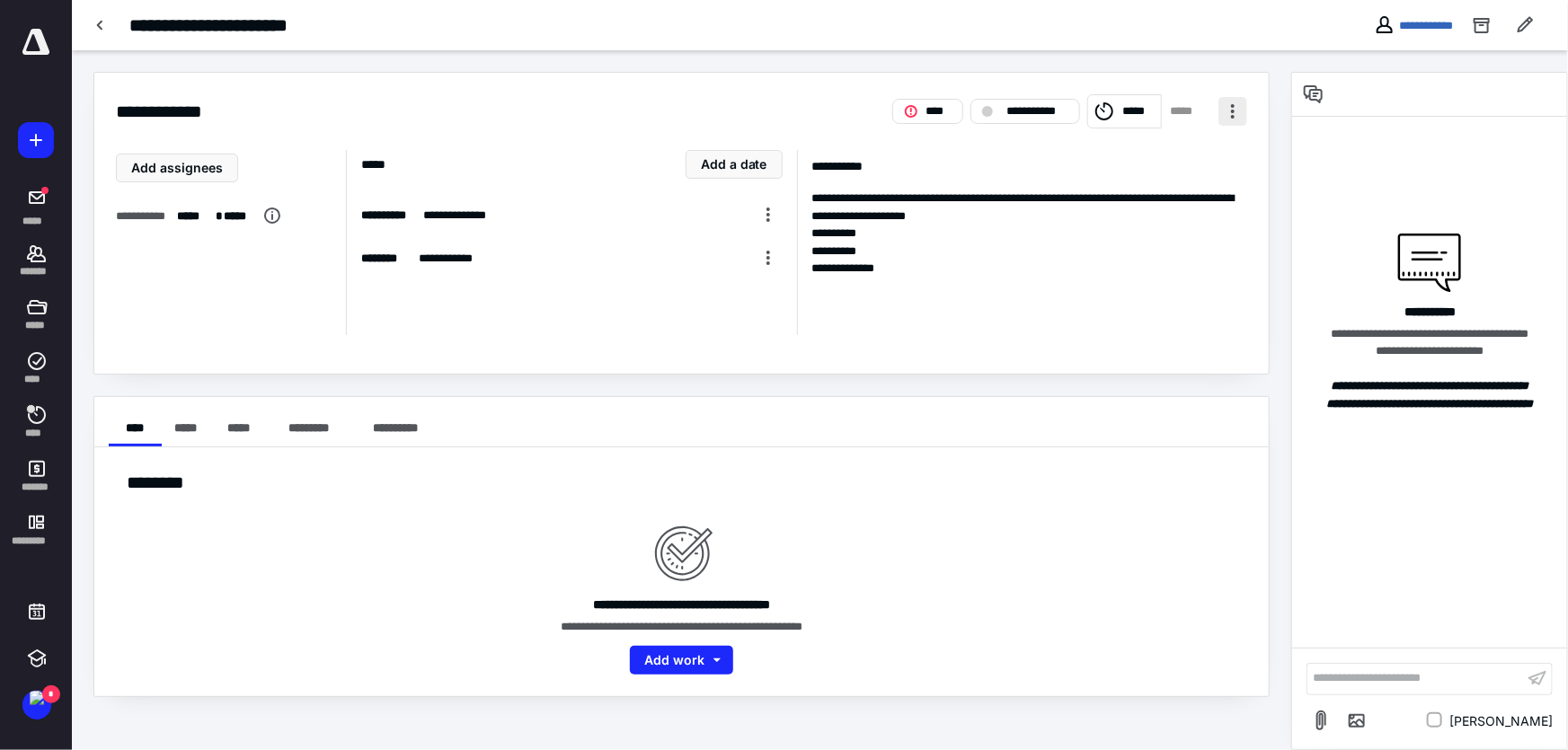 click at bounding box center [1233, 111] 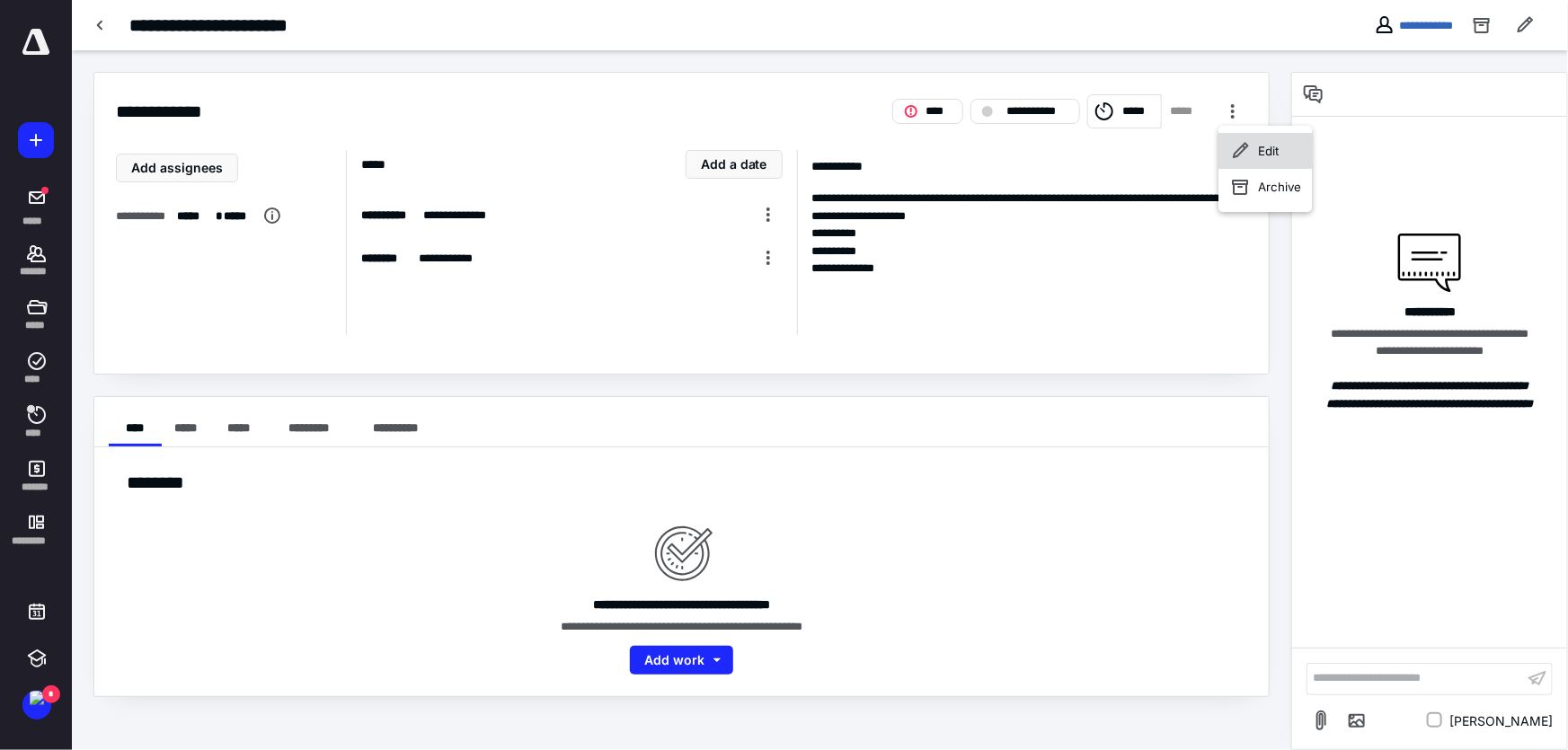 click on "Edit" at bounding box center [1265, 151] 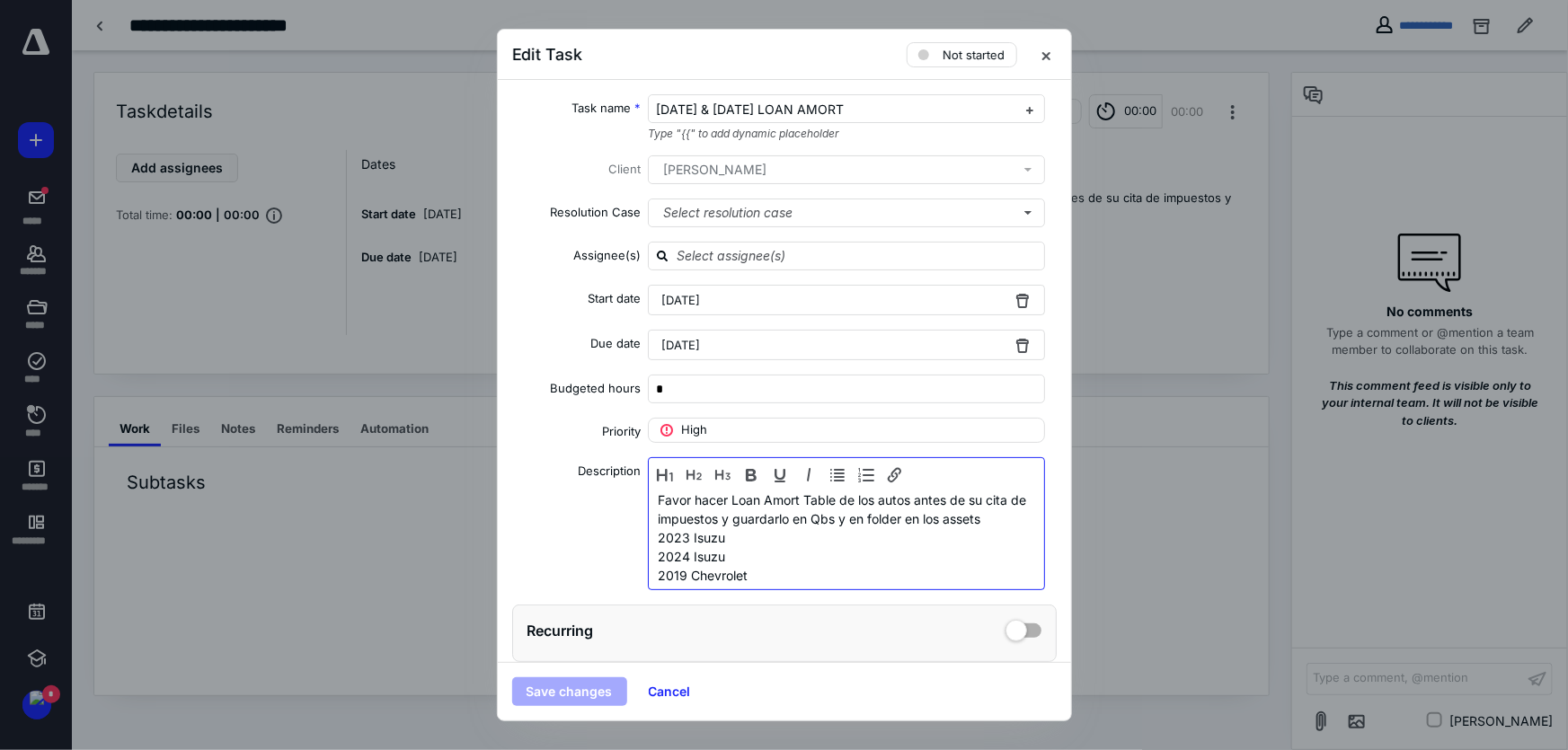 click on "Favor hacer Loan Amort Table de los autos antes de su cita de impuestos y guardarlo en Qbs y en folder en los assets 2023 Isuzu 2024 Isuzu 2019 Chevrolet" at bounding box center (846, 537) 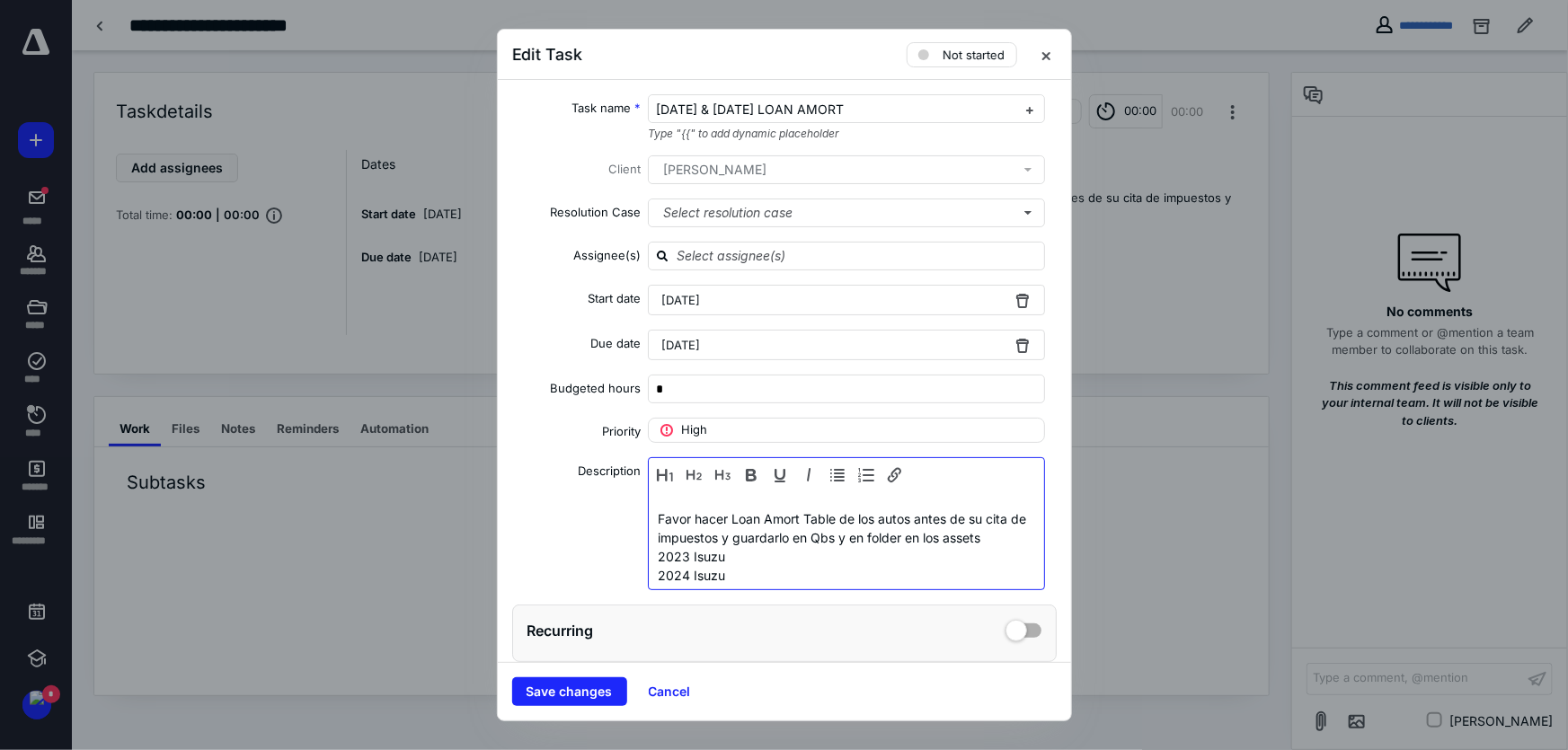 click at bounding box center (846, 499) 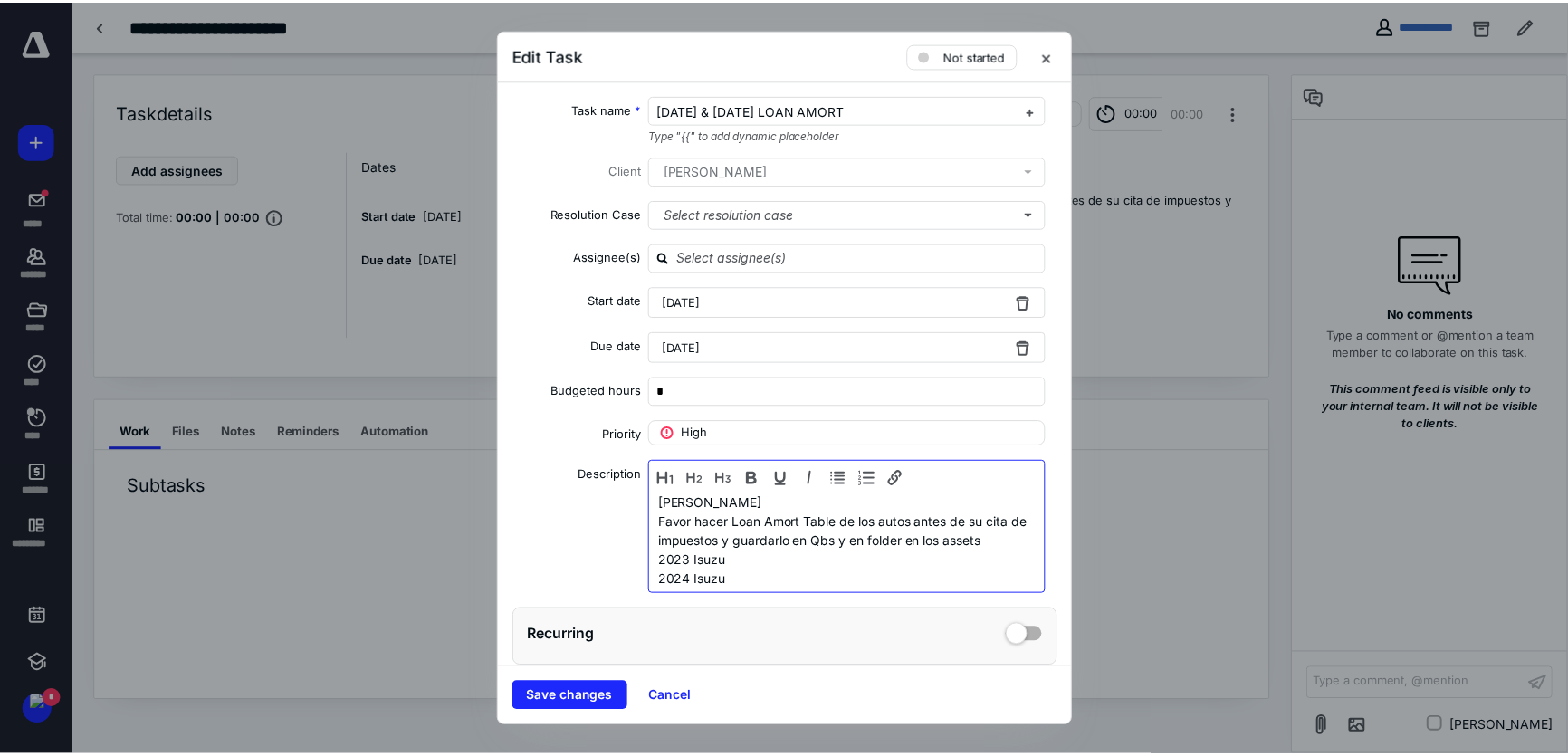 scroll, scrollTop: 19, scrollLeft: 0, axis: vertical 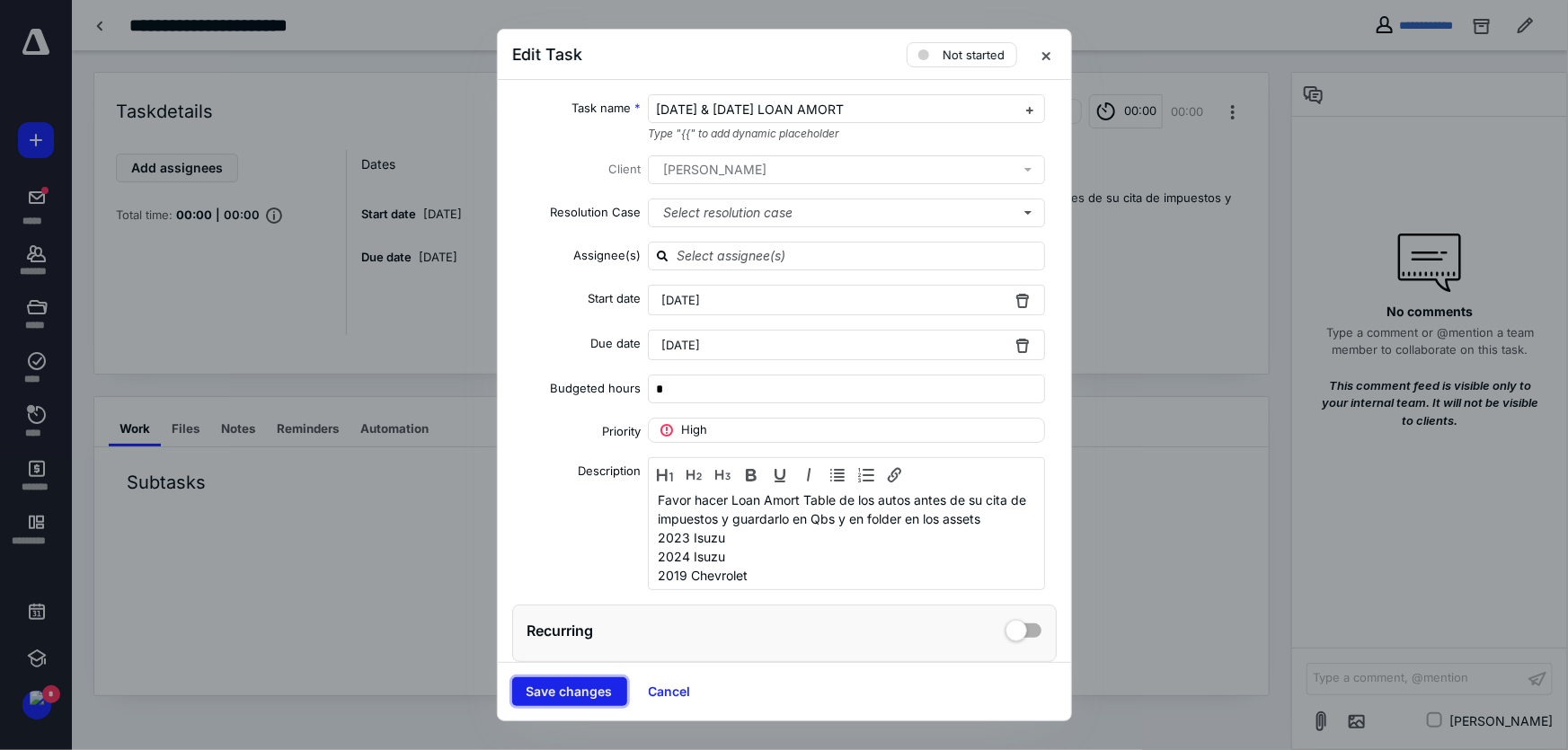click on "Save changes" at bounding box center (570, 692) 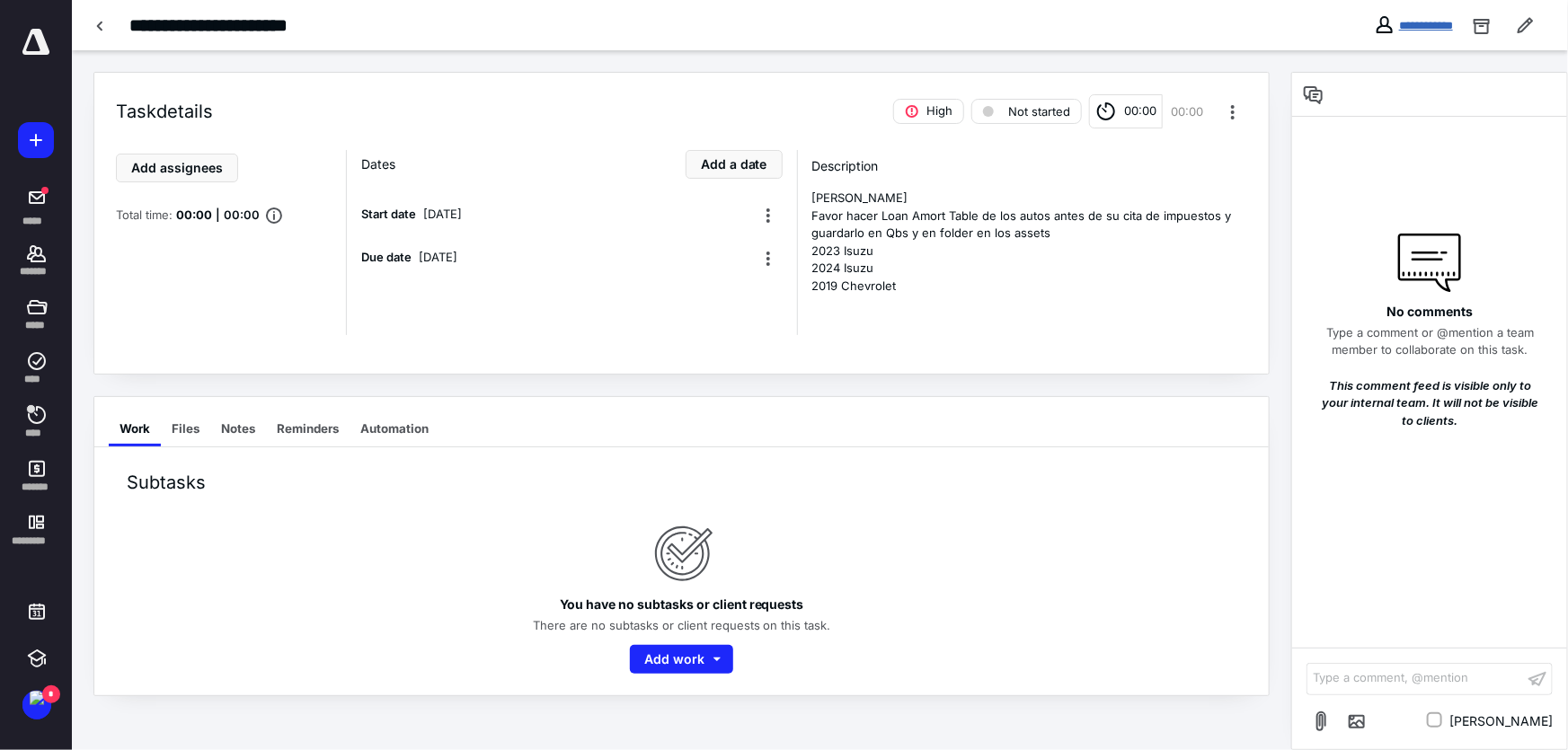 click on "**********" at bounding box center [1426, 25] 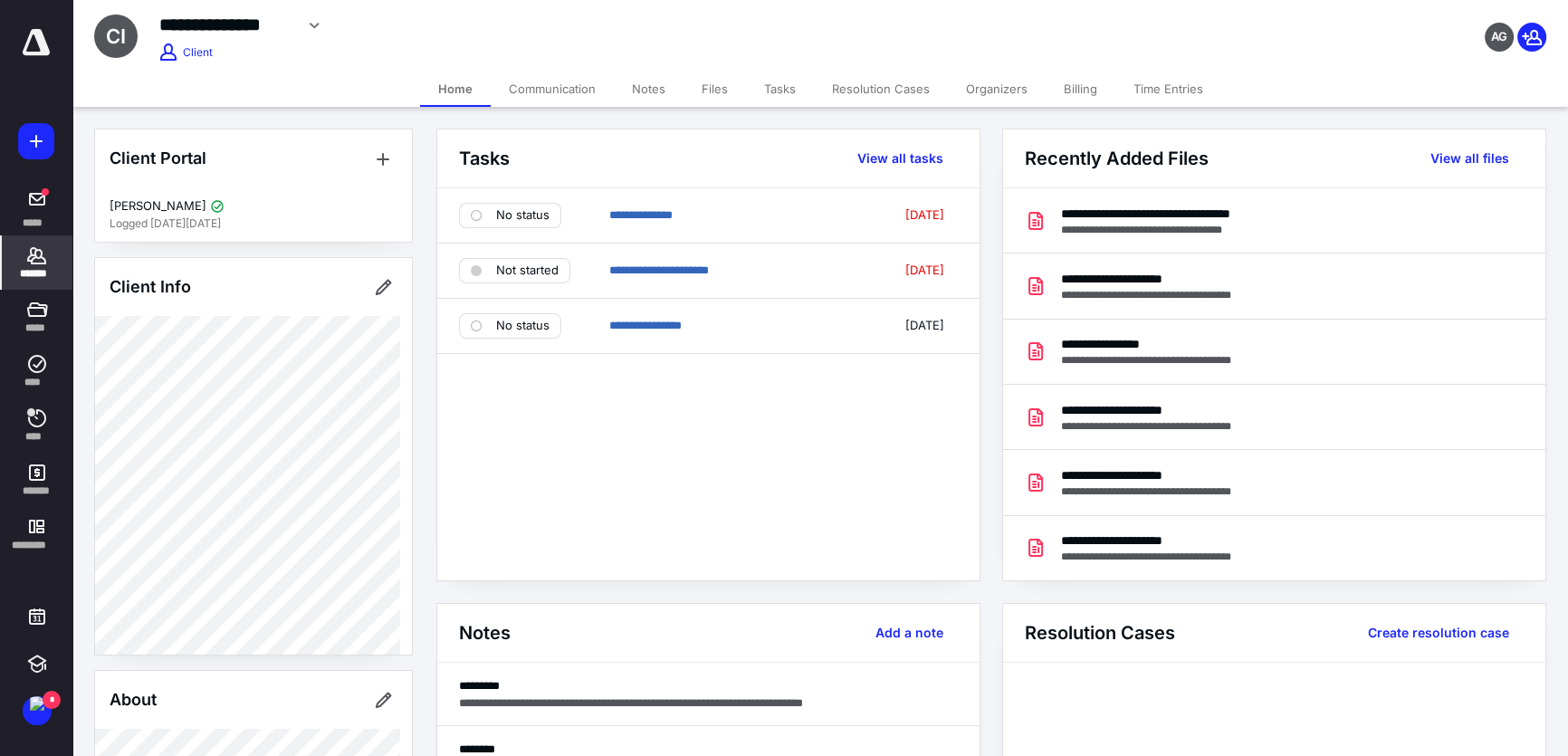 click on "Tasks" at bounding box center [779, 89] 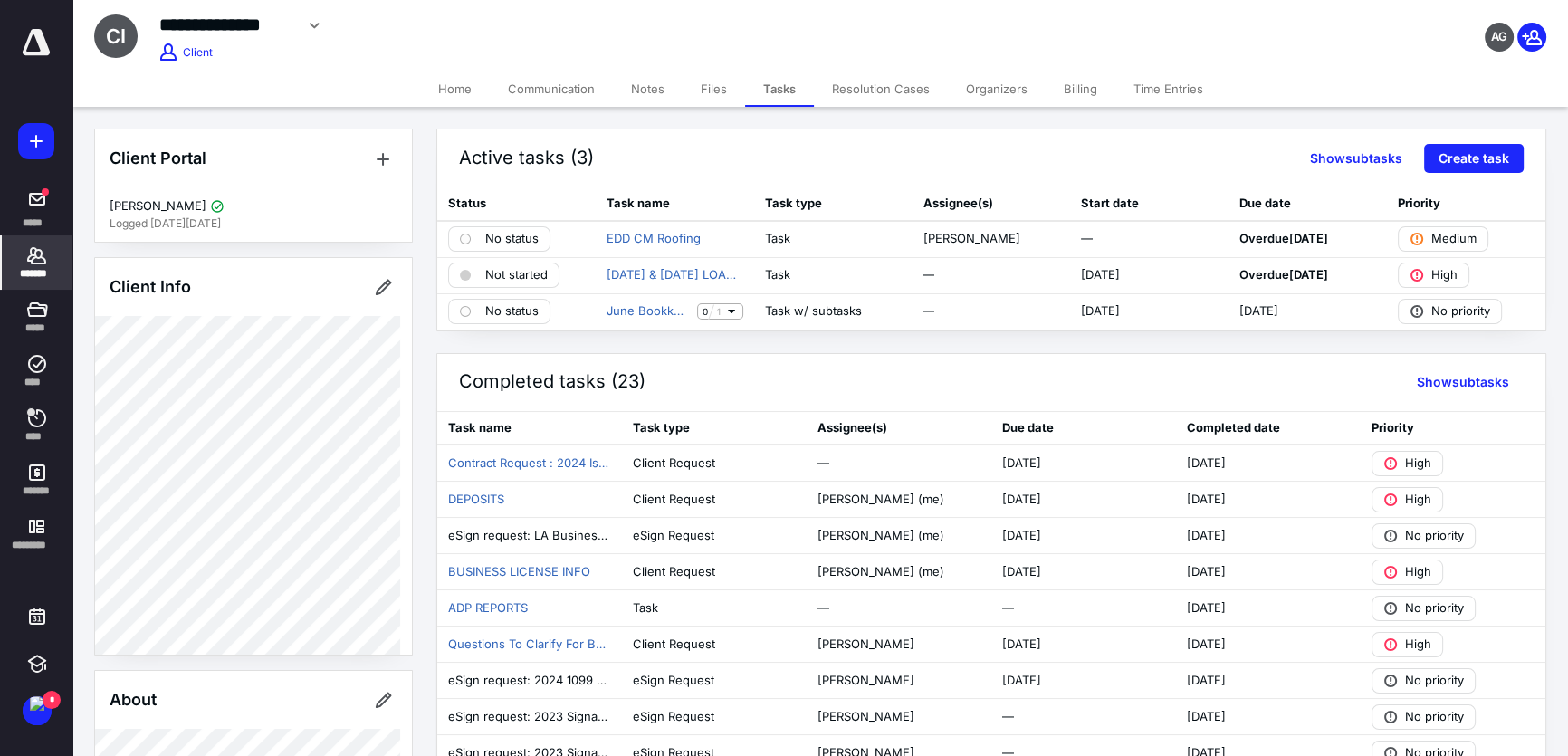 click 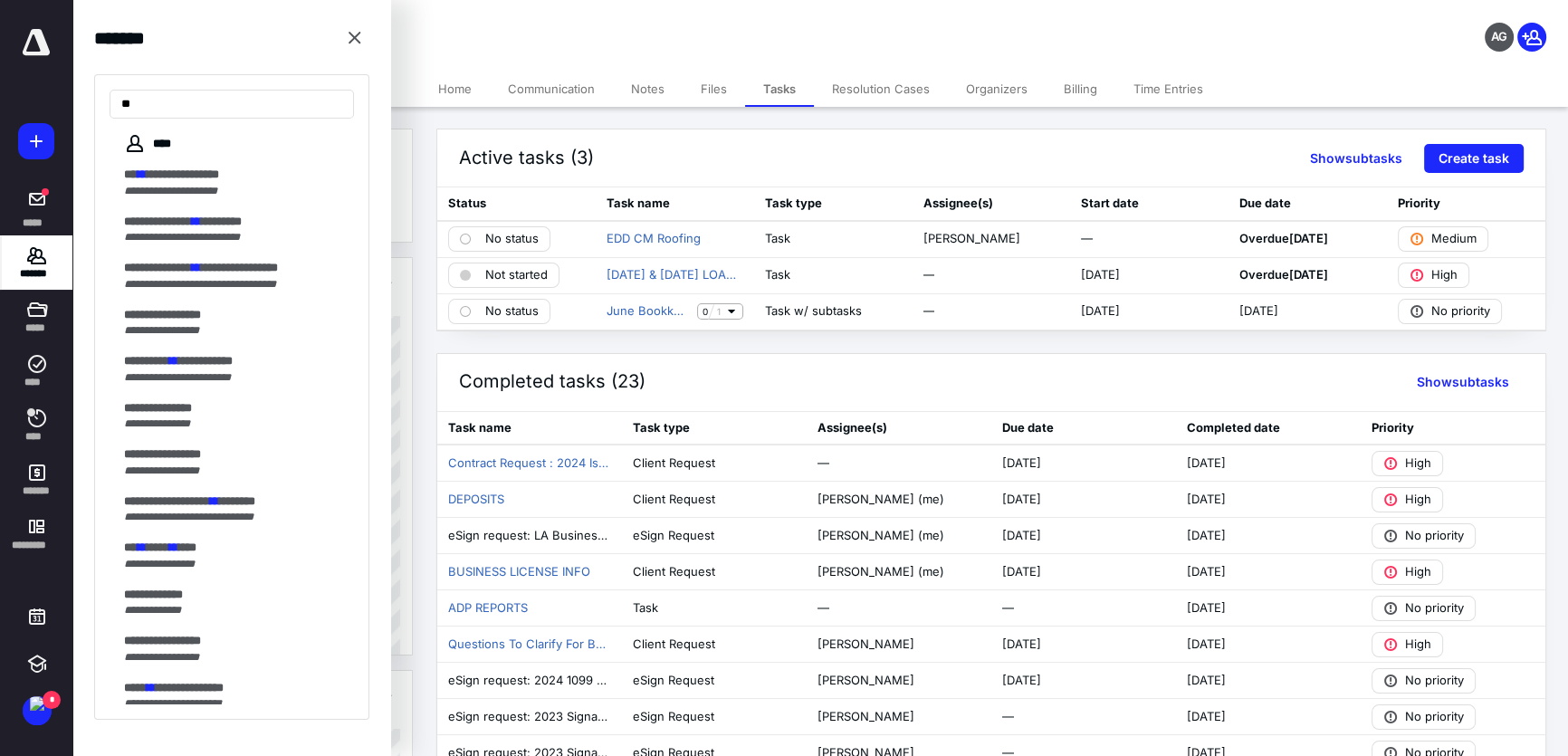 type on "***" 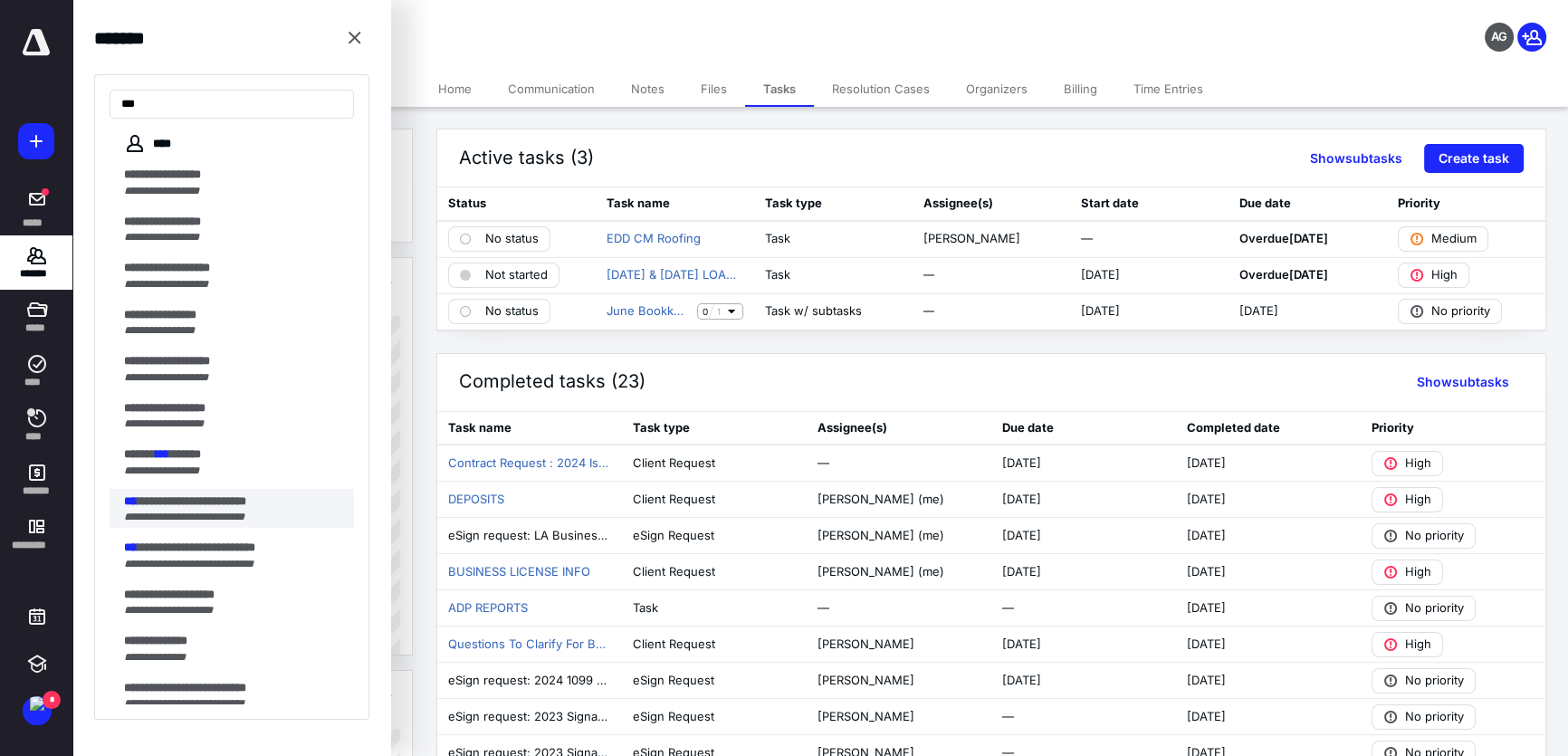 click on "**********" at bounding box center (192, 501) 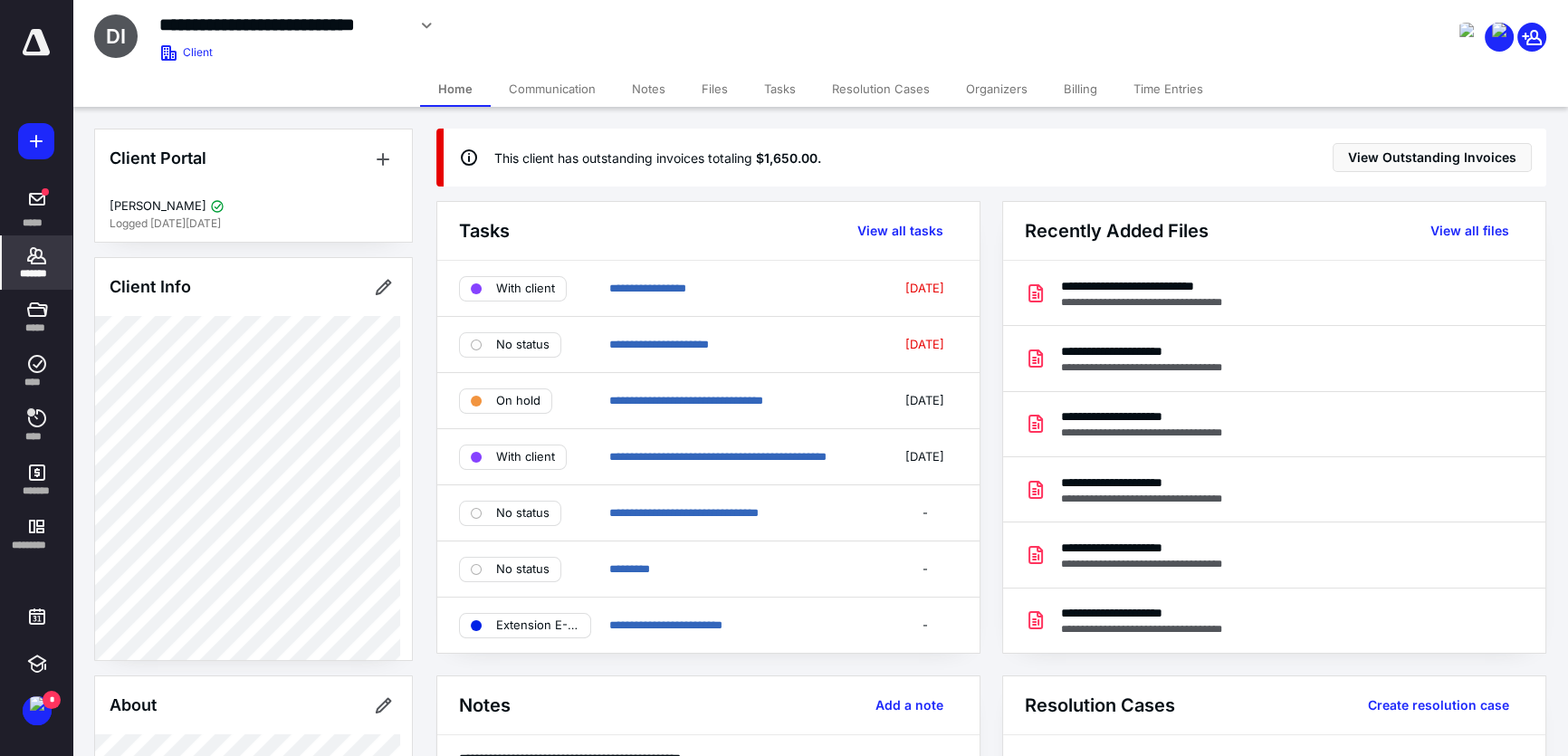 click 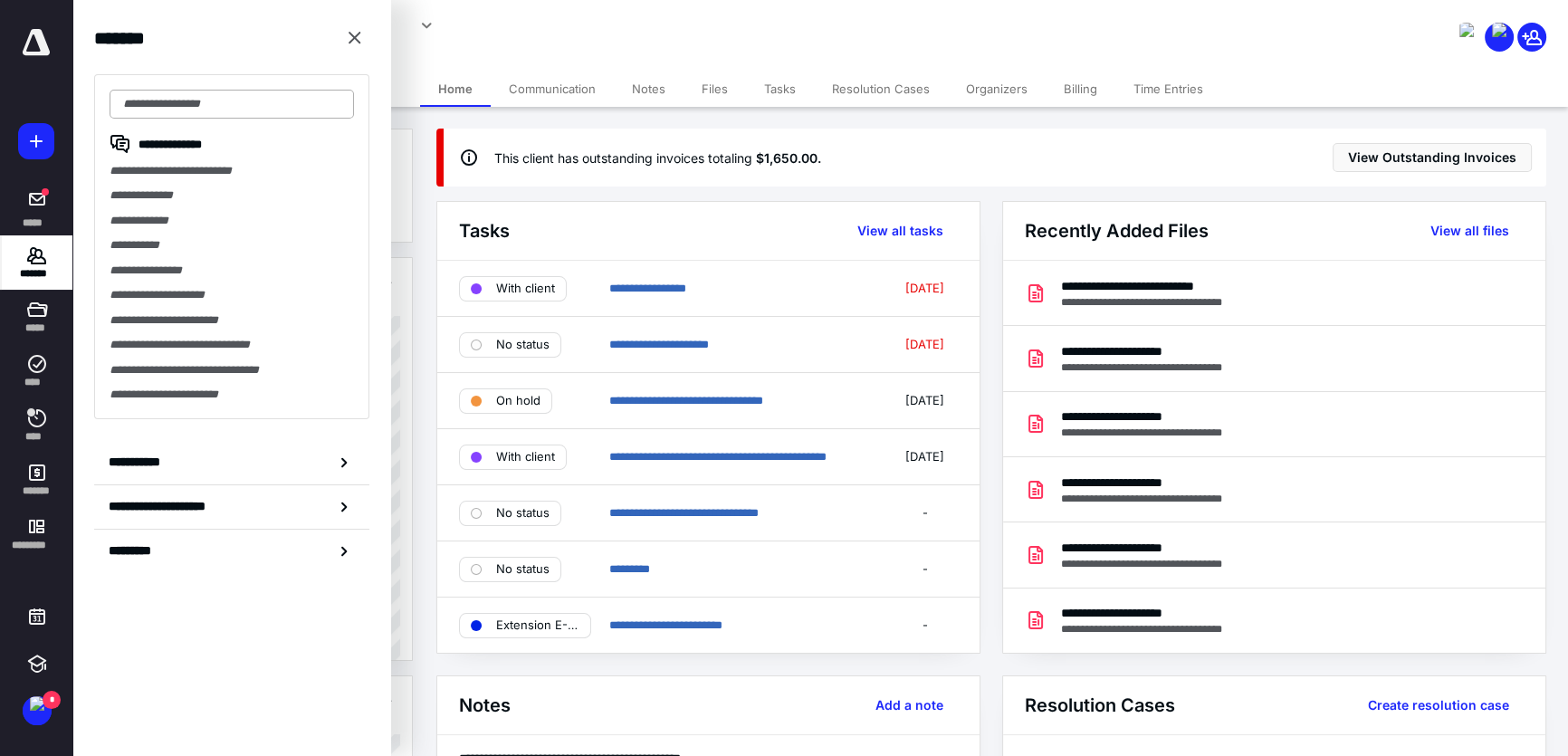 click at bounding box center (232, 104) 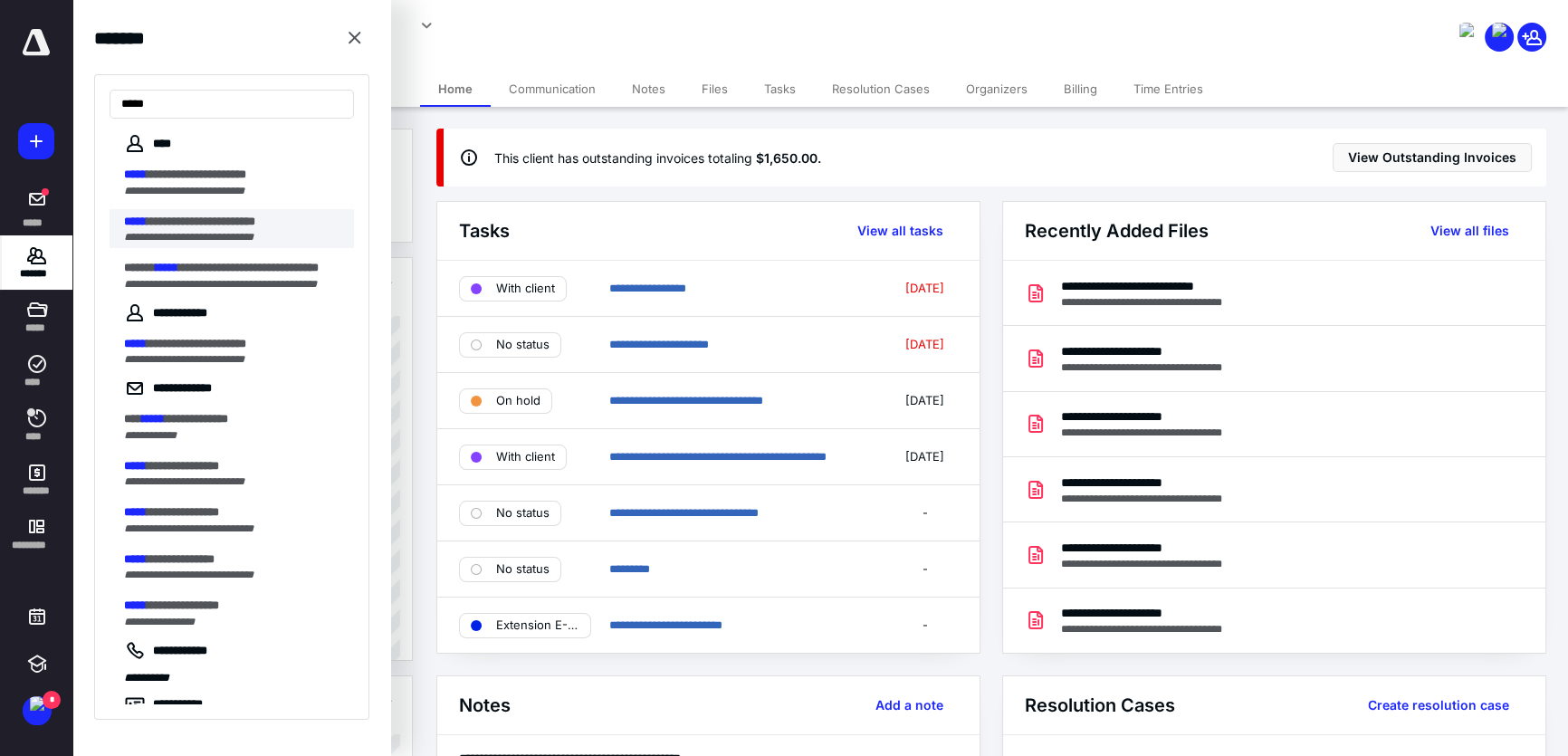 type on "*****" 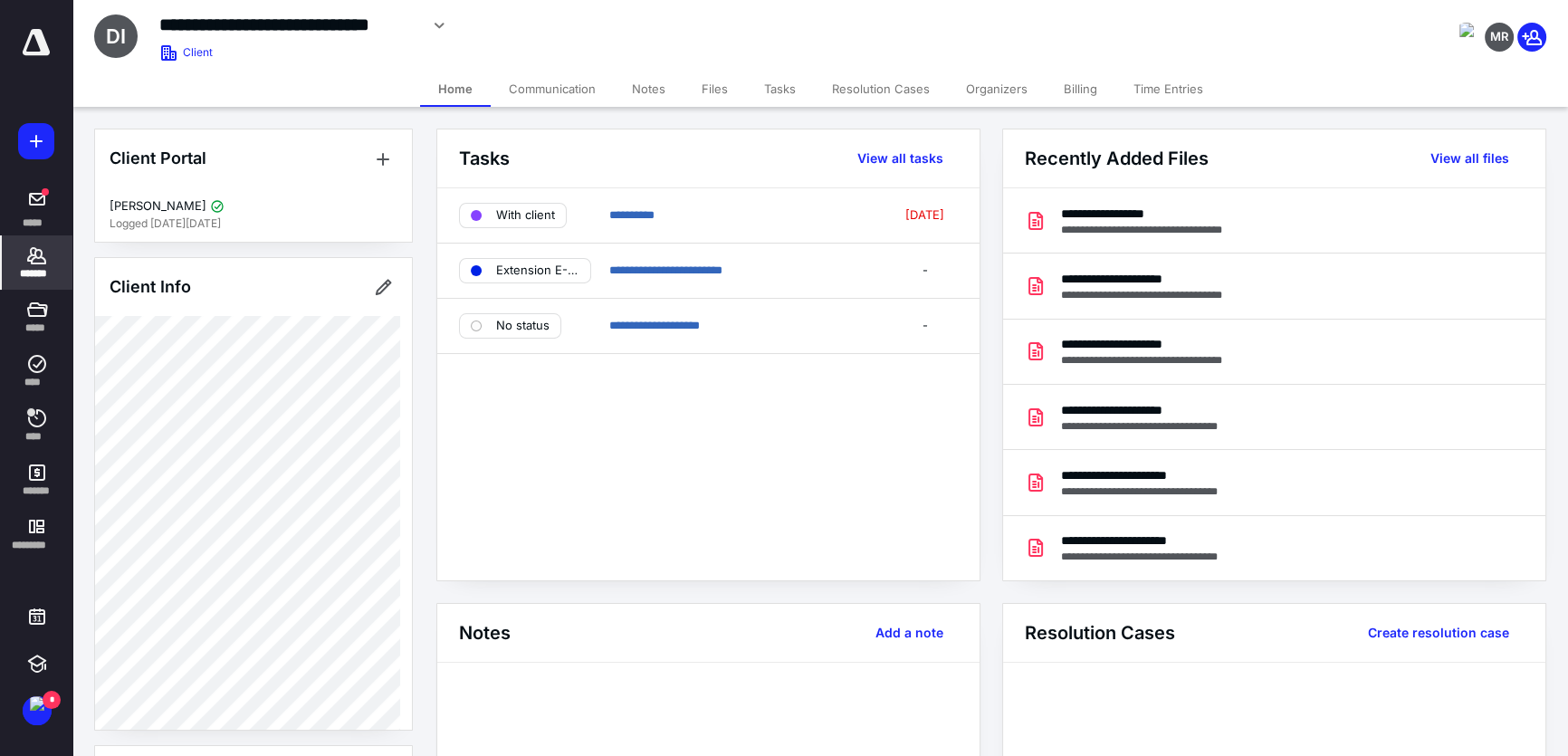 click on "*******" at bounding box center (37, 273) 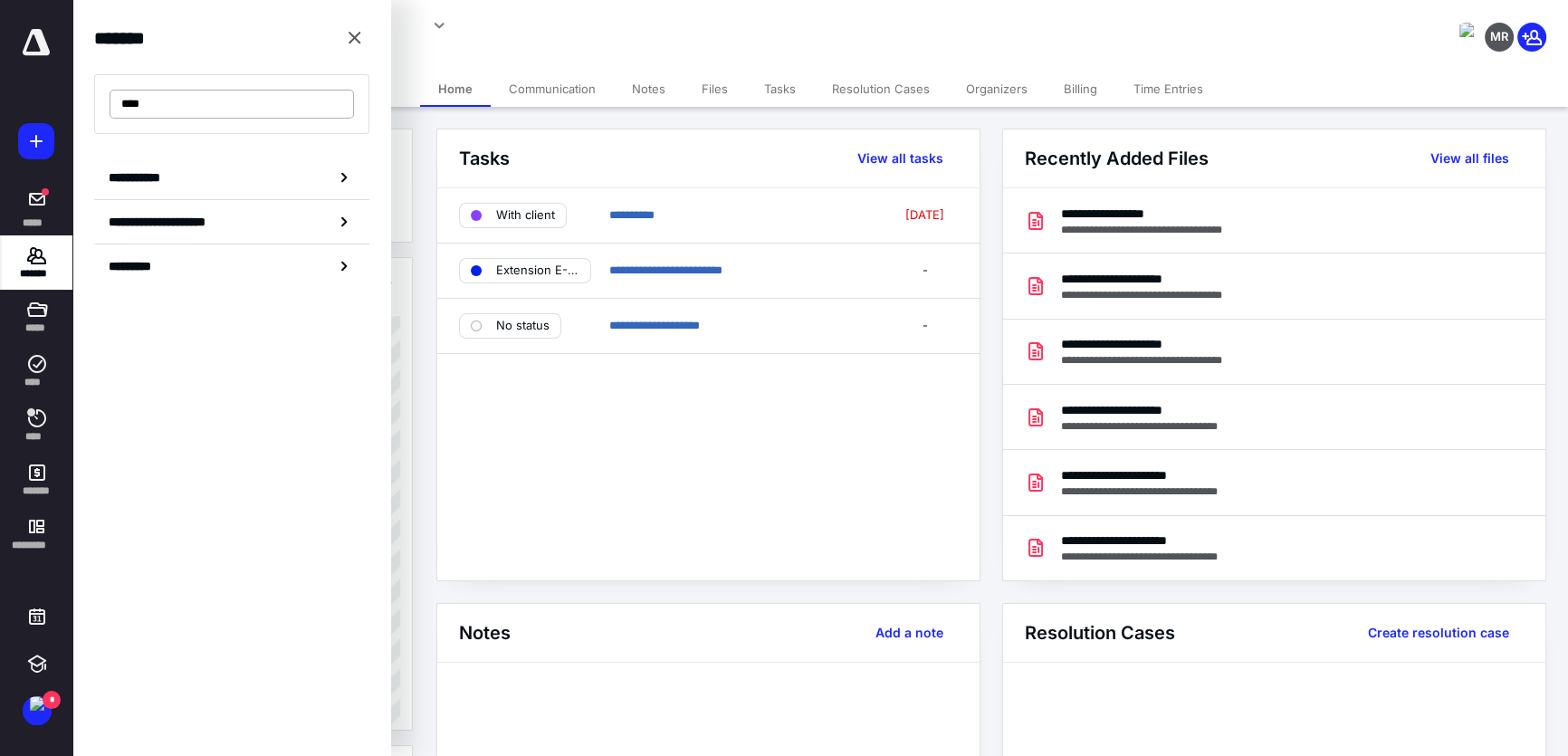 click on "****" at bounding box center [232, 104] 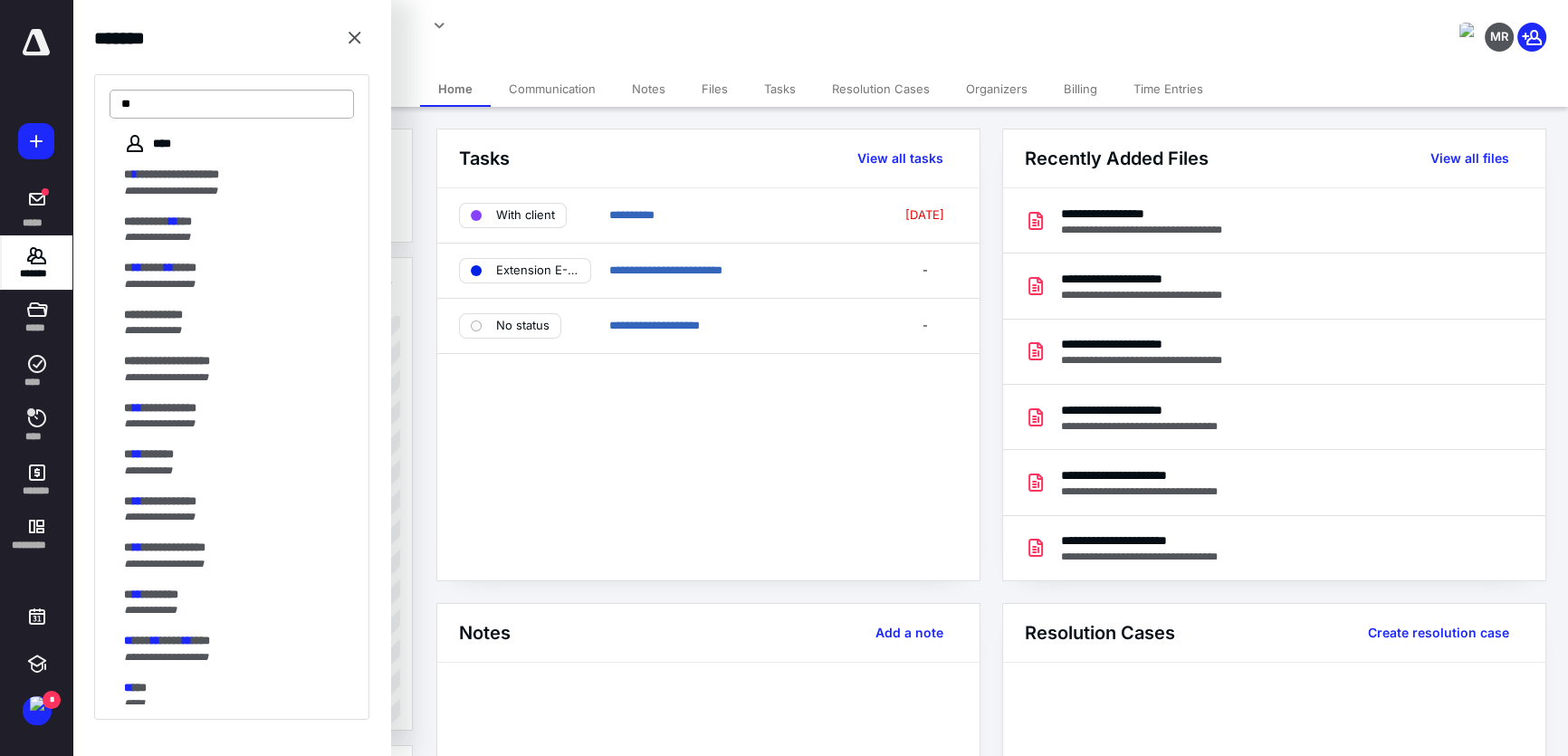type on "***" 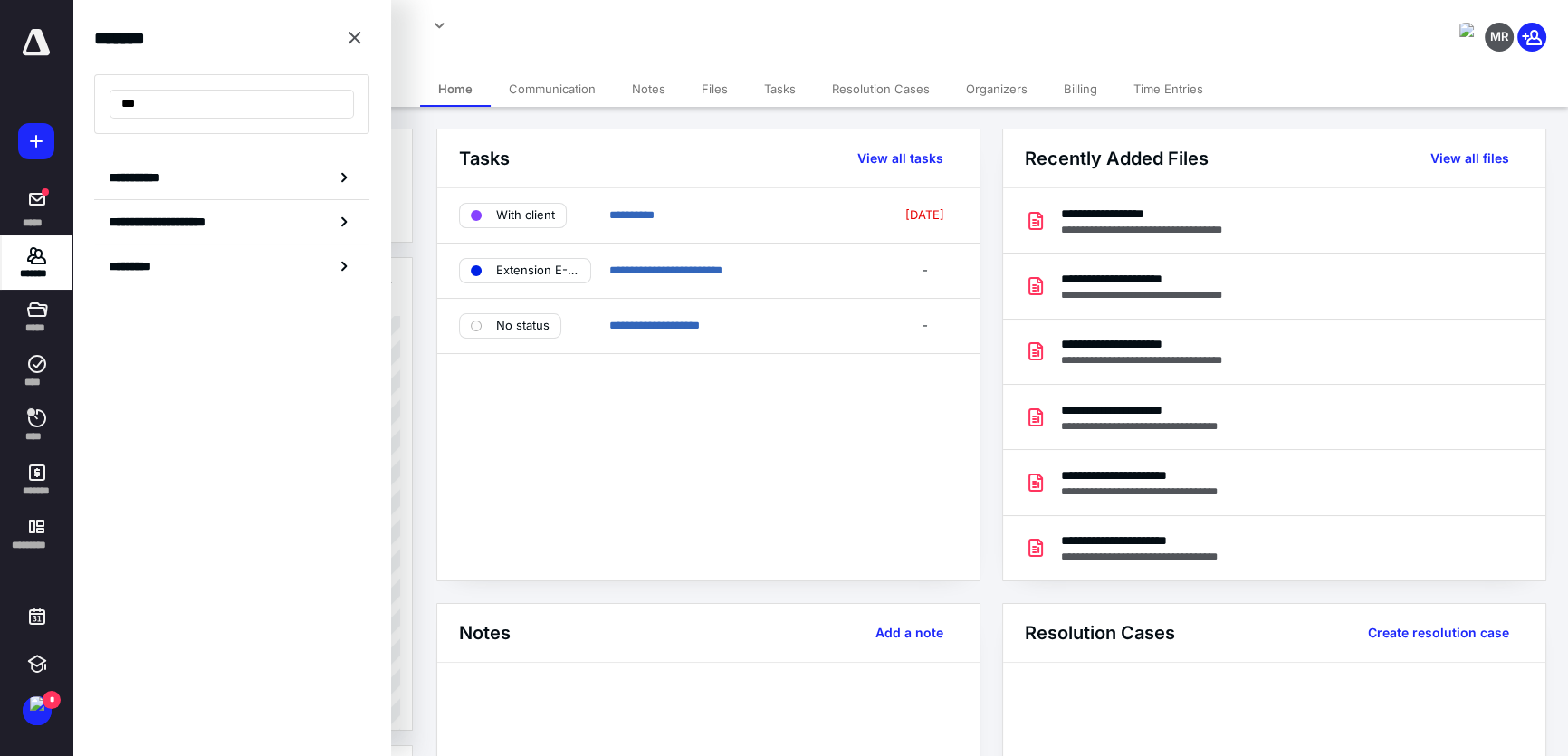 drag, startPoint x: 172, startPoint y: 106, endPoint x: 0, endPoint y: 105, distance: 172.00291 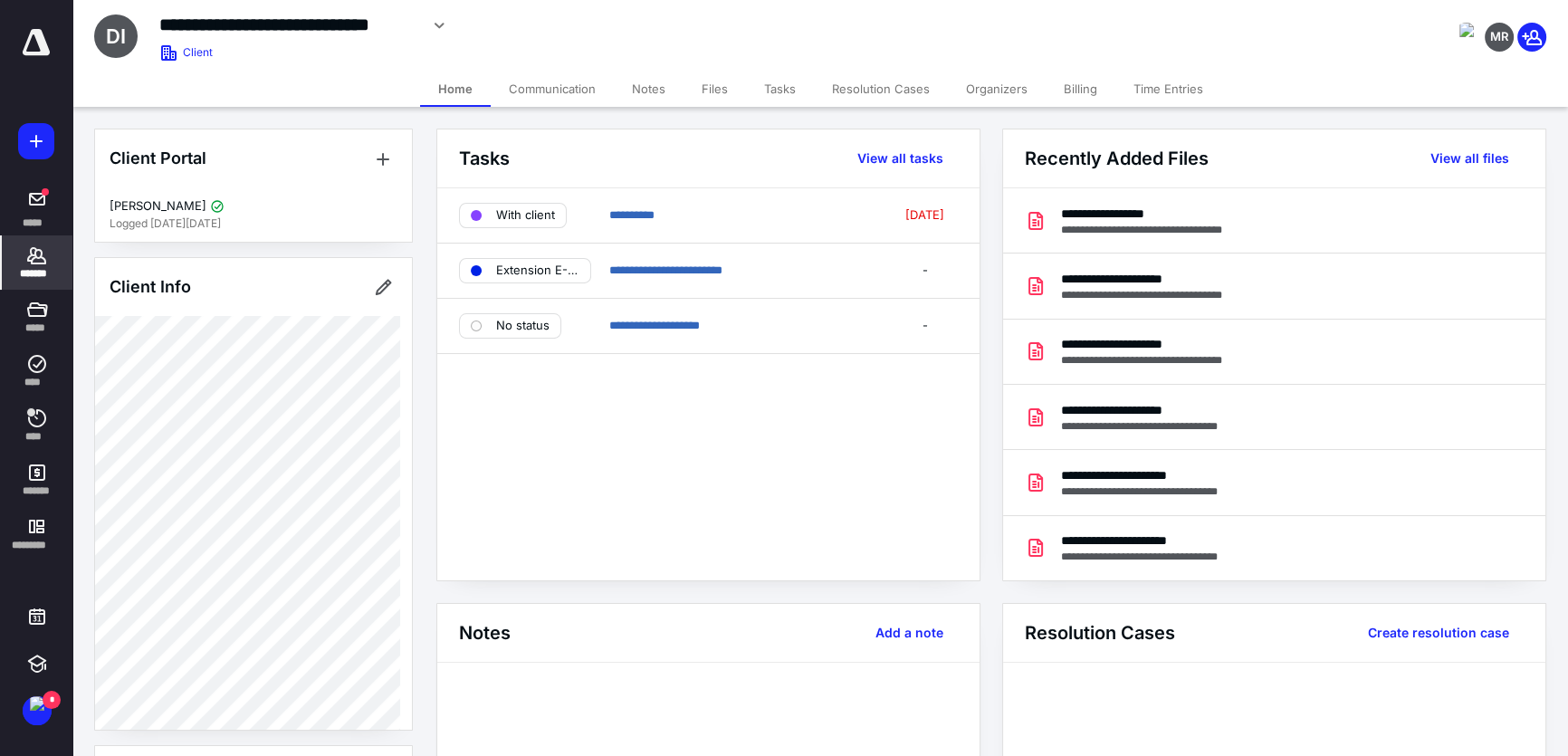 click on "*******" at bounding box center [37, 263] 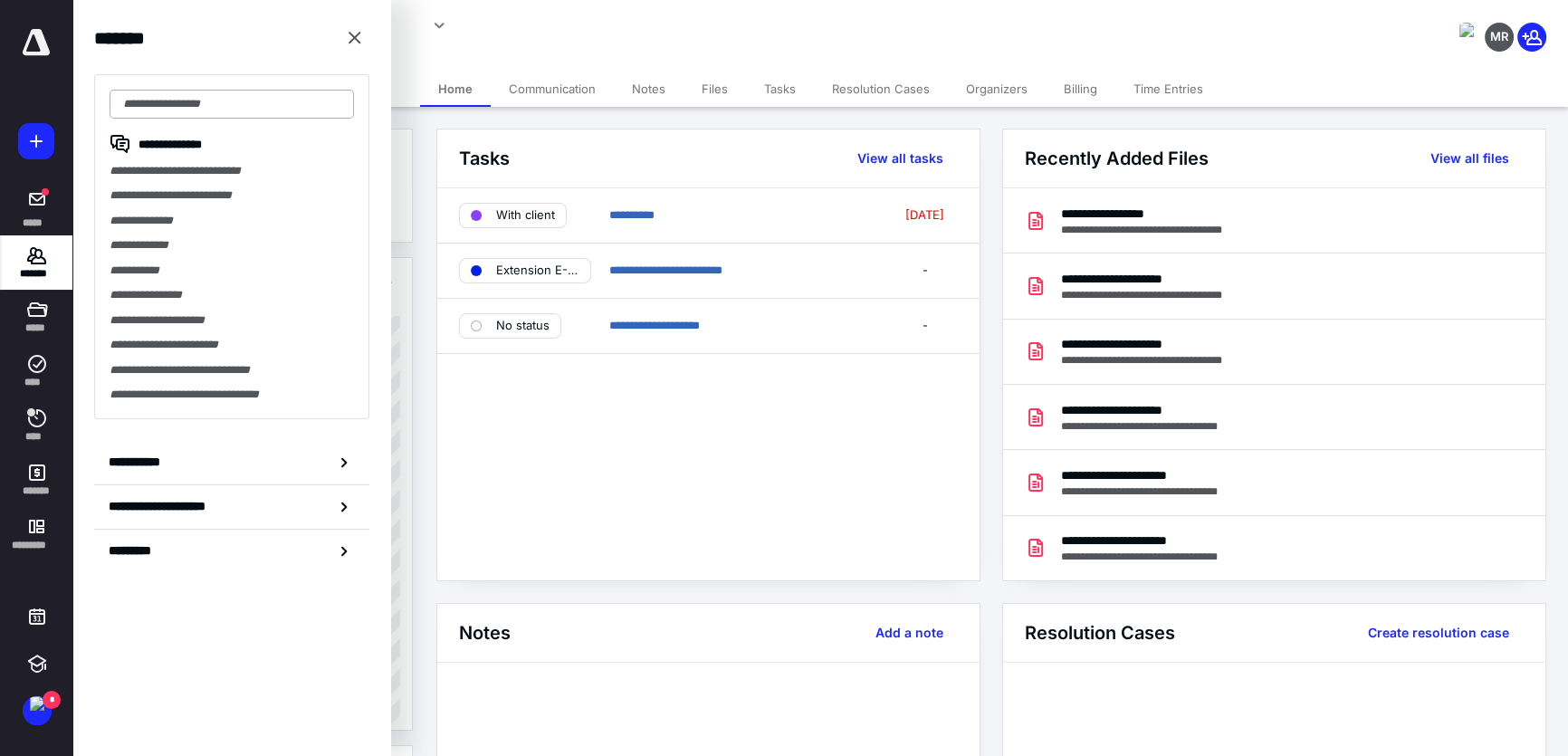 click at bounding box center [232, 104] 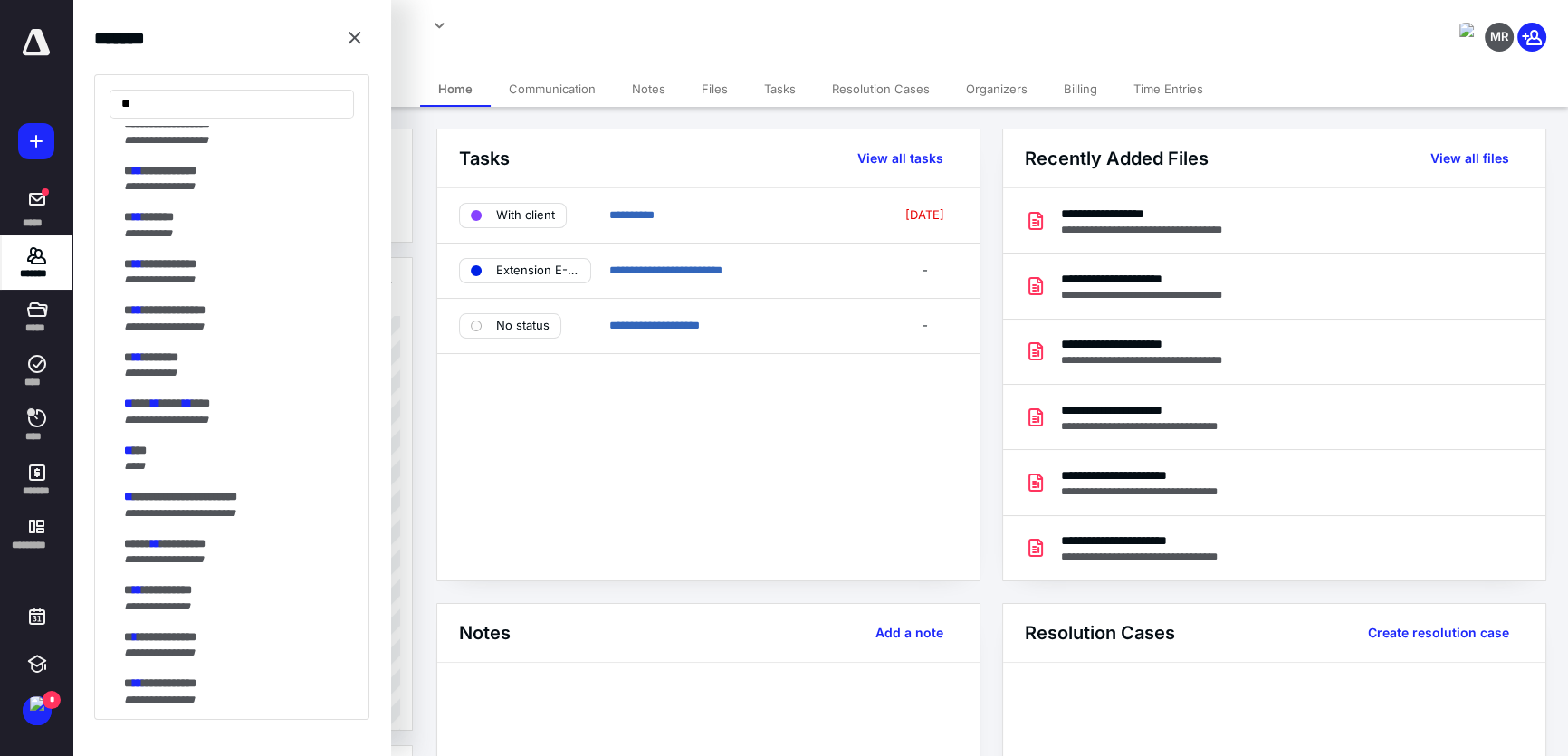 scroll, scrollTop: 246, scrollLeft: 0, axis: vertical 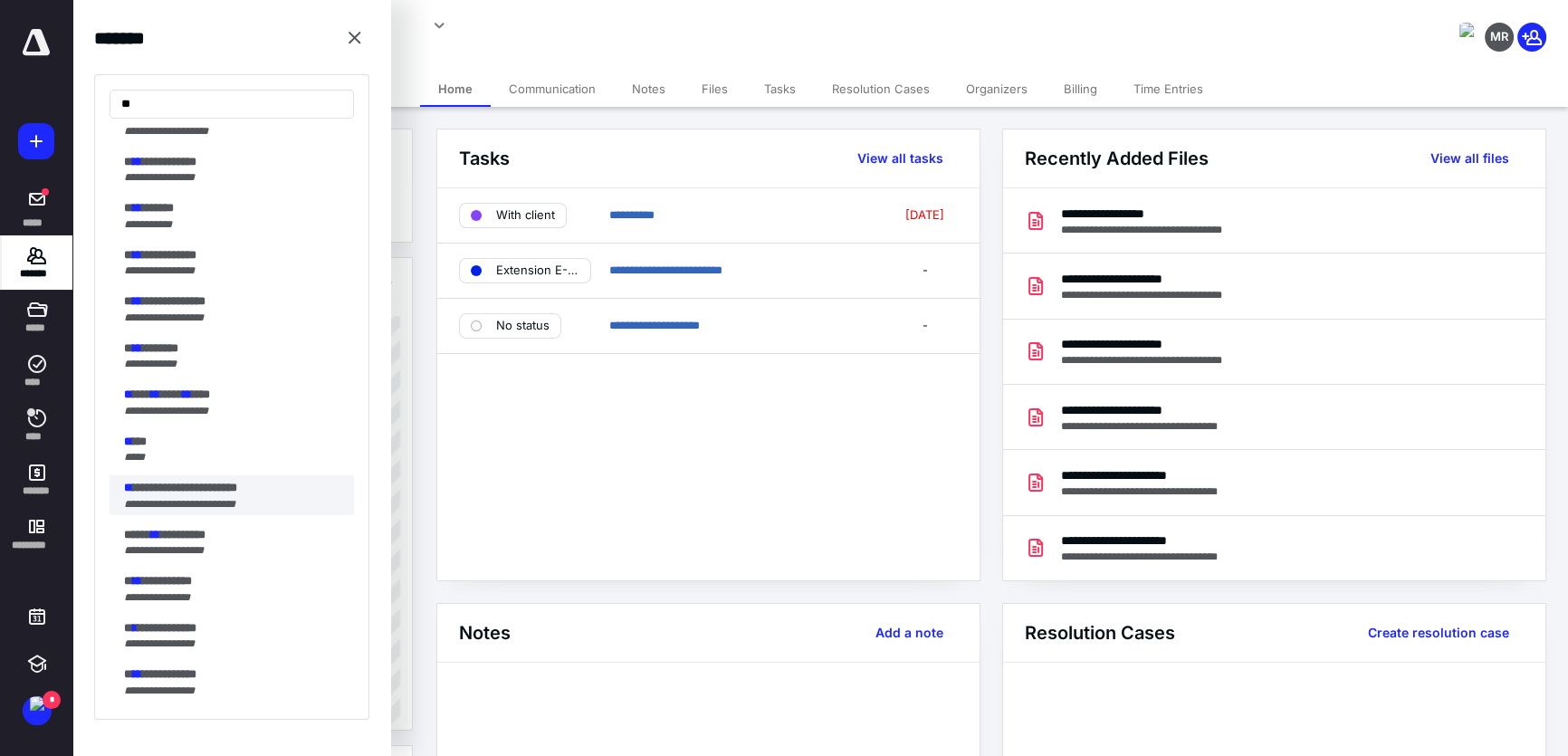 type on "**" 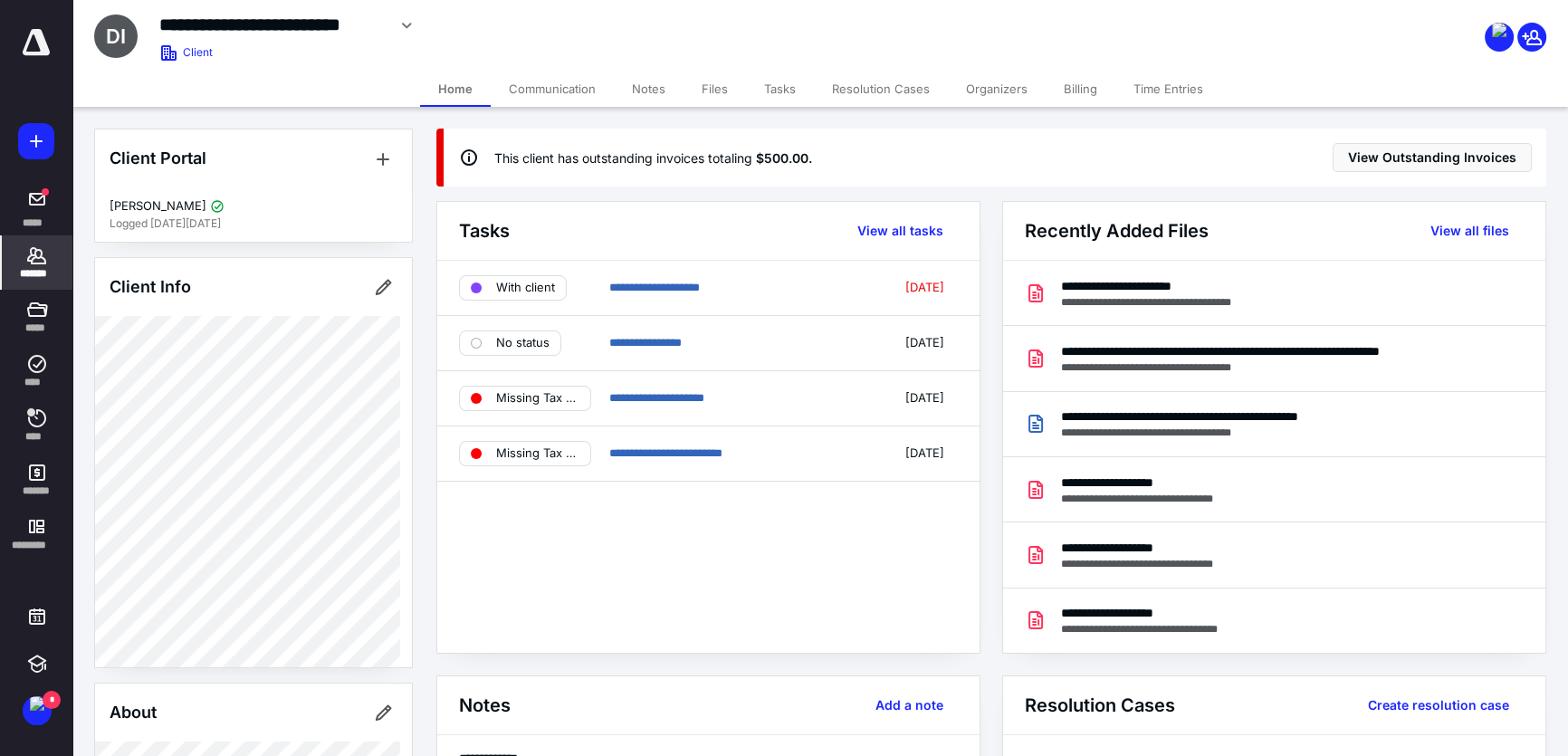 click on "*******" at bounding box center [37, 273] 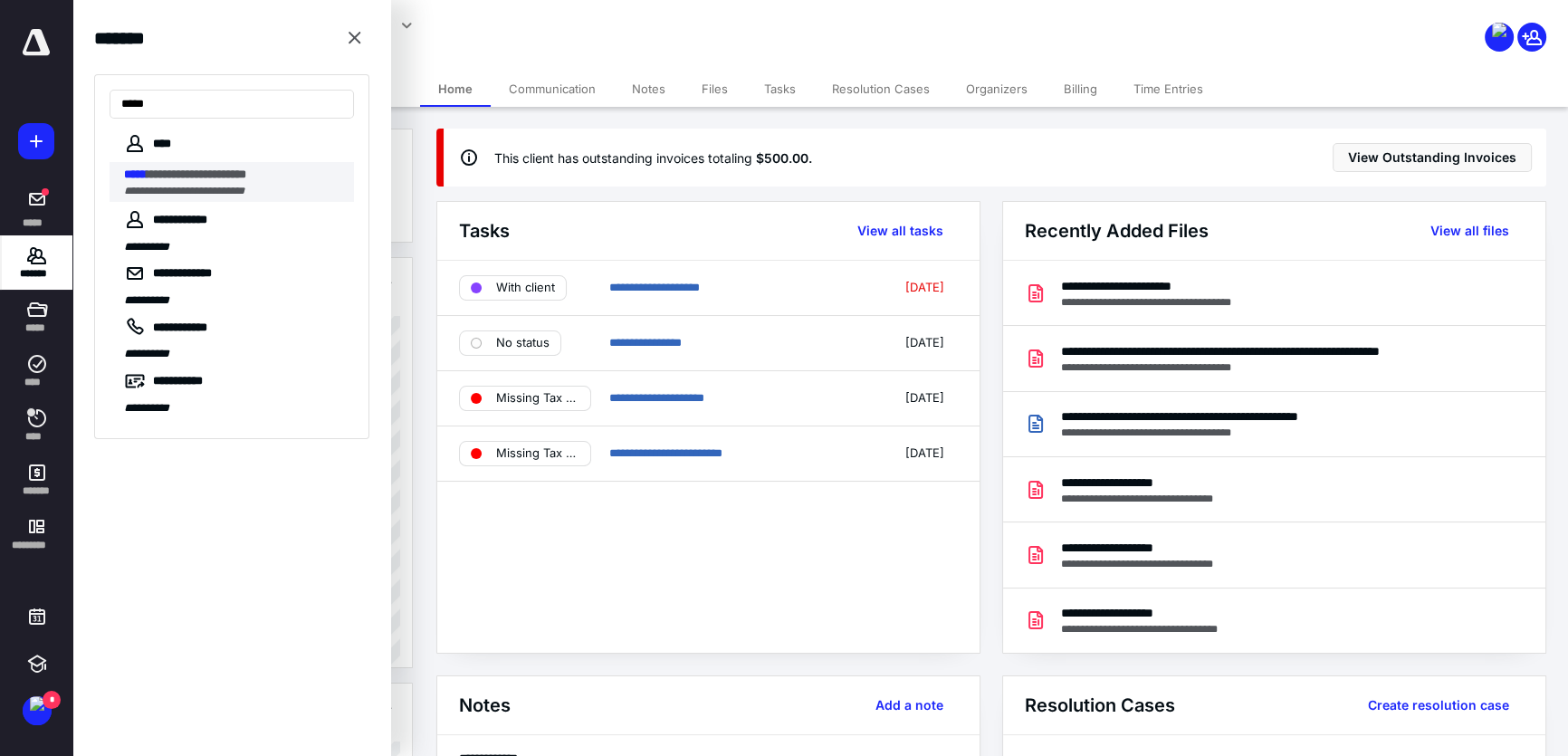 type on "*****" 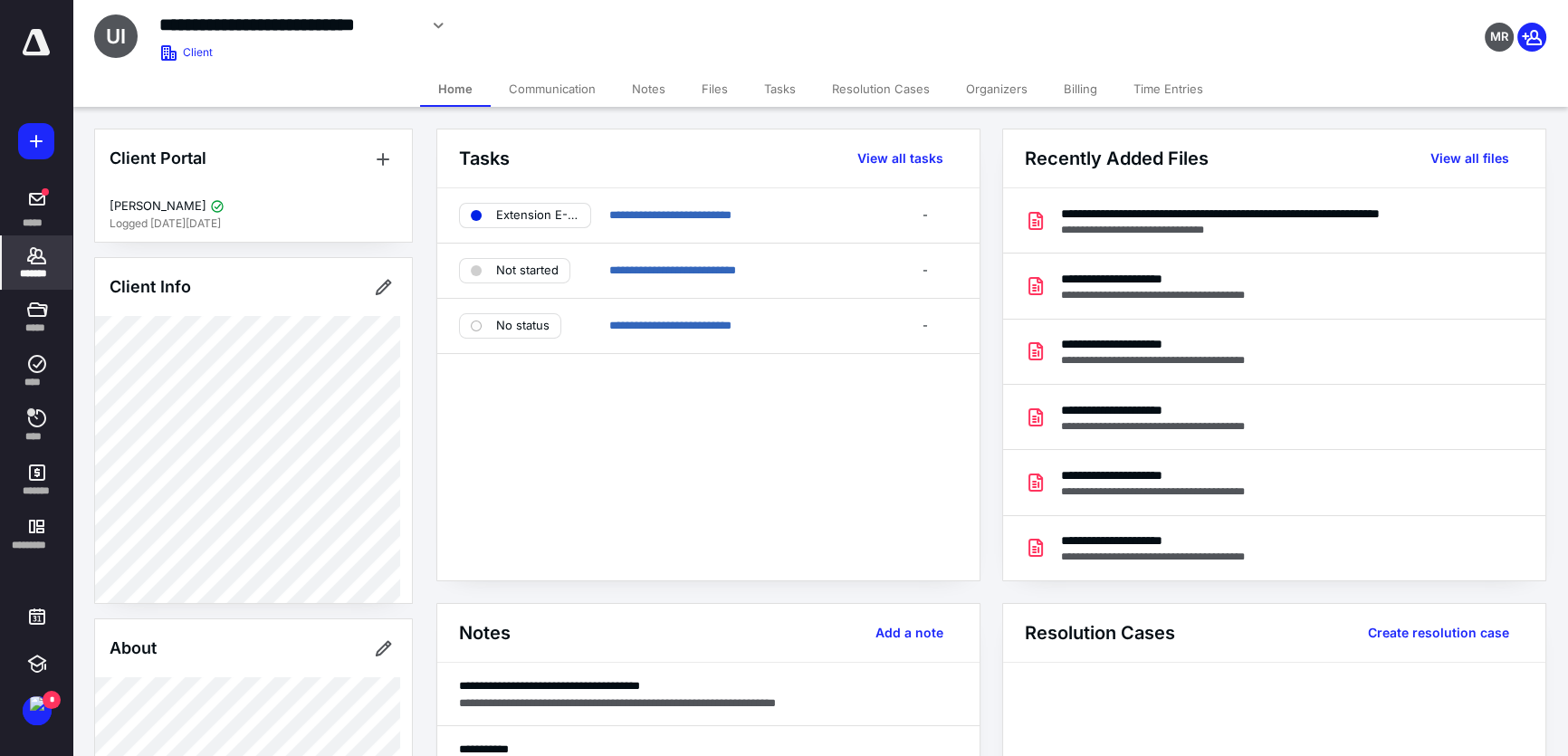 click on "*******" at bounding box center [37, 263] 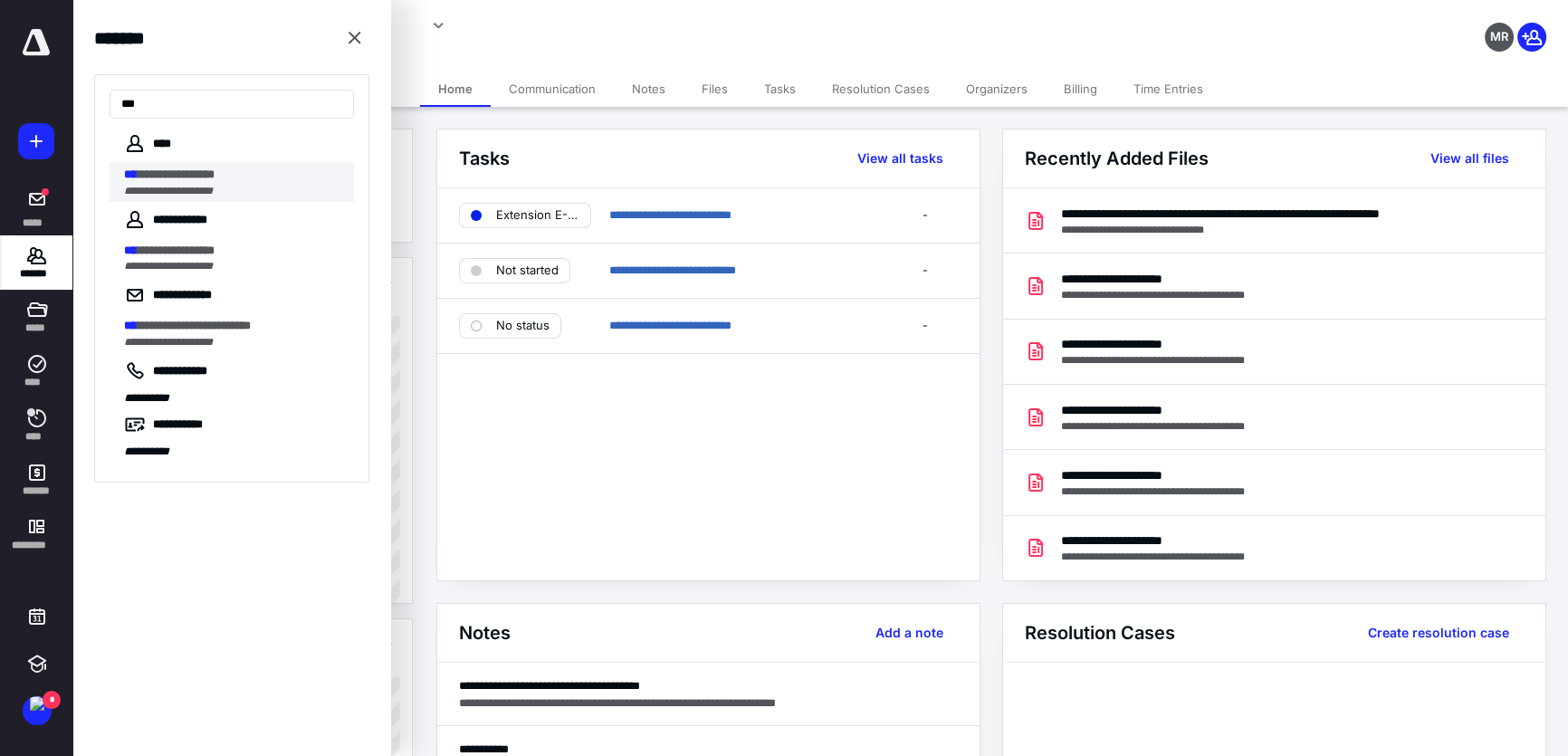 type on "***" 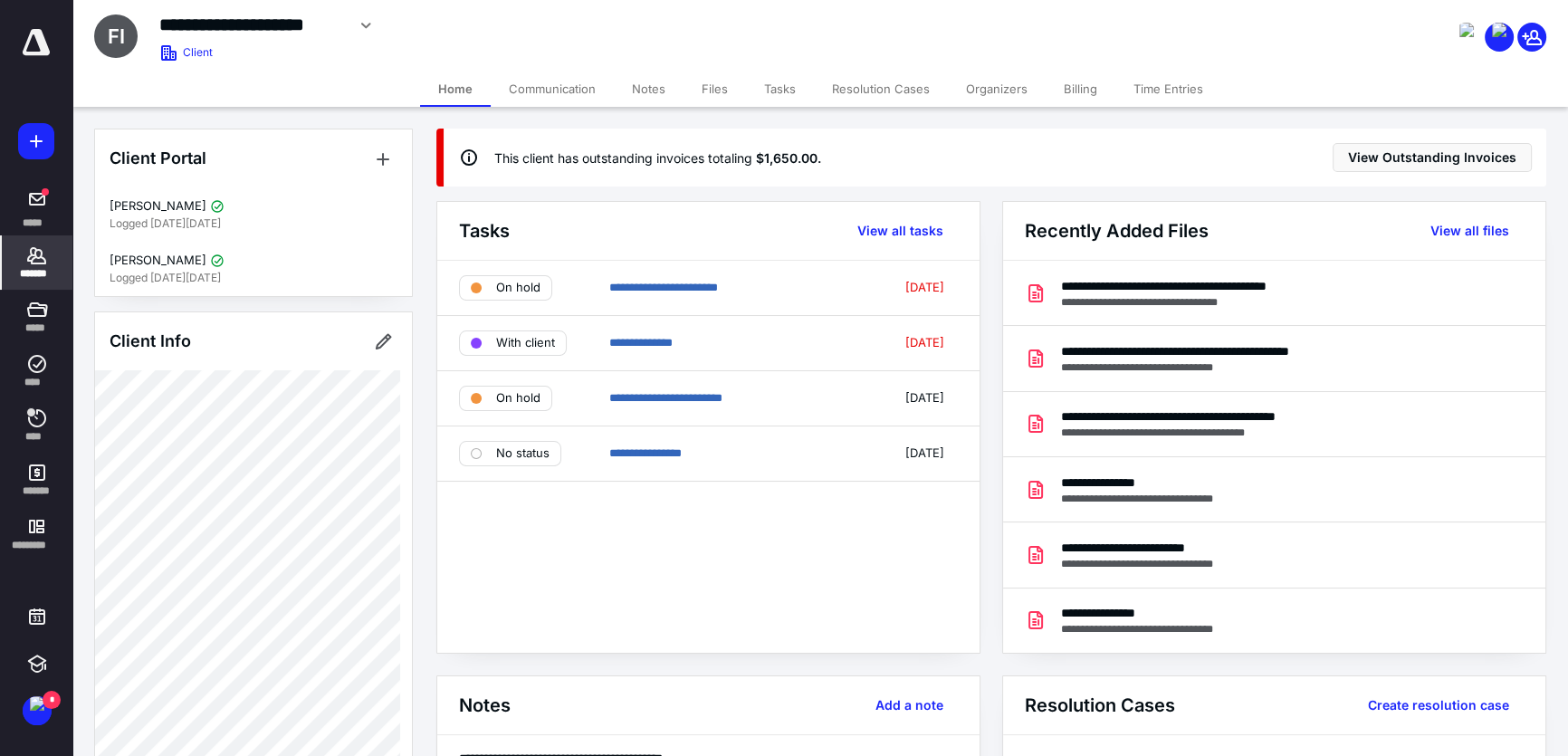 click on "*******" at bounding box center [37, 273] 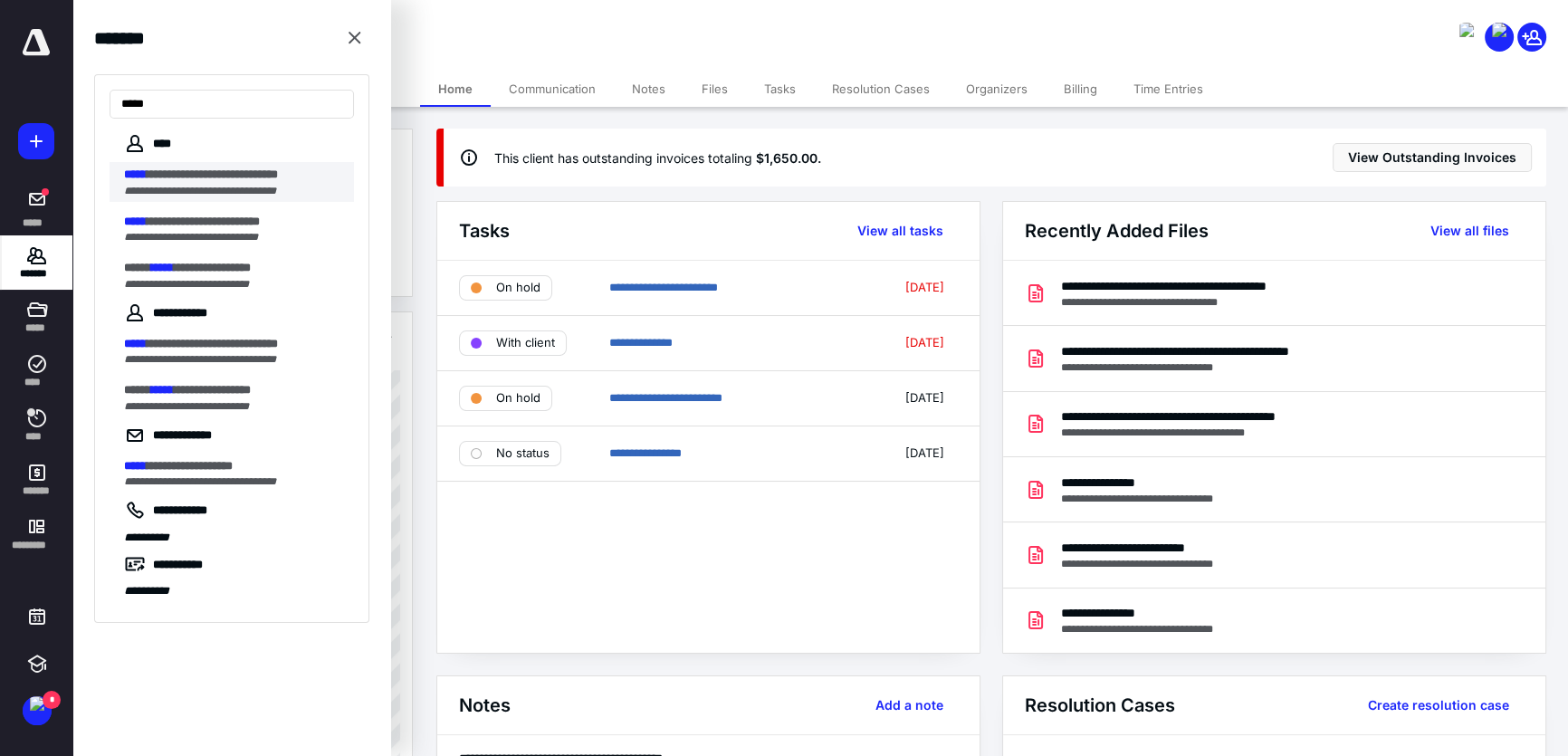 type on "*****" 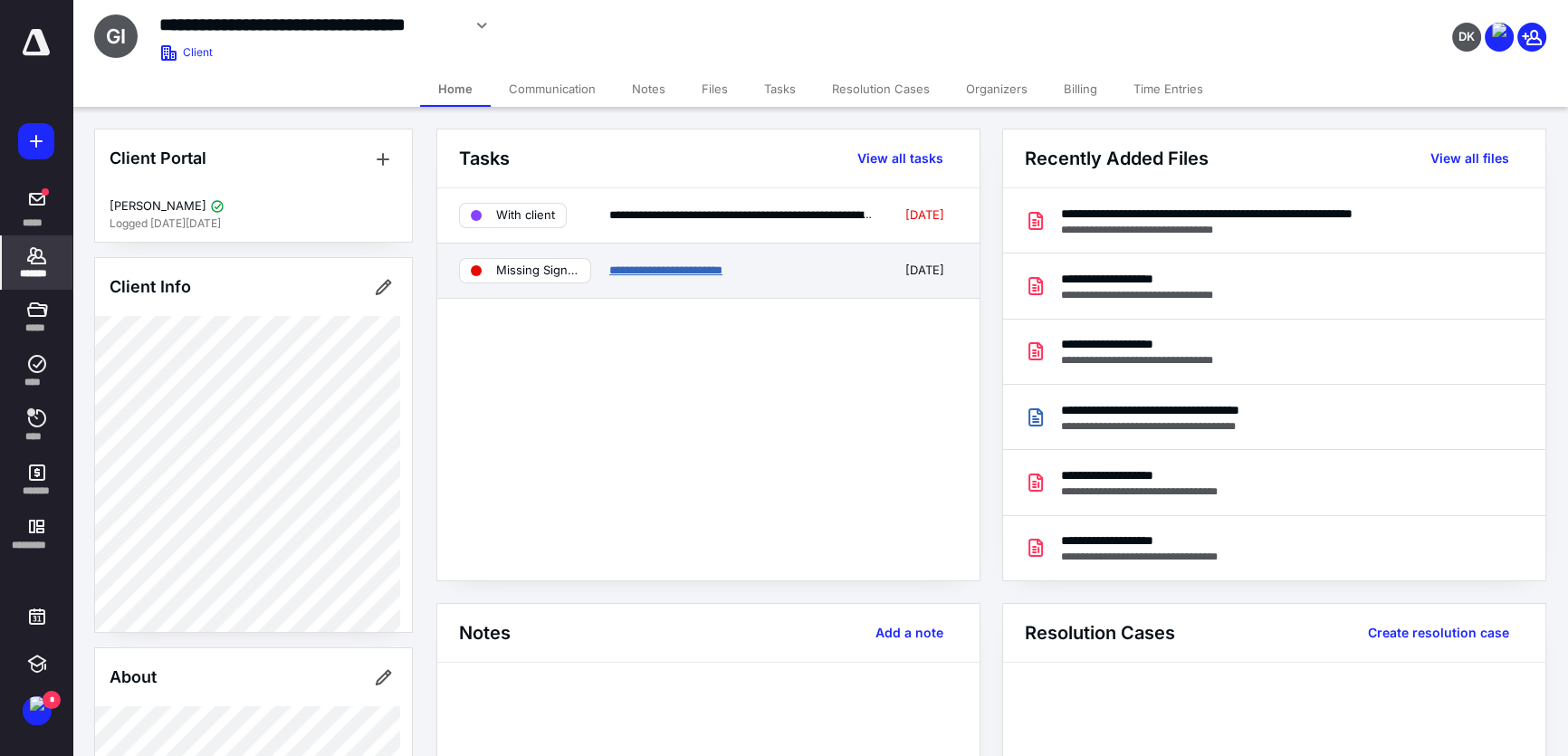click on "**********" at bounding box center [665, 270] 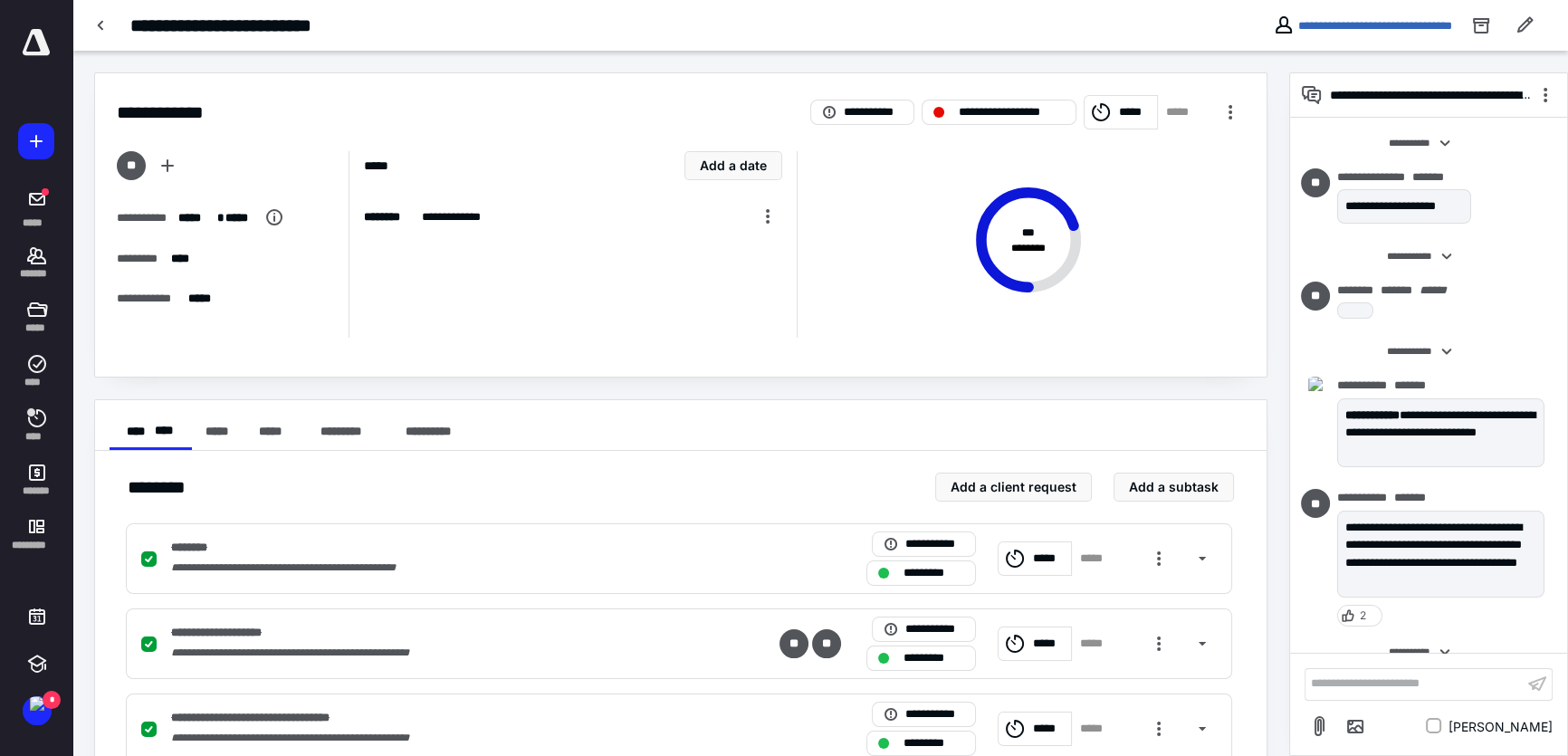 scroll, scrollTop: 978, scrollLeft: 0, axis: vertical 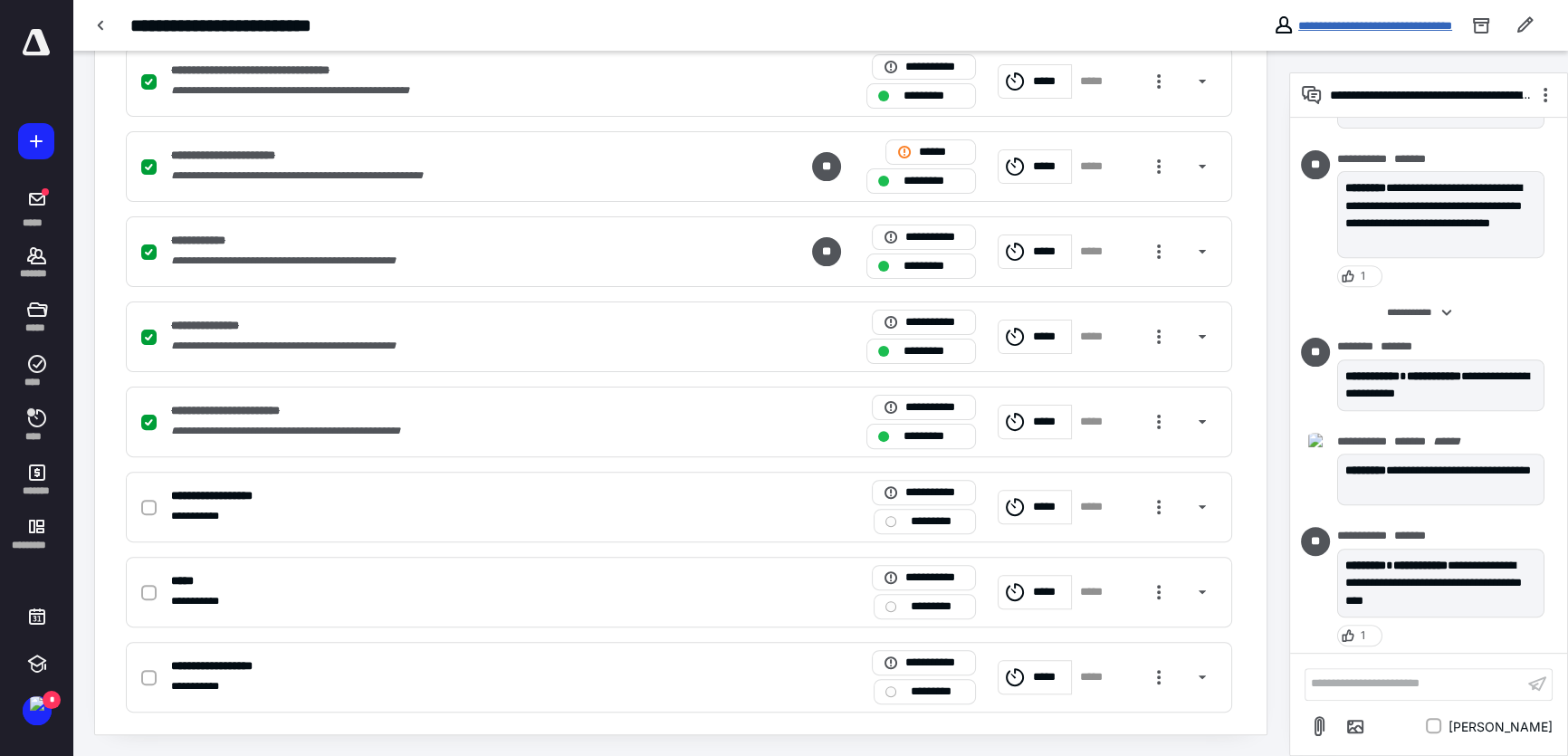 click on "**********" at bounding box center (1375, 25) 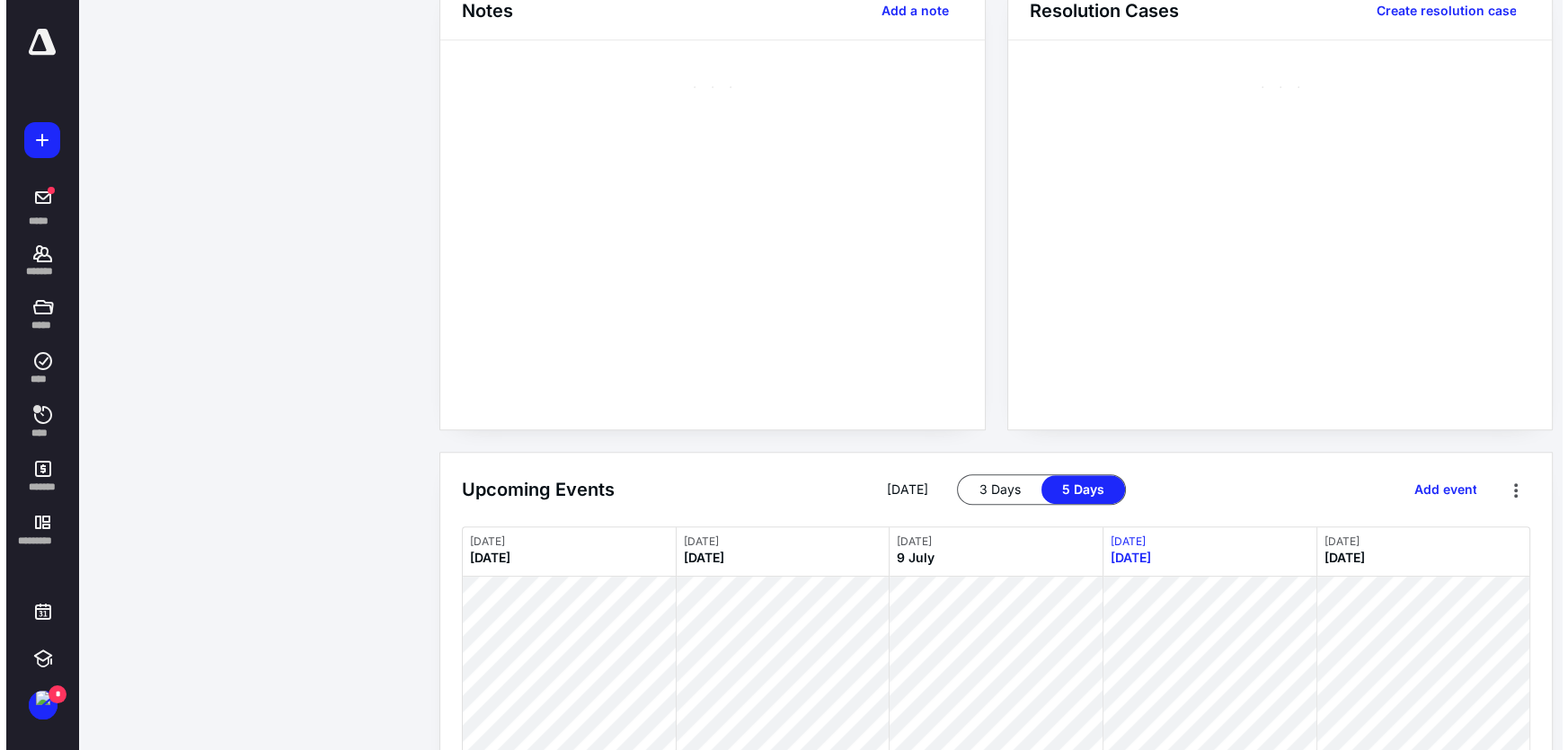 scroll, scrollTop: 0, scrollLeft: 0, axis: both 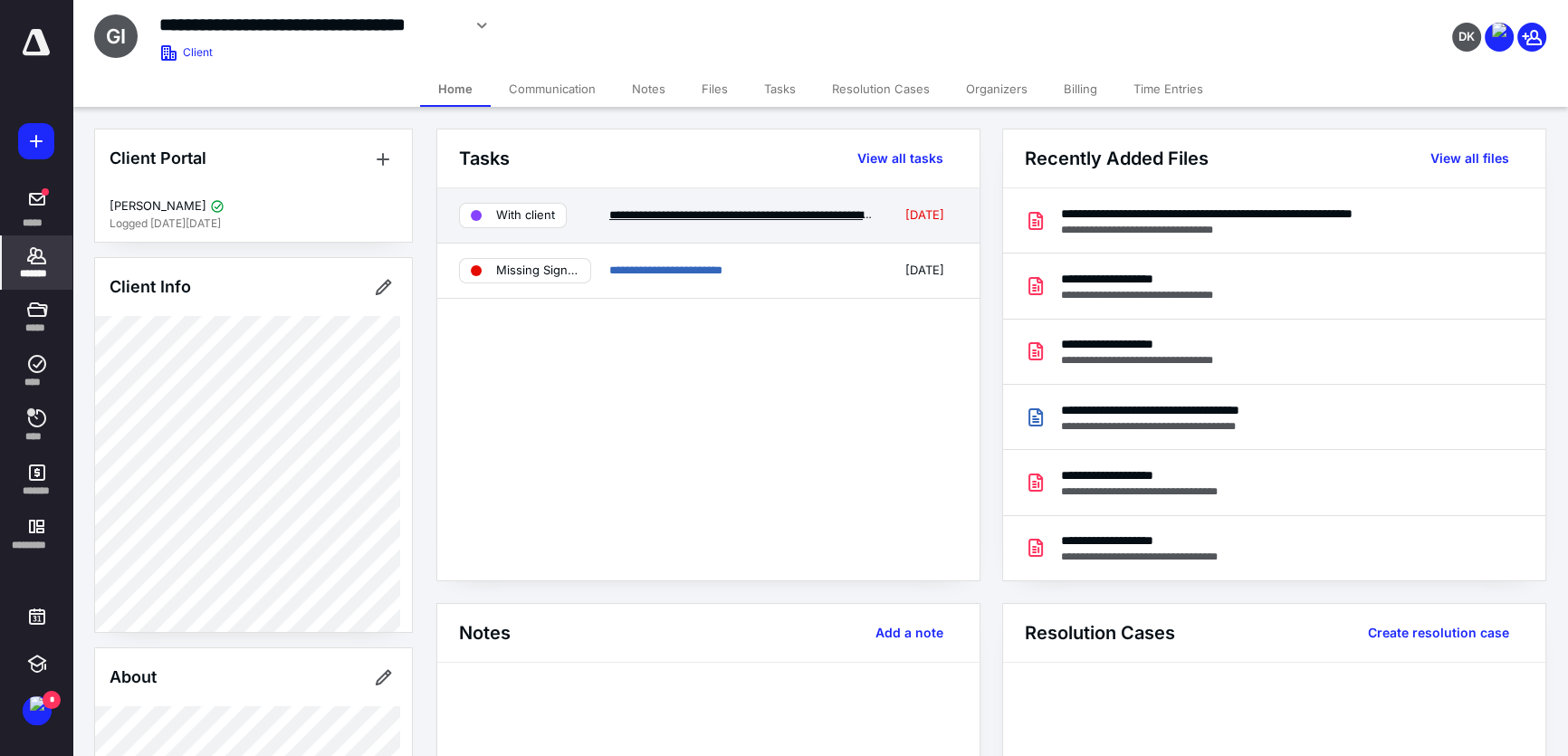 click on "**********" at bounding box center (788, 215) 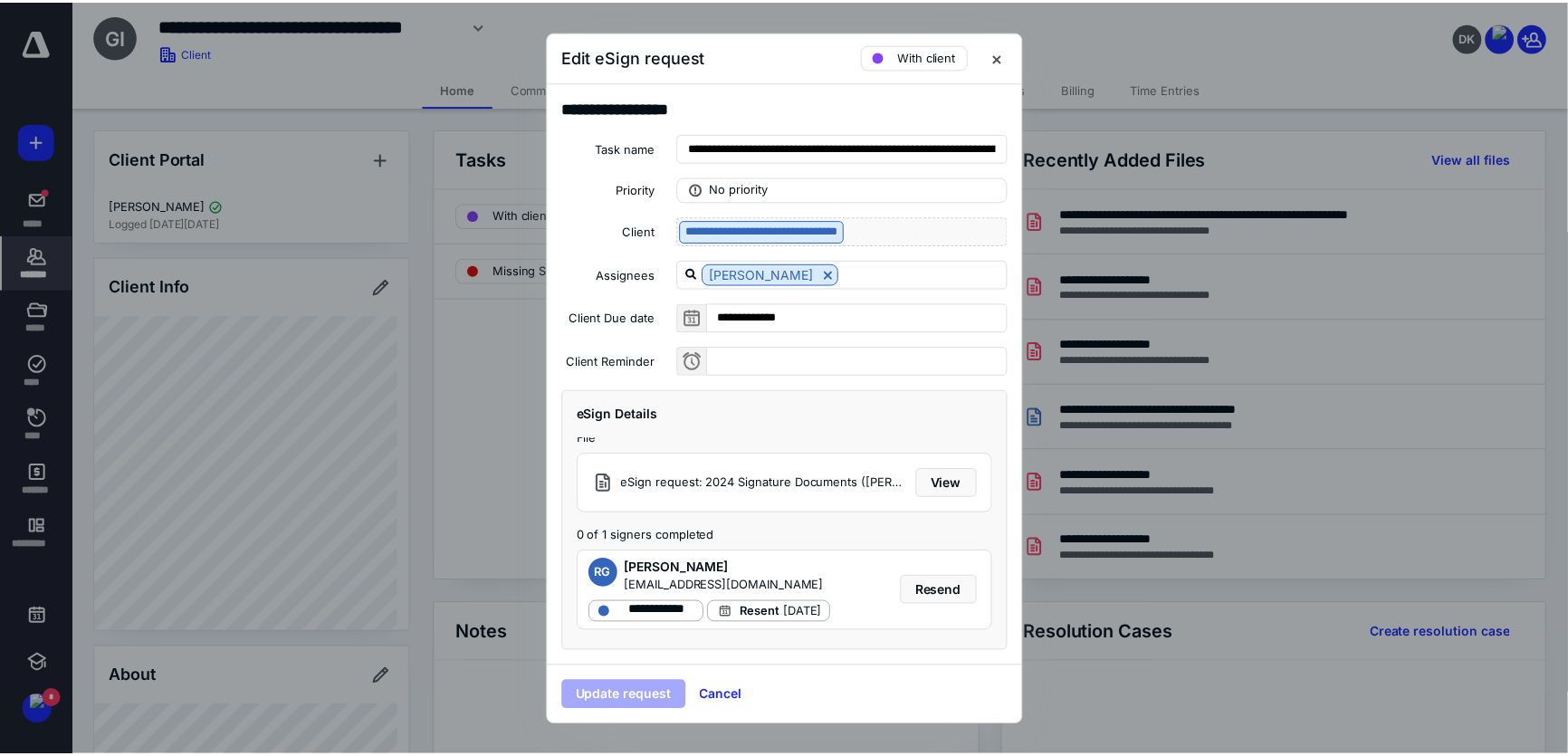 scroll, scrollTop: 10, scrollLeft: 0, axis: vertical 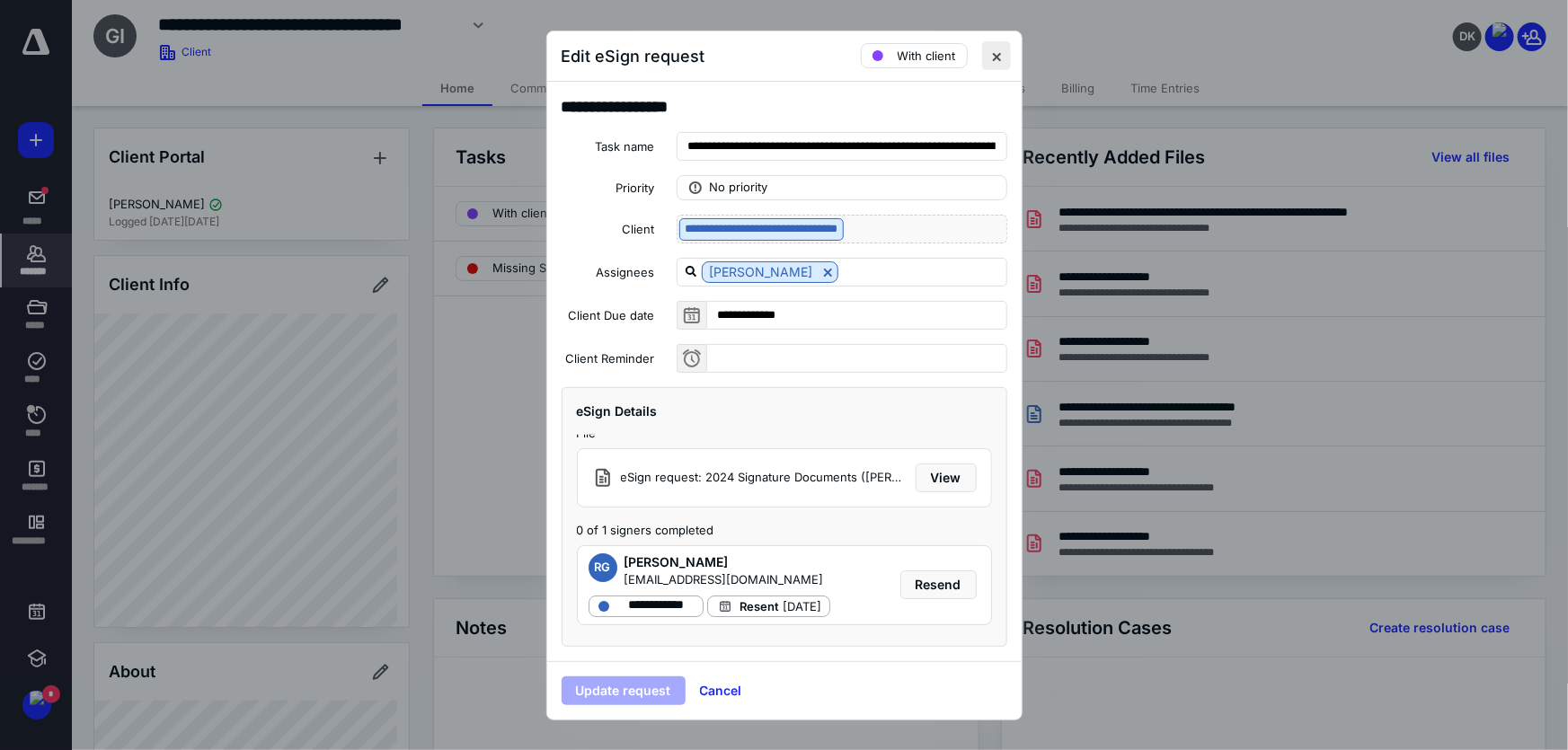 click at bounding box center (997, 56) 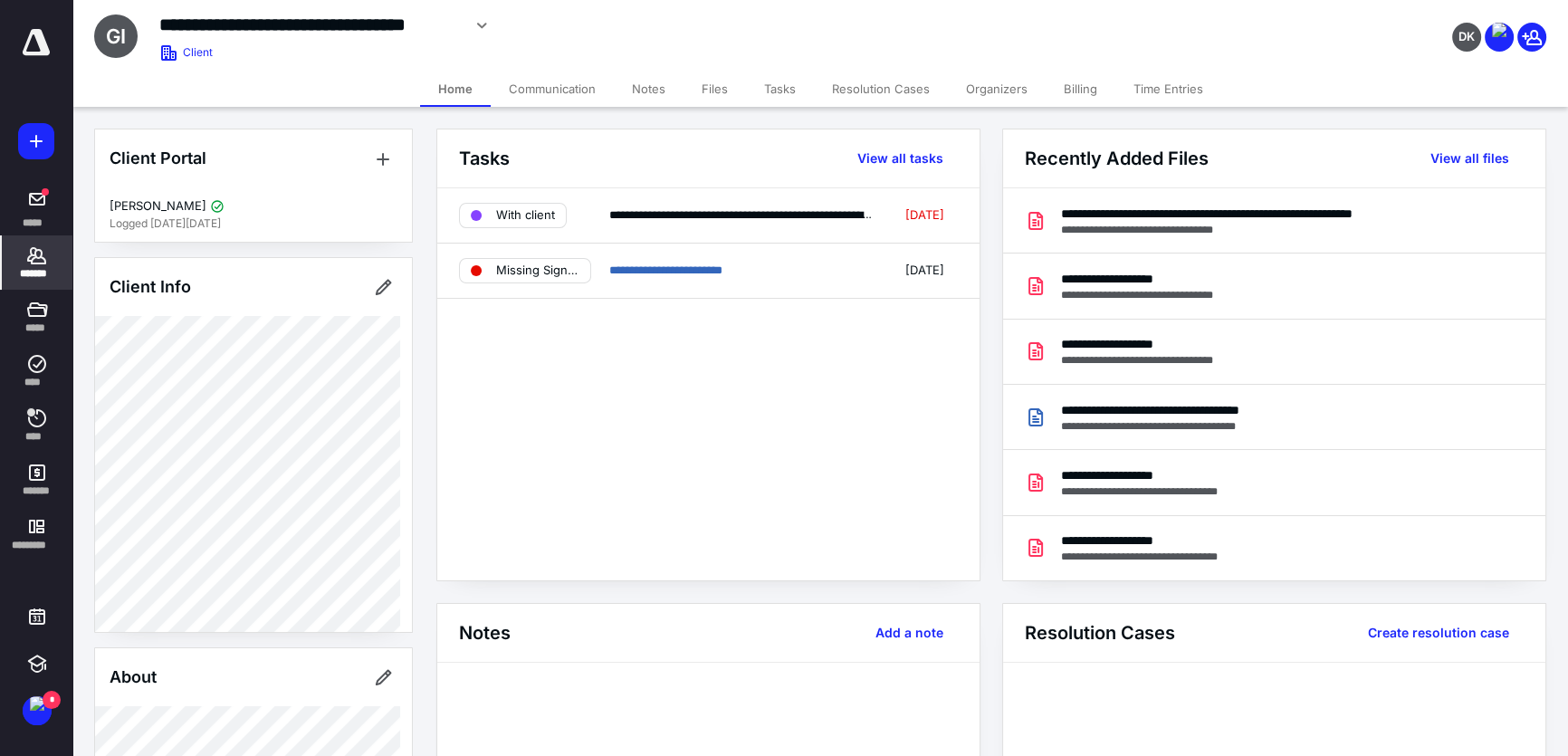 drag, startPoint x: 39, startPoint y: 263, endPoint x: 52, endPoint y: 274, distance: 17.029386 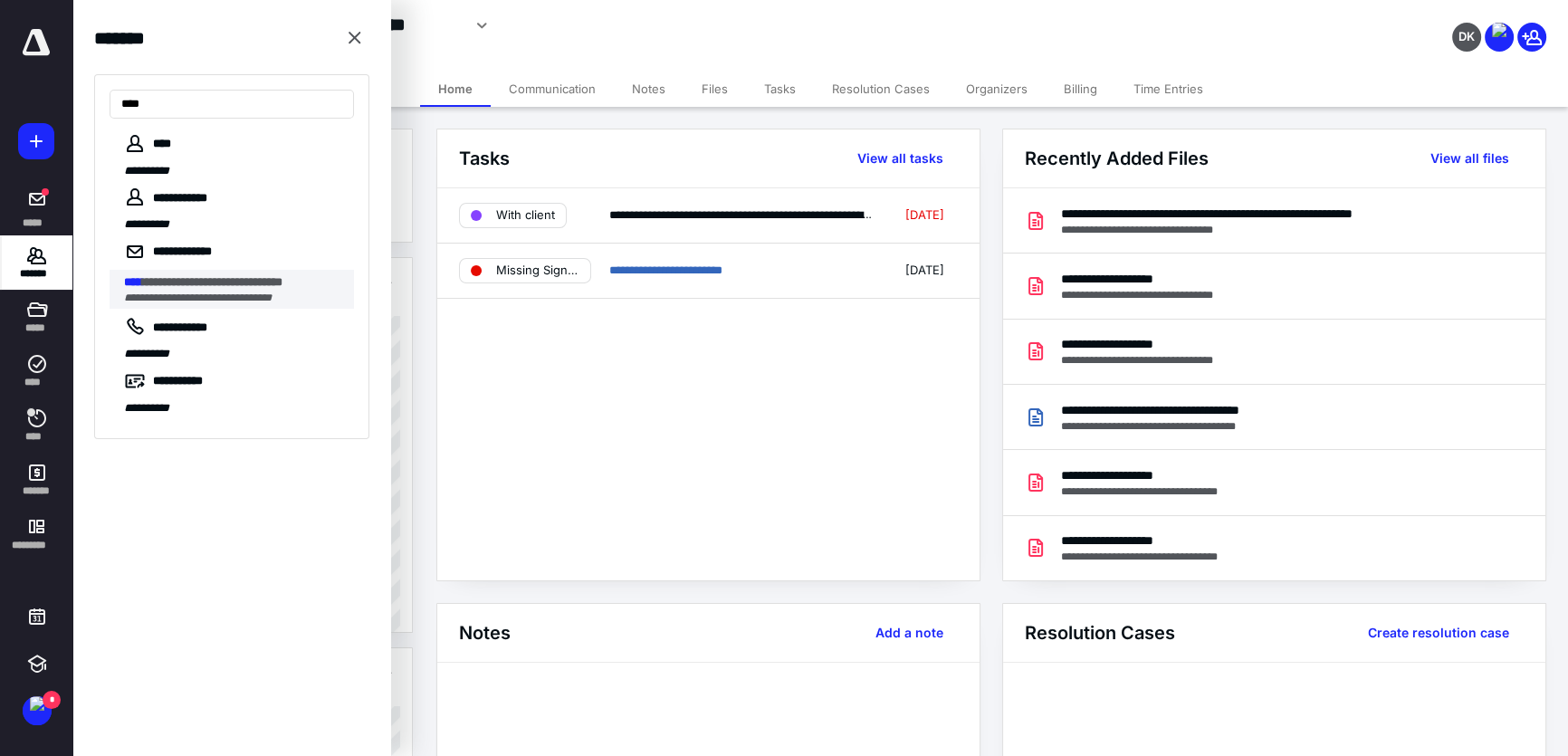 type on "****" 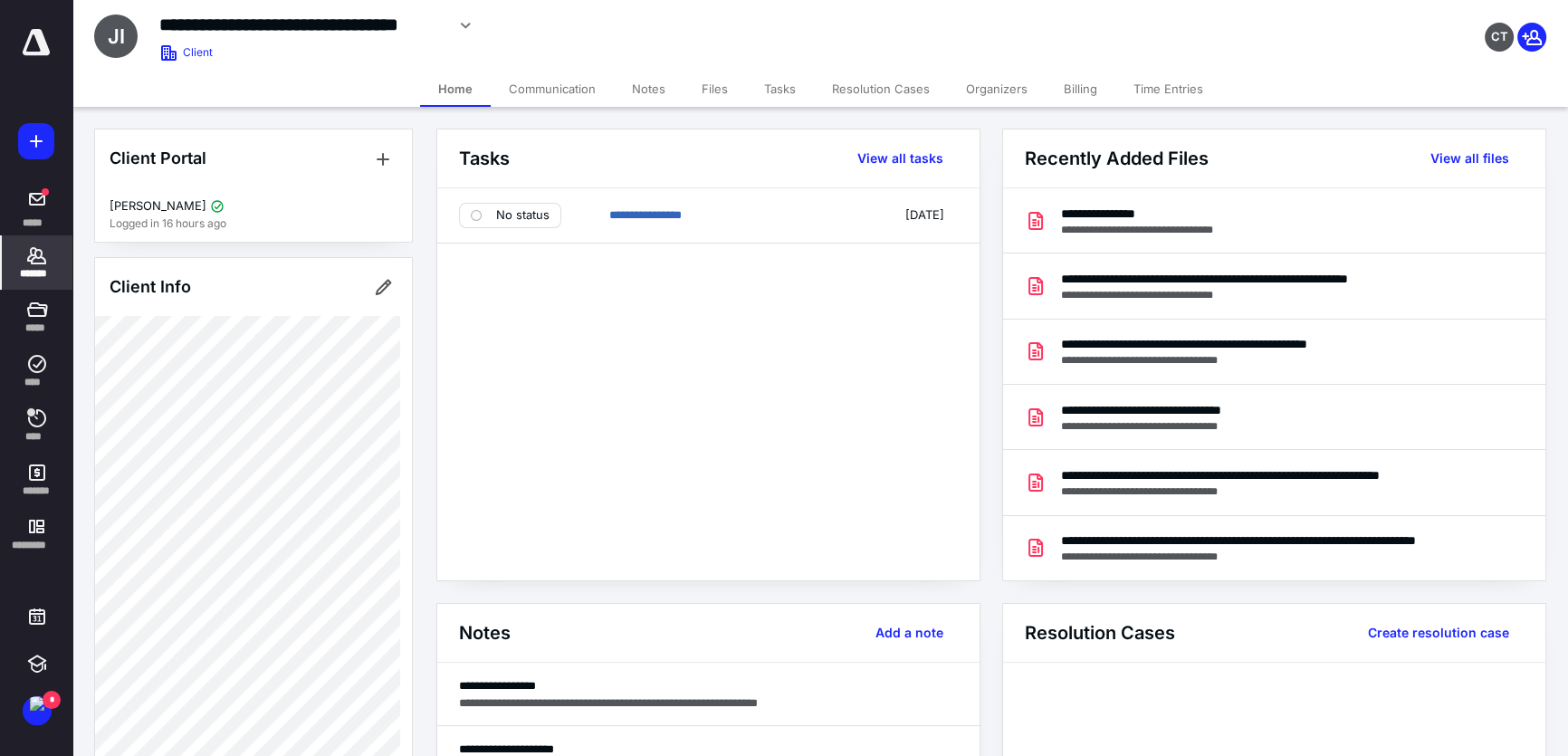 click on "Tasks" at bounding box center (779, 89) 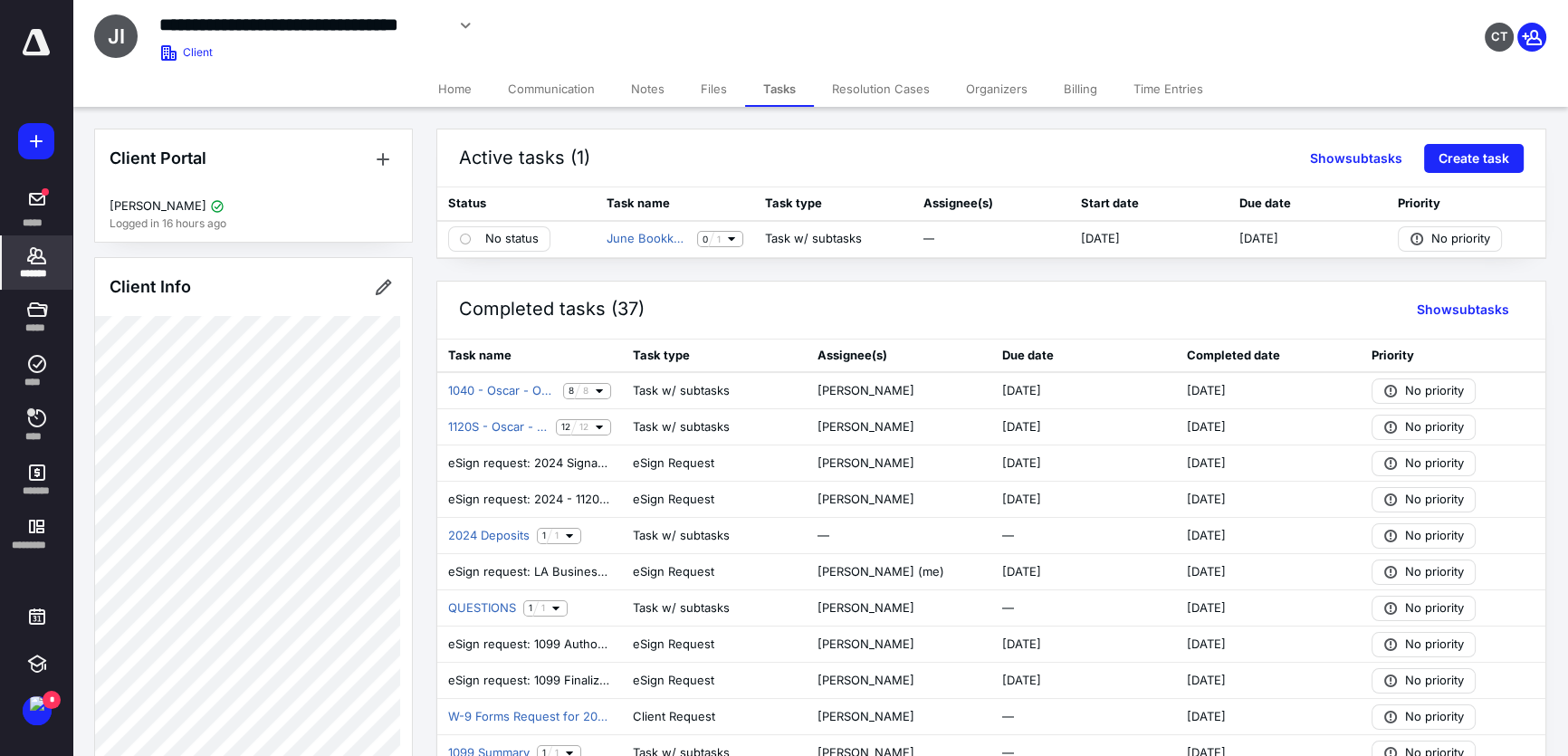 click on "*******" at bounding box center [37, 263] 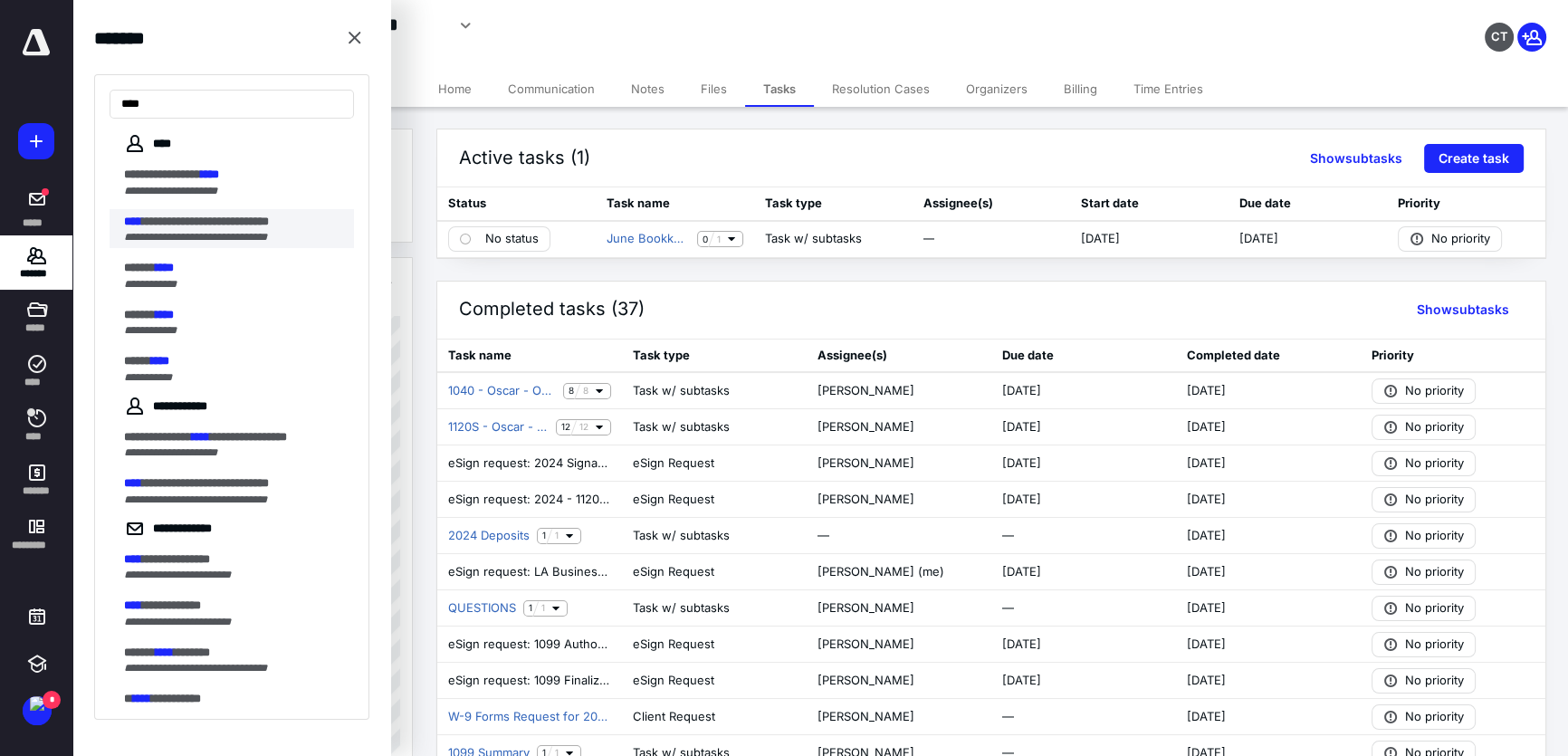 type on "****" 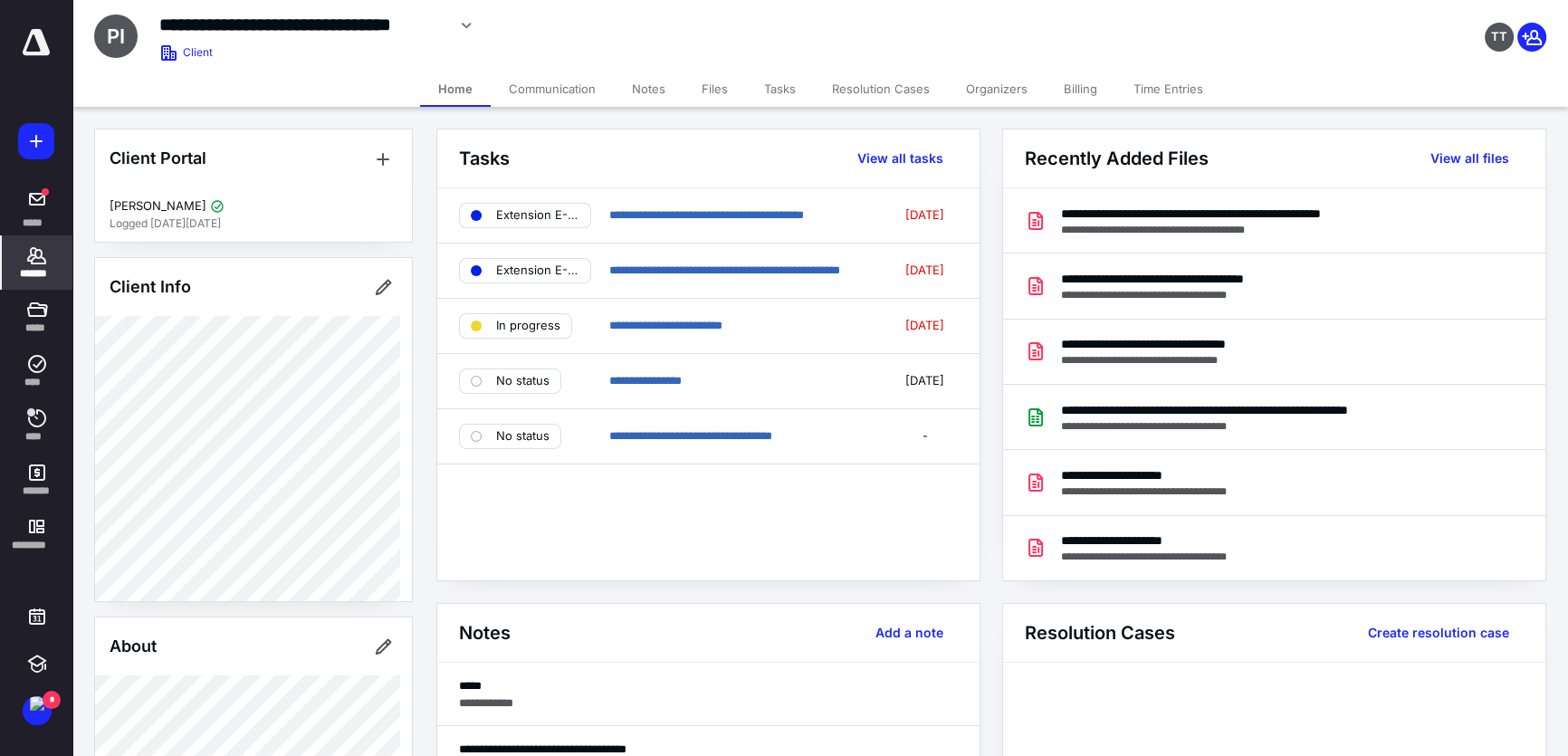click 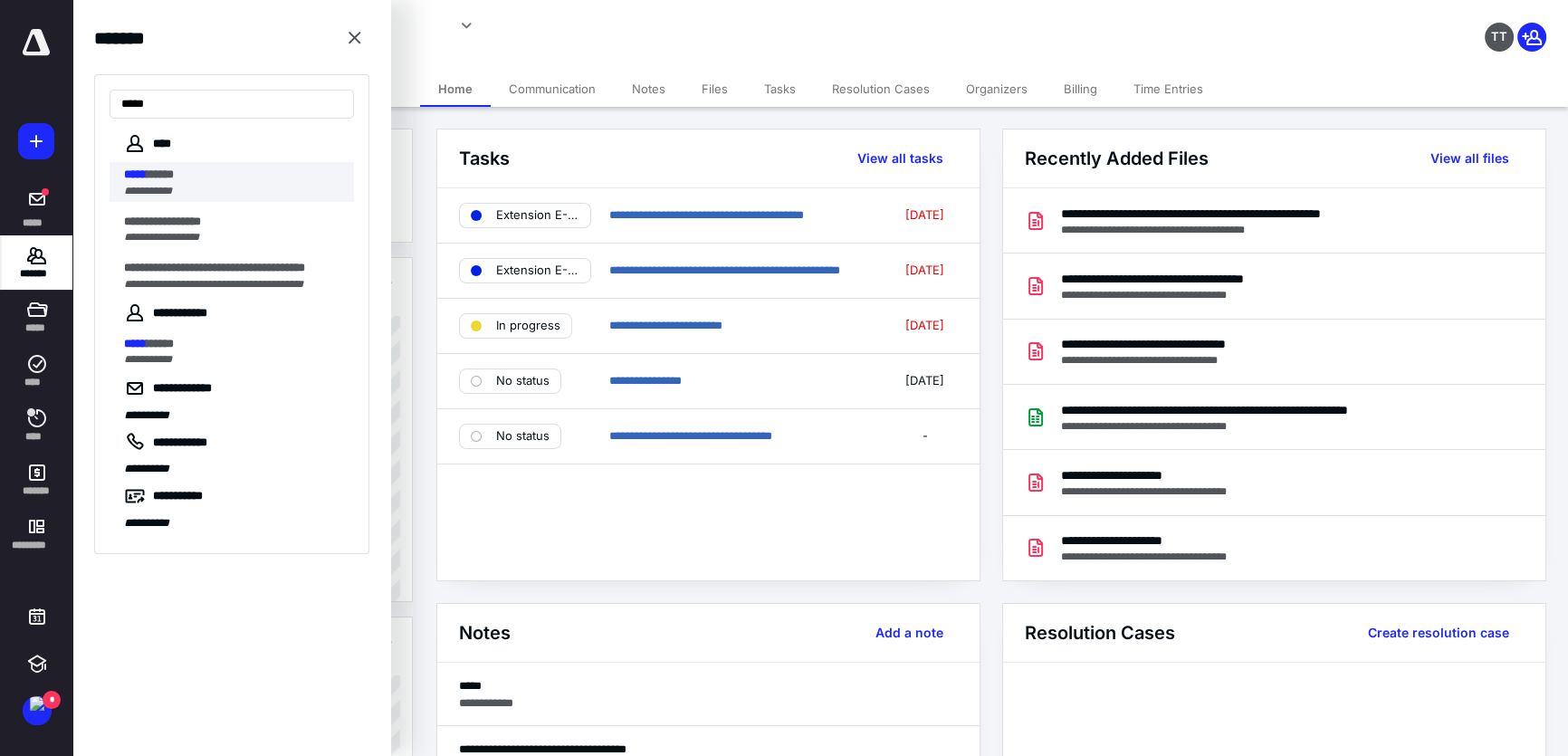 type on "*****" 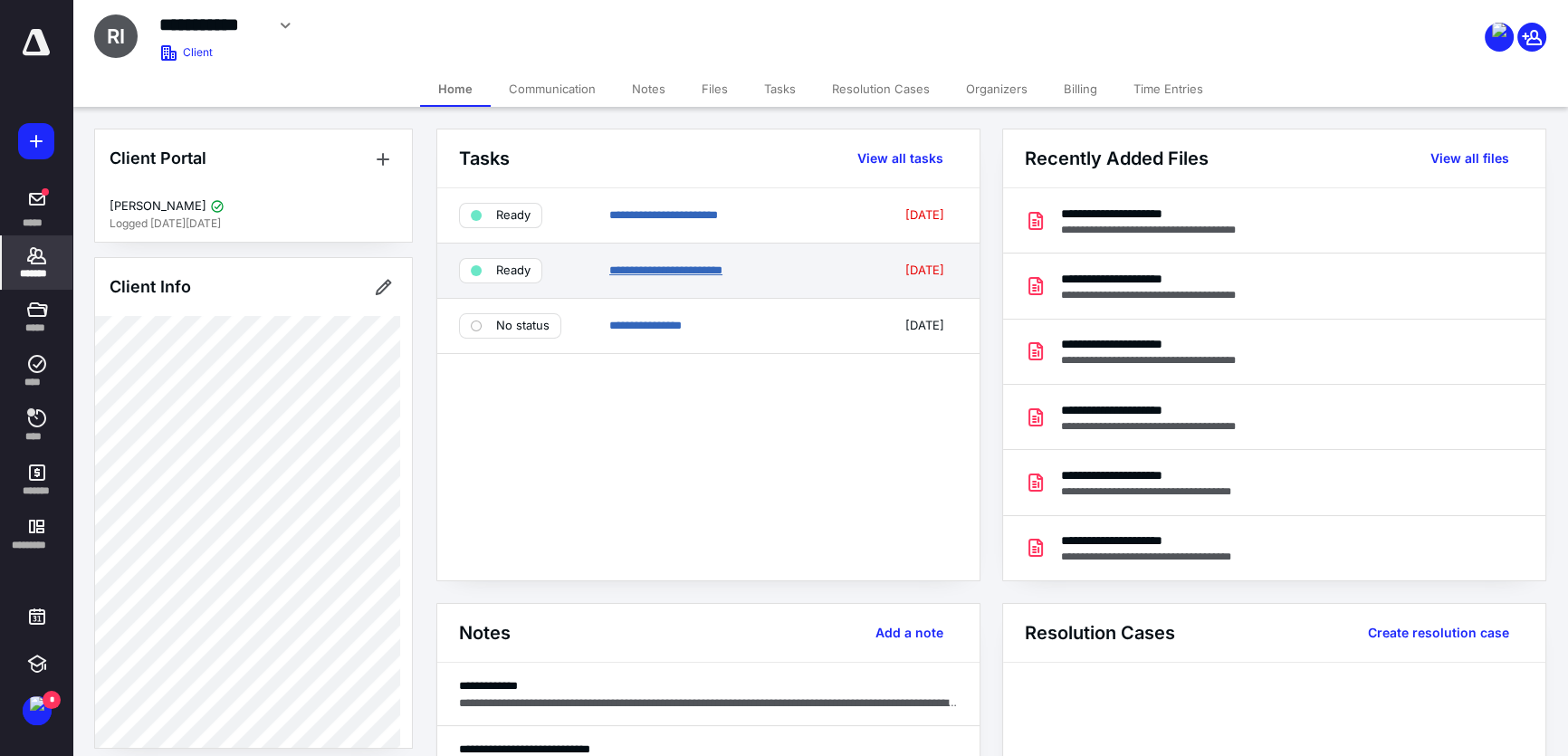 click on "**********" at bounding box center (665, 270) 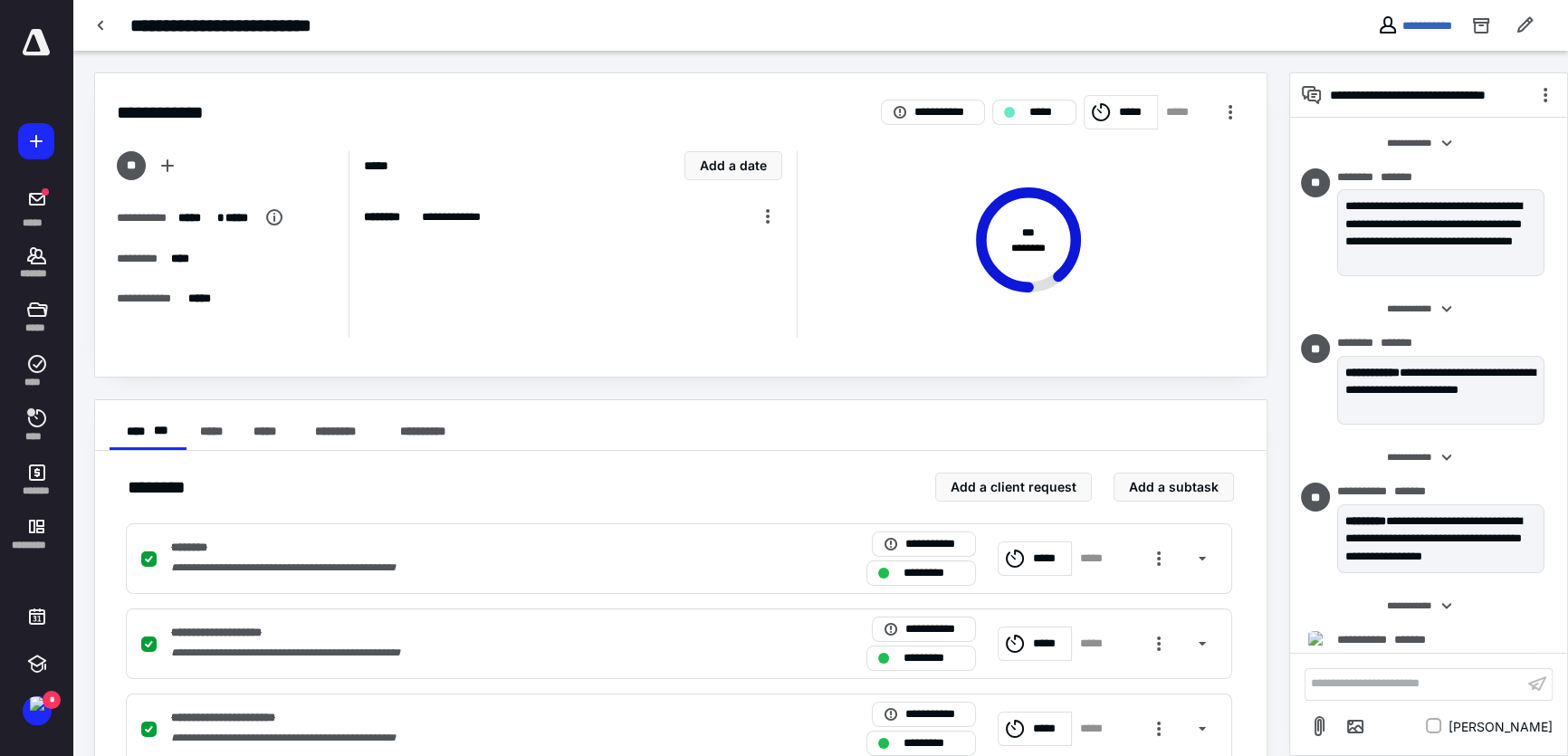 scroll, scrollTop: 102, scrollLeft: 0, axis: vertical 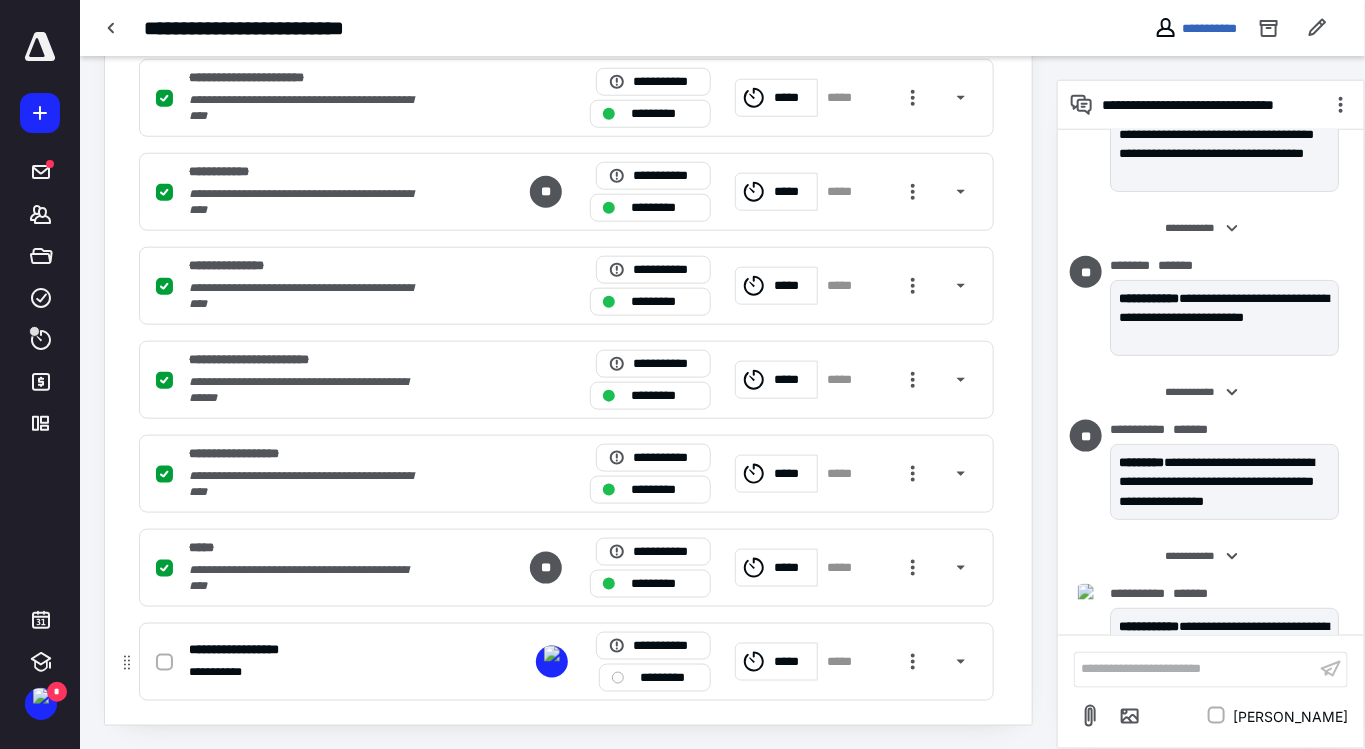 click 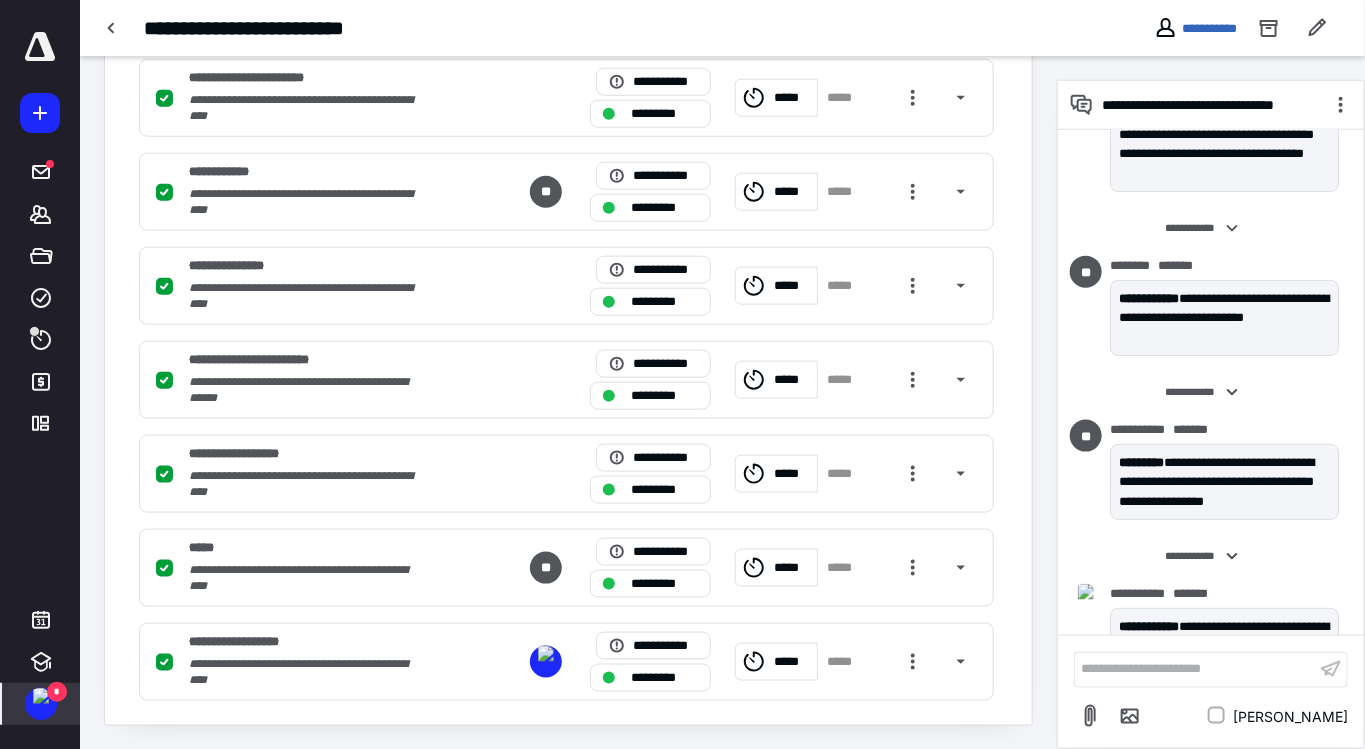 click at bounding box center [41, 696] 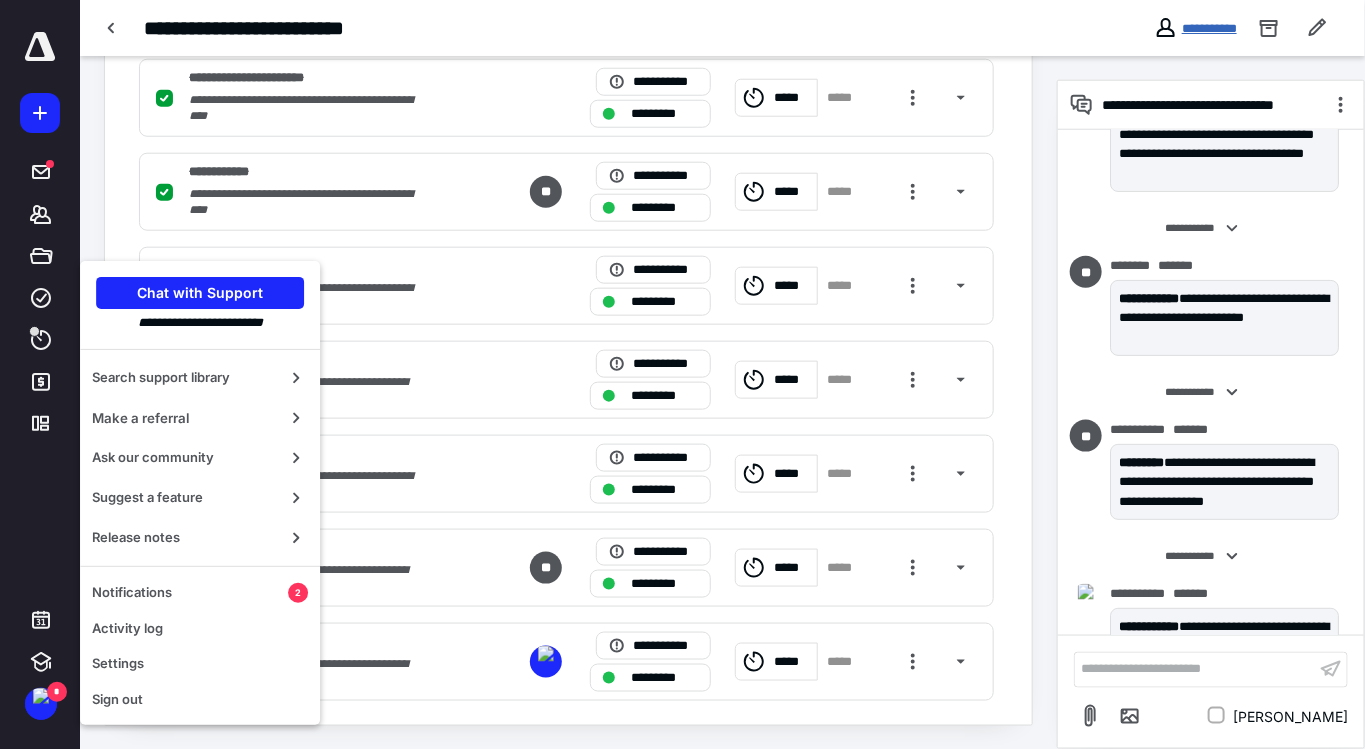 click on "**********" at bounding box center [1209, 28] 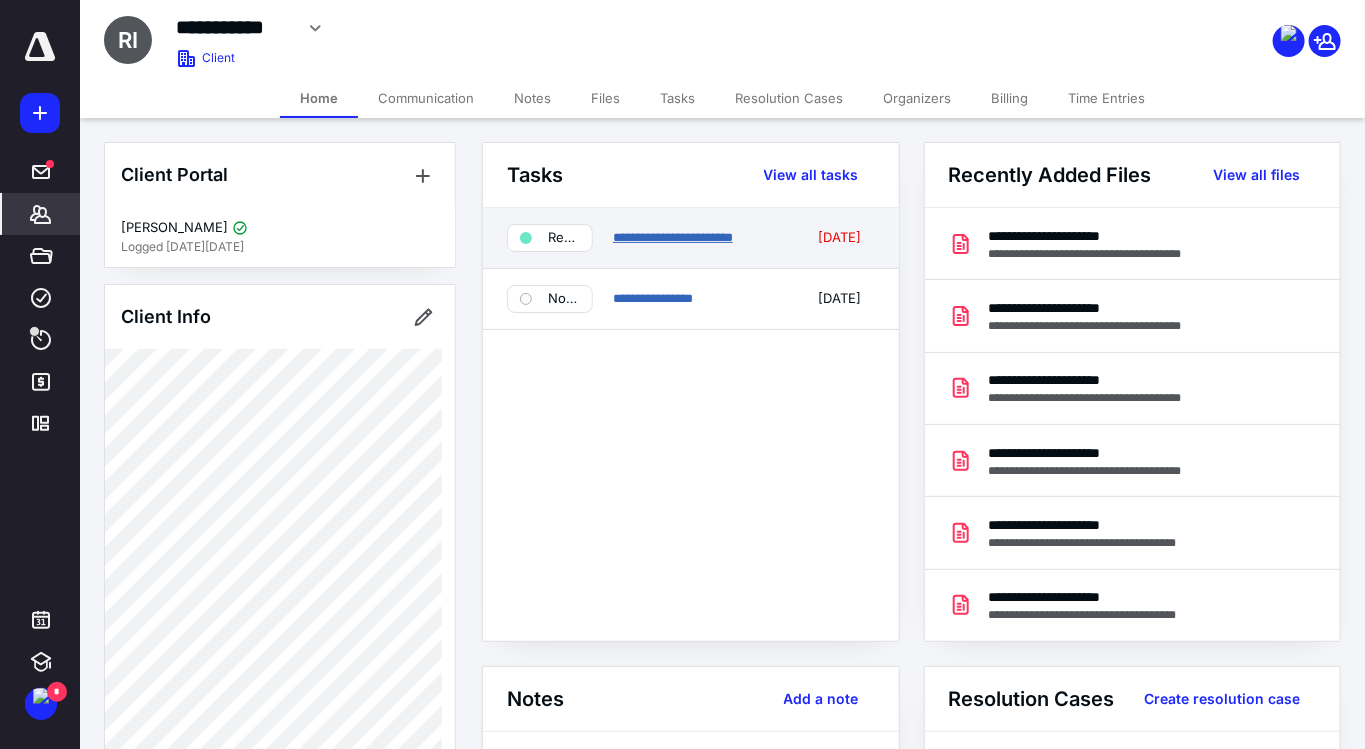 click on "**********" at bounding box center [673, 237] 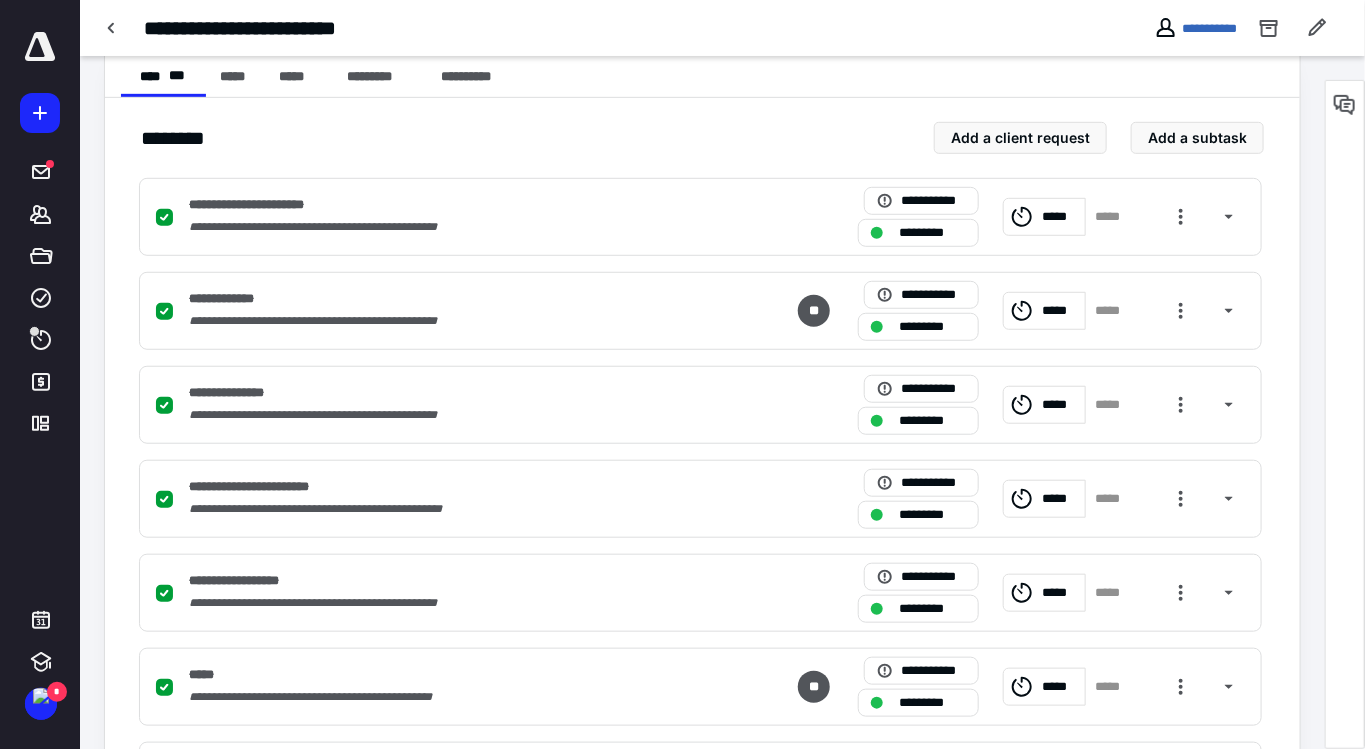 scroll, scrollTop: 520, scrollLeft: 0, axis: vertical 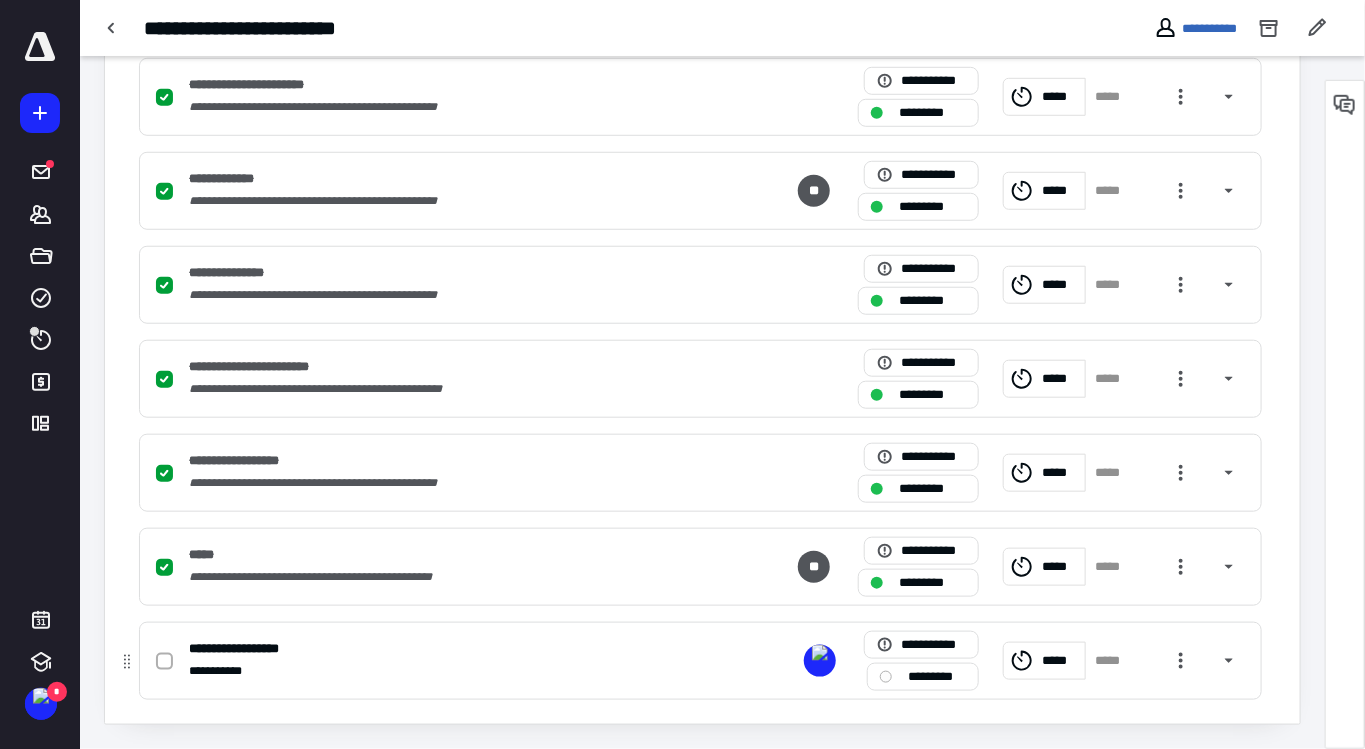 click at bounding box center (164, 662) 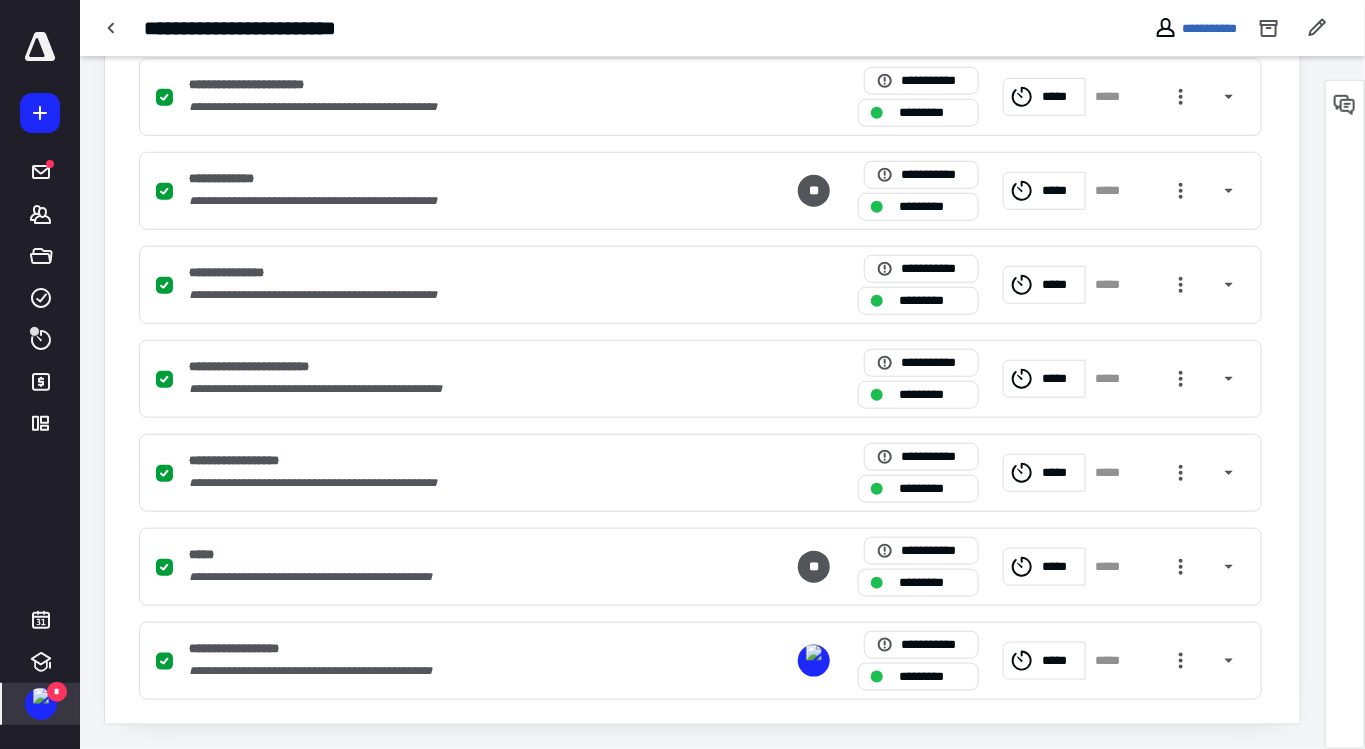 click at bounding box center [41, 696] 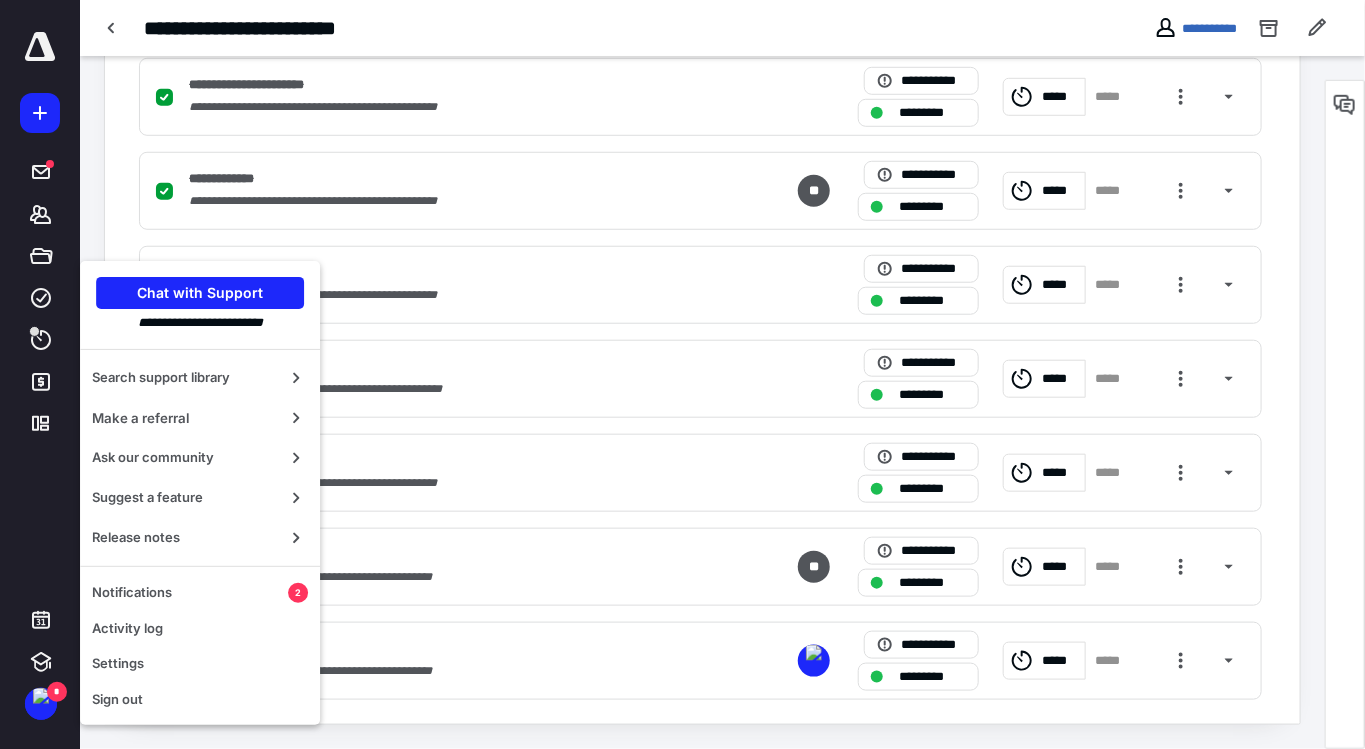 click on "**********" at bounding box center [702, 351] 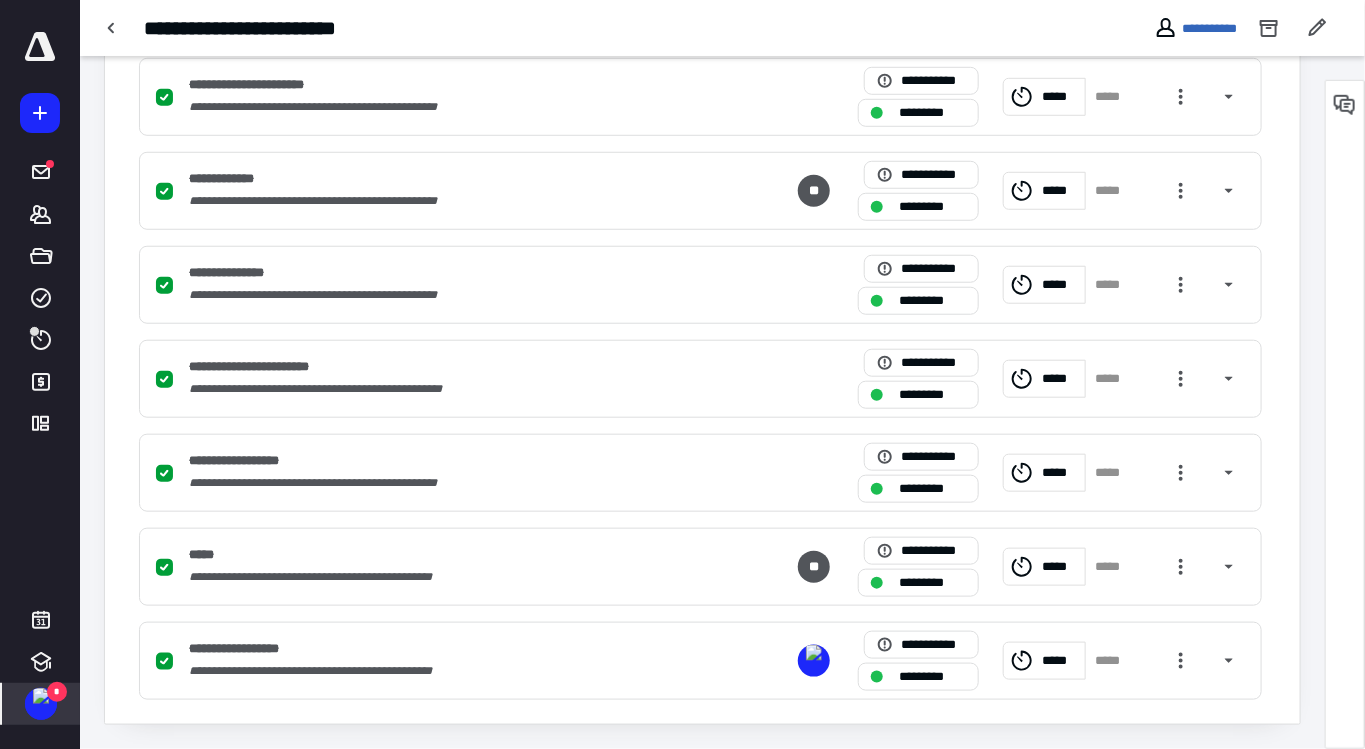 click at bounding box center [41, 696] 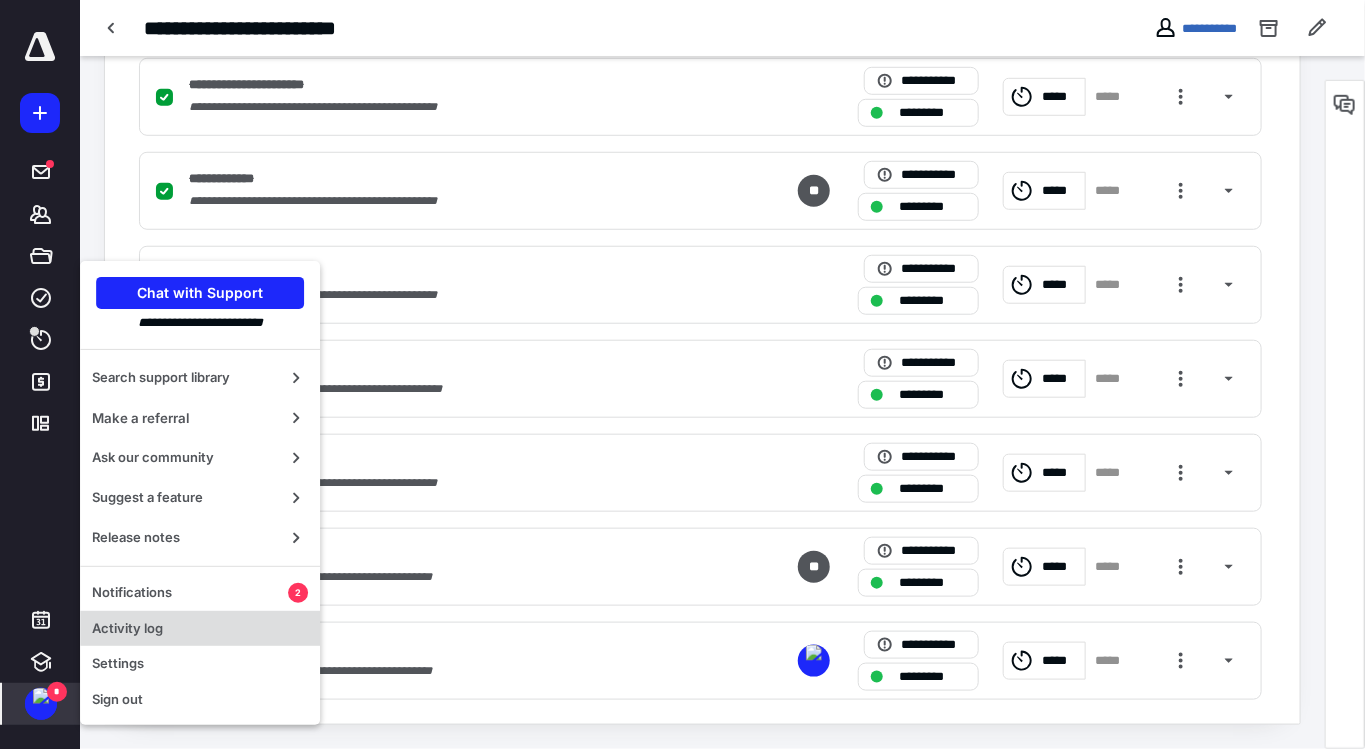 click on "Activity log" at bounding box center (200, 629) 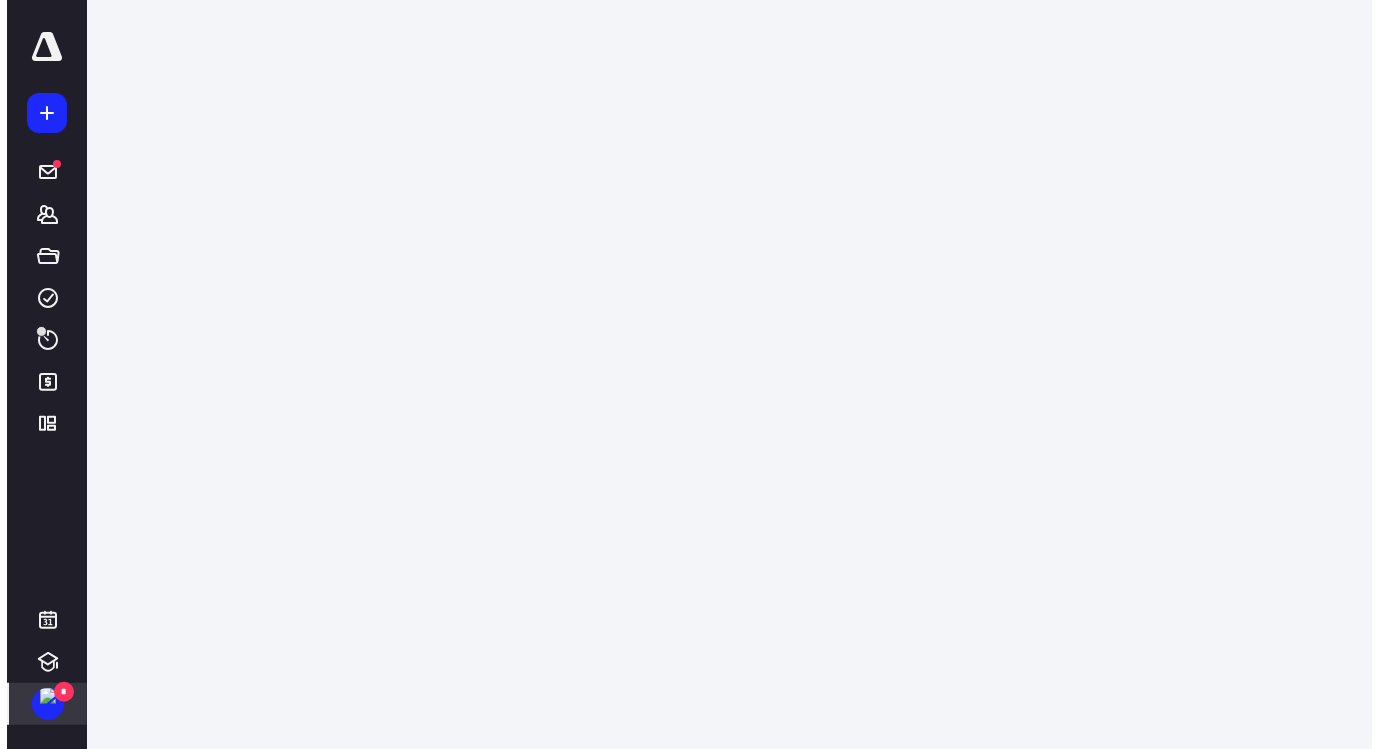 scroll, scrollTop: 0, scrollLeft: 0, axis: both 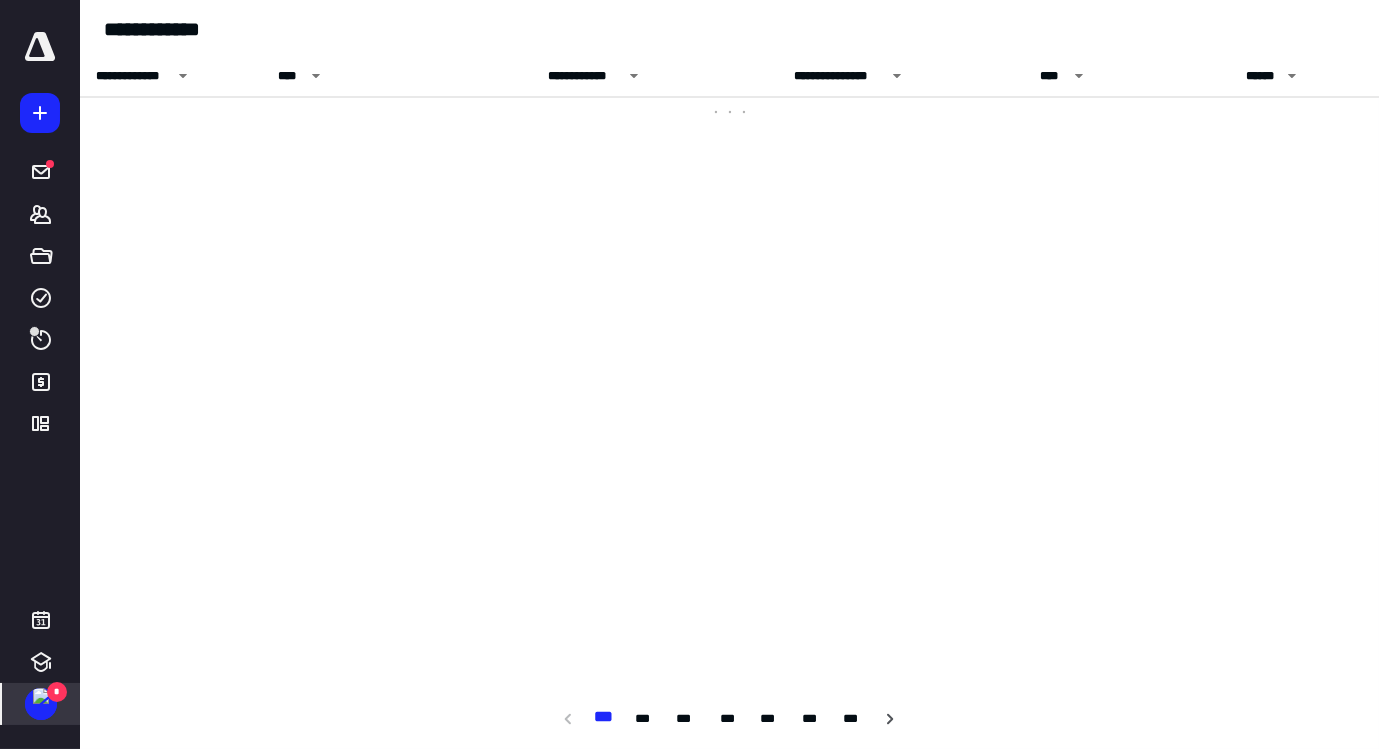 click on "*" at bounding box center (57, 692) 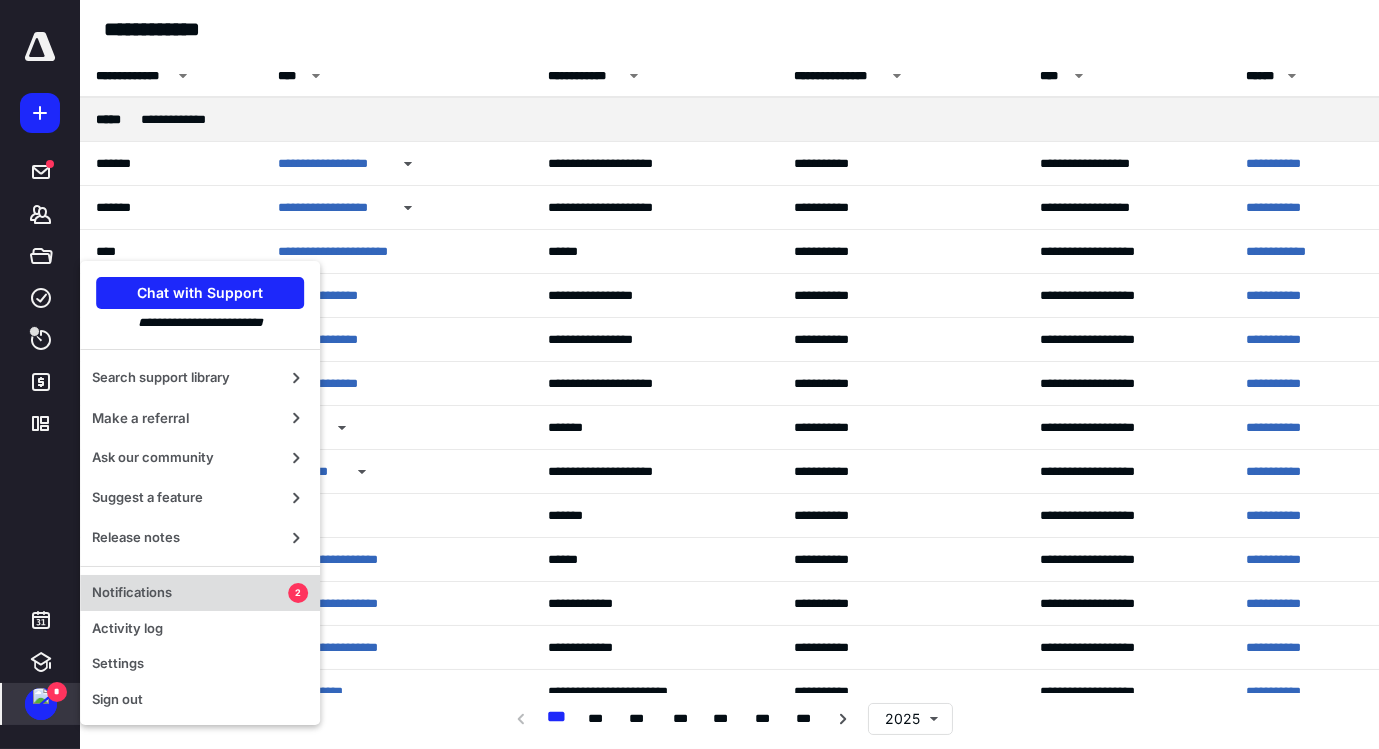 click on "Notifications" at bounding box center [190, 593] 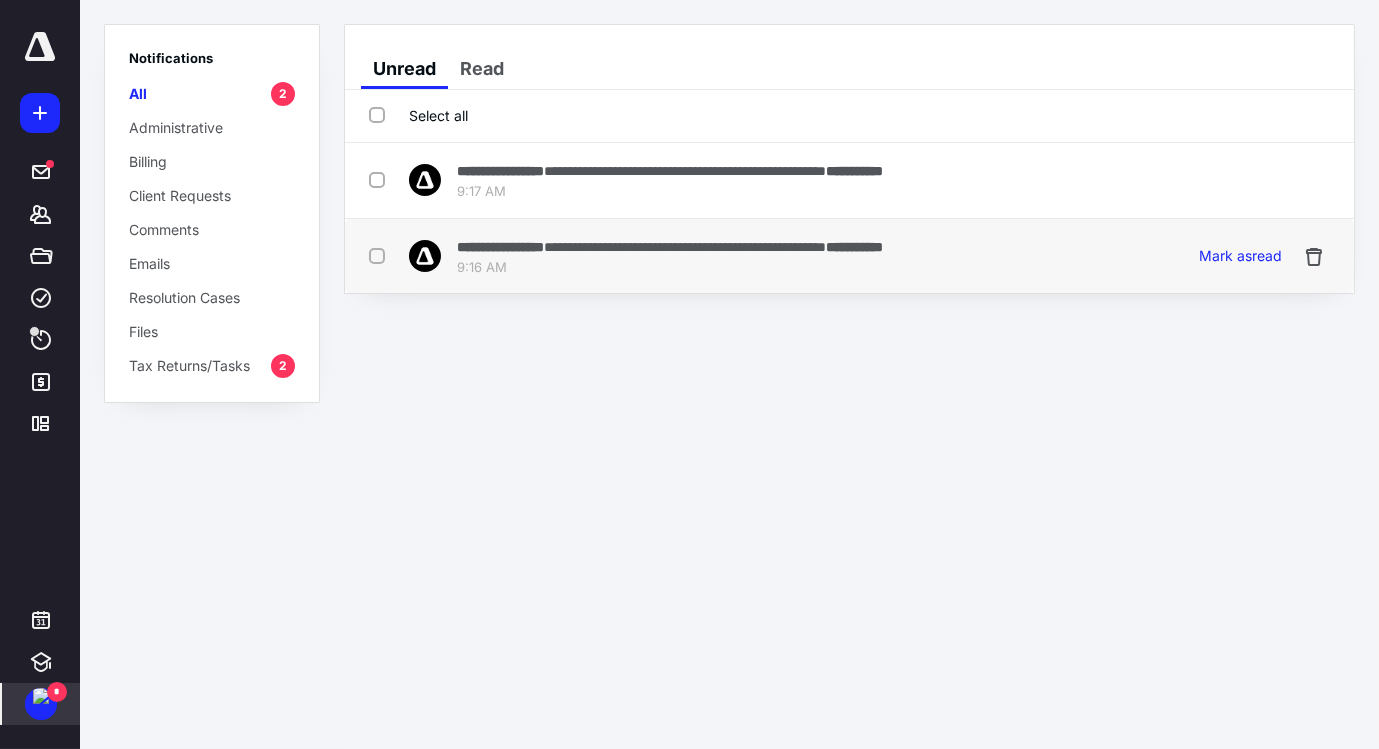 click on "**********" at bounding box center [849, 256] 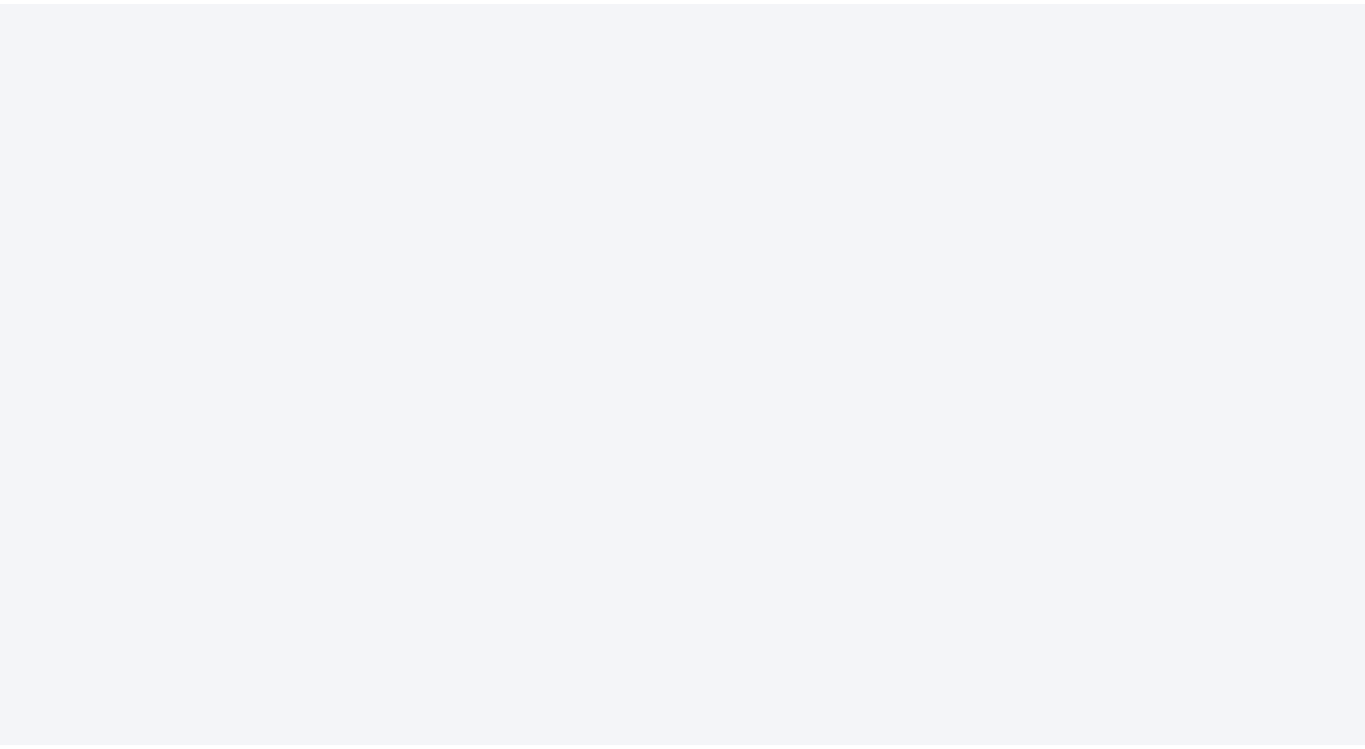 scroll, scrollTop: 0, scrollLeft: 0, axis: both 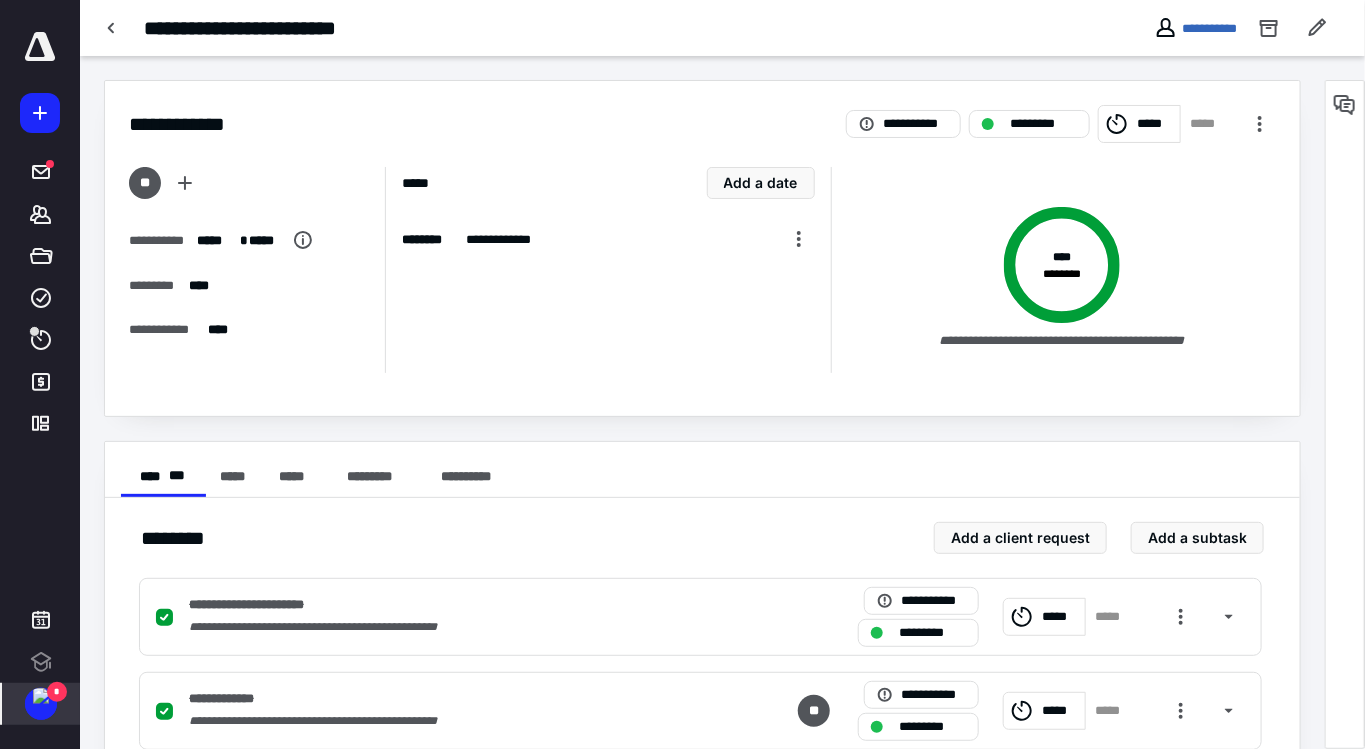 click on "*" at bounding box center [57, 692] 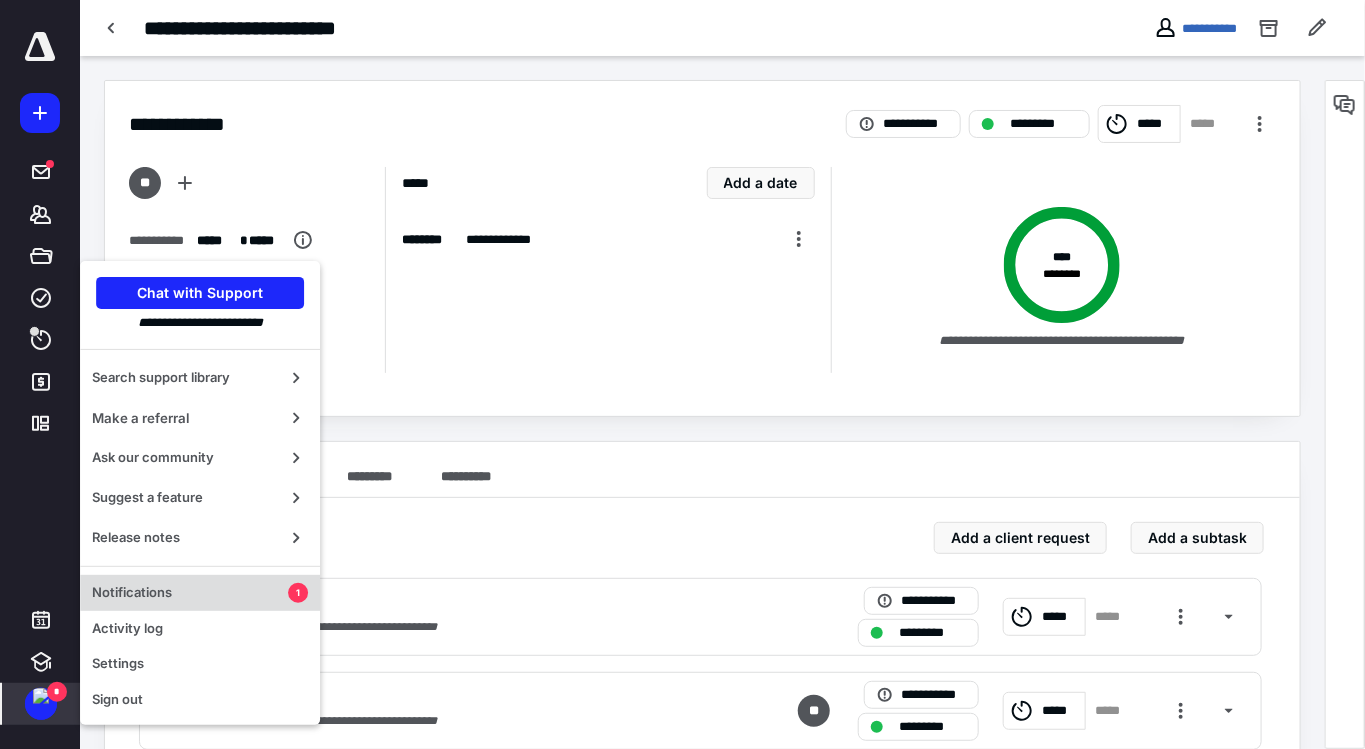 click on "Notifications" at bounding box center [190, 593] 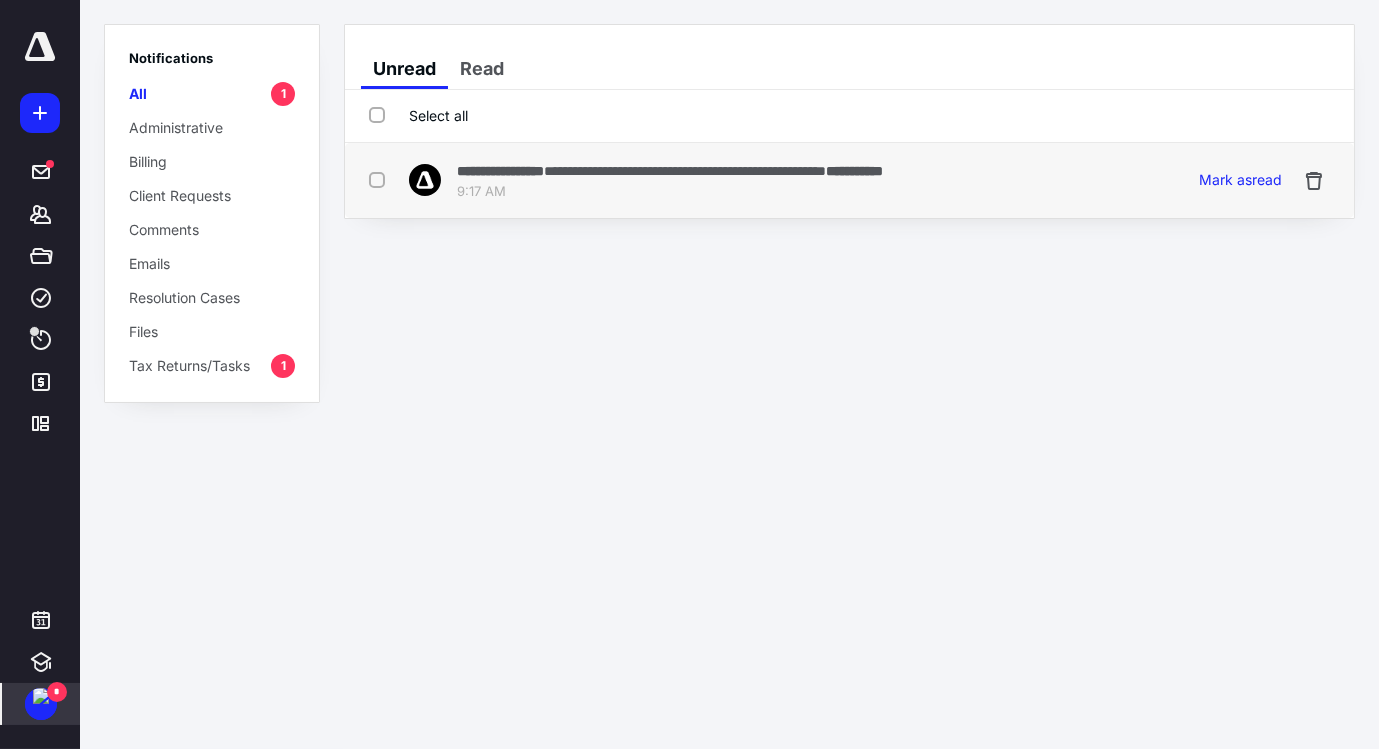 click on "**********" at bounding box center [685, 171] 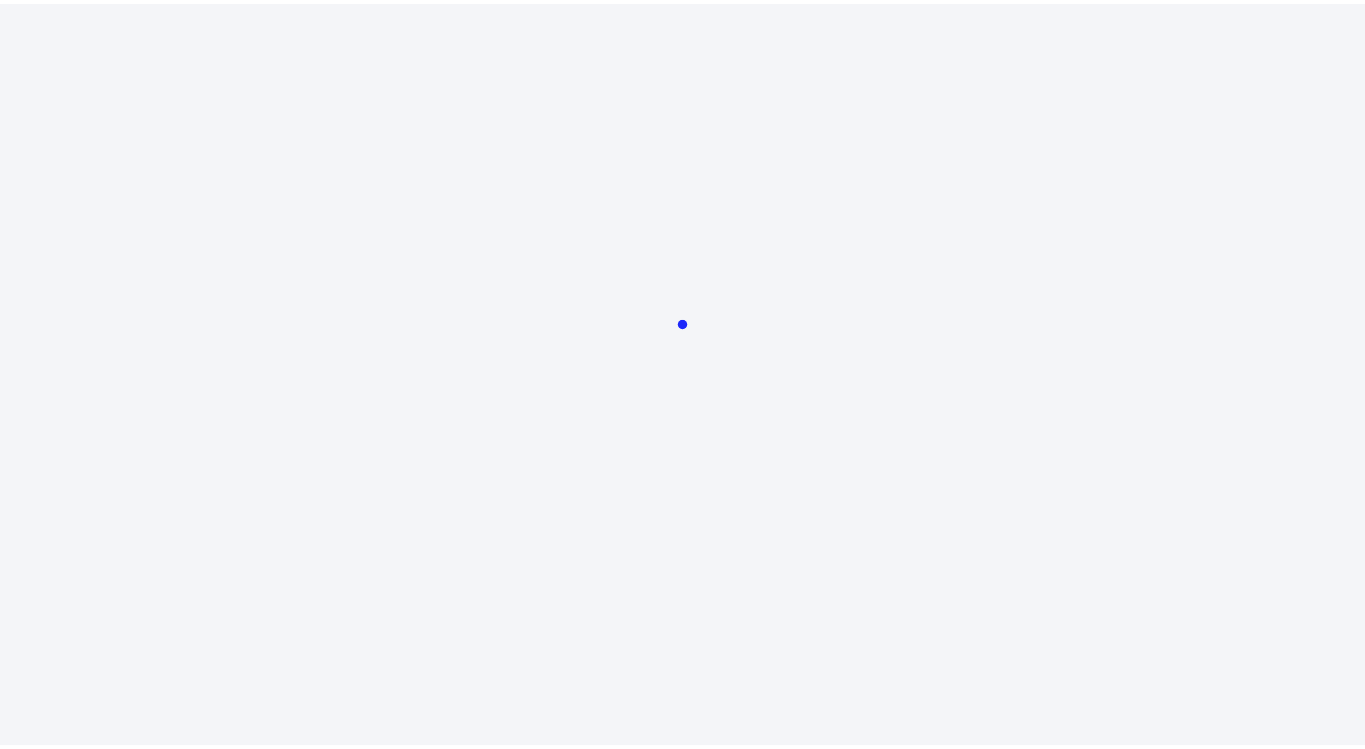 scroll, scrollTop: 0, scrollLeft: 0, axis: both 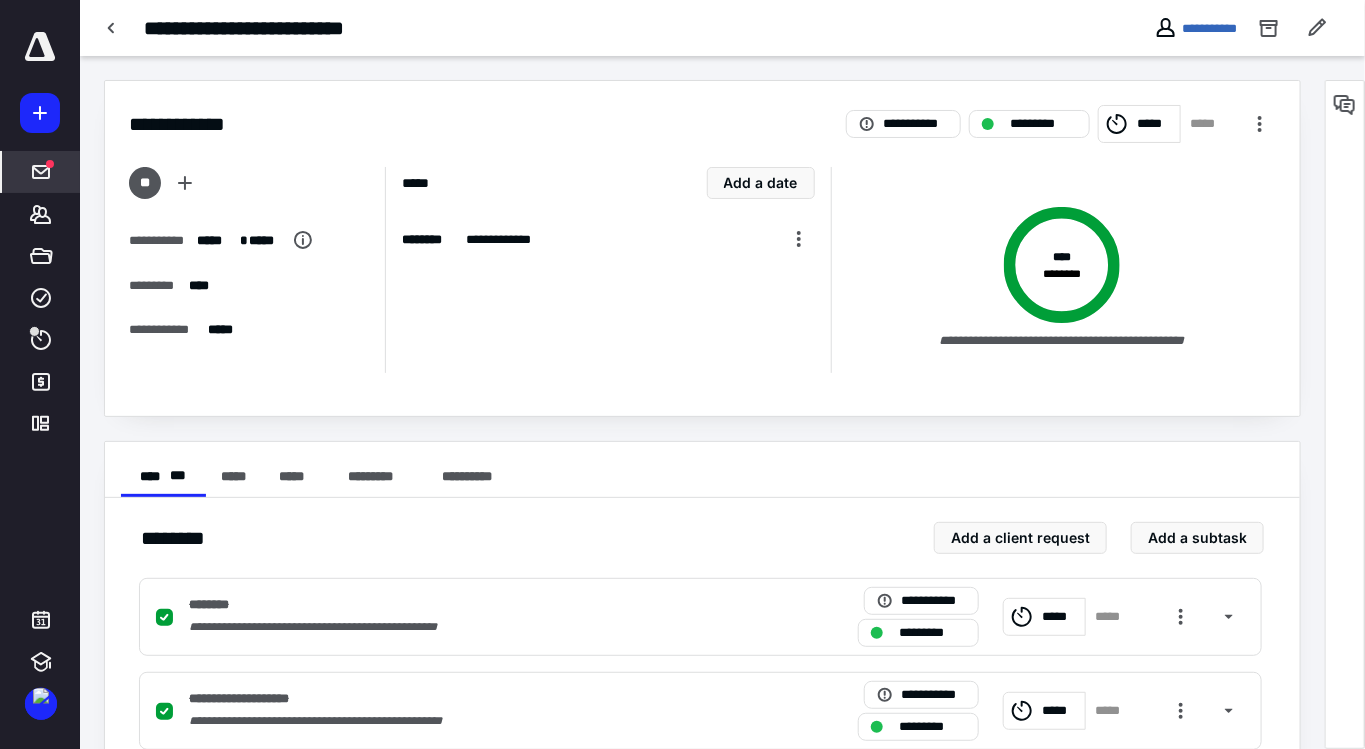 click on "*****" at bounding box center (41, 172) 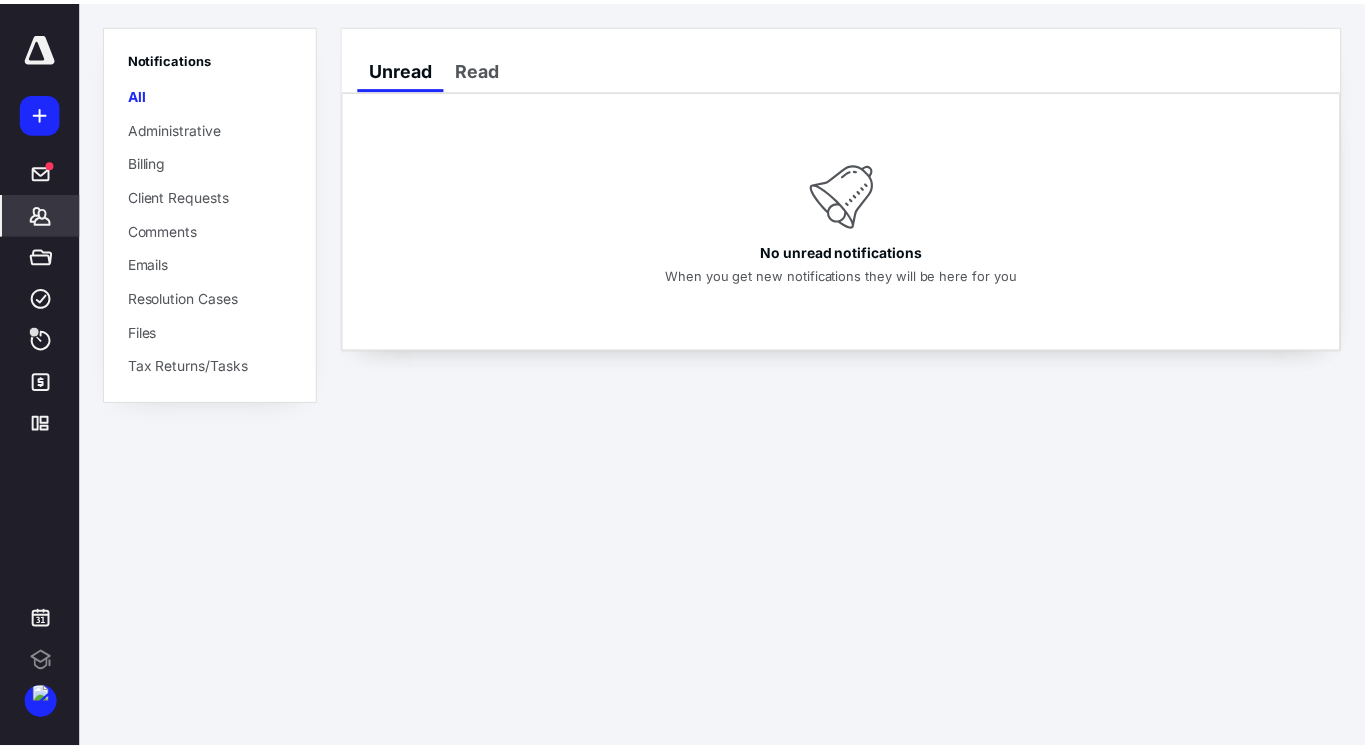 scroll, scrollTop: 0, scrollLeft: 0, axis: both 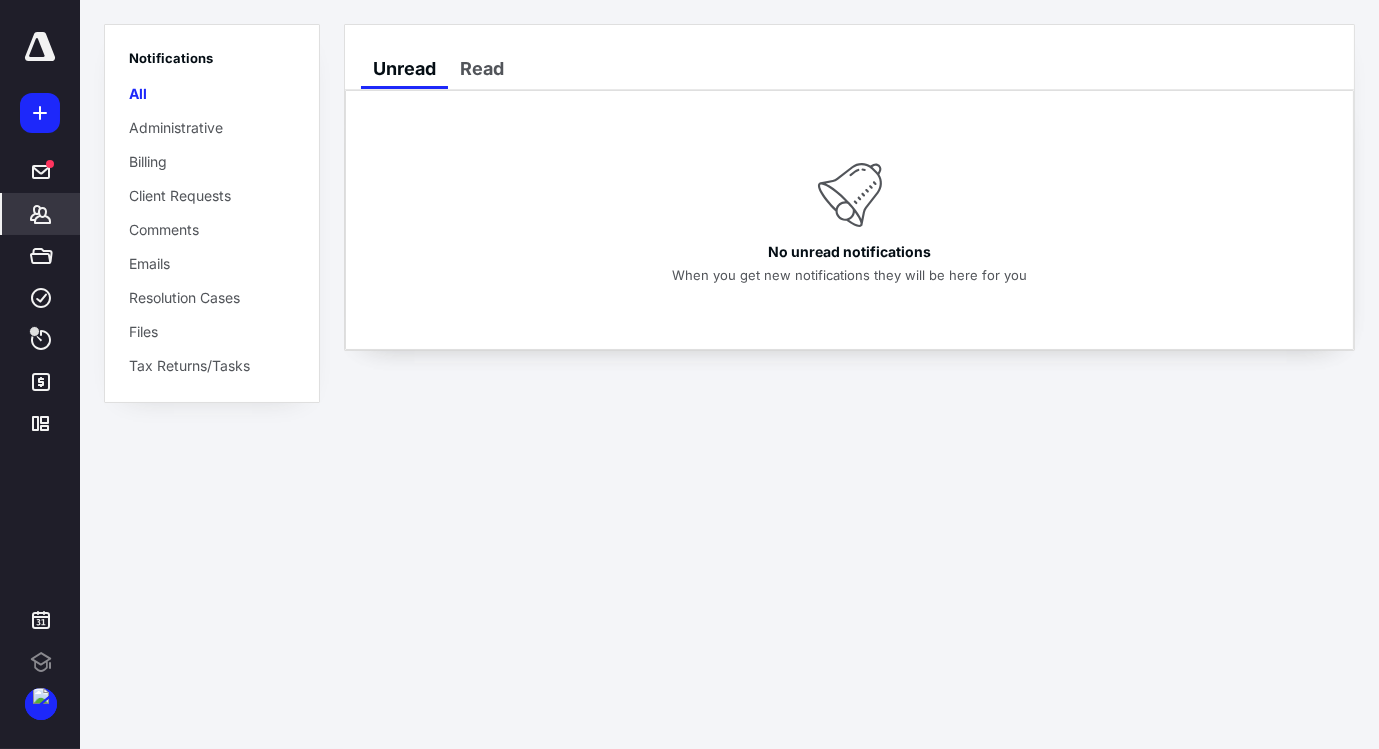 click on "*******" at bounding box center [41, 214] 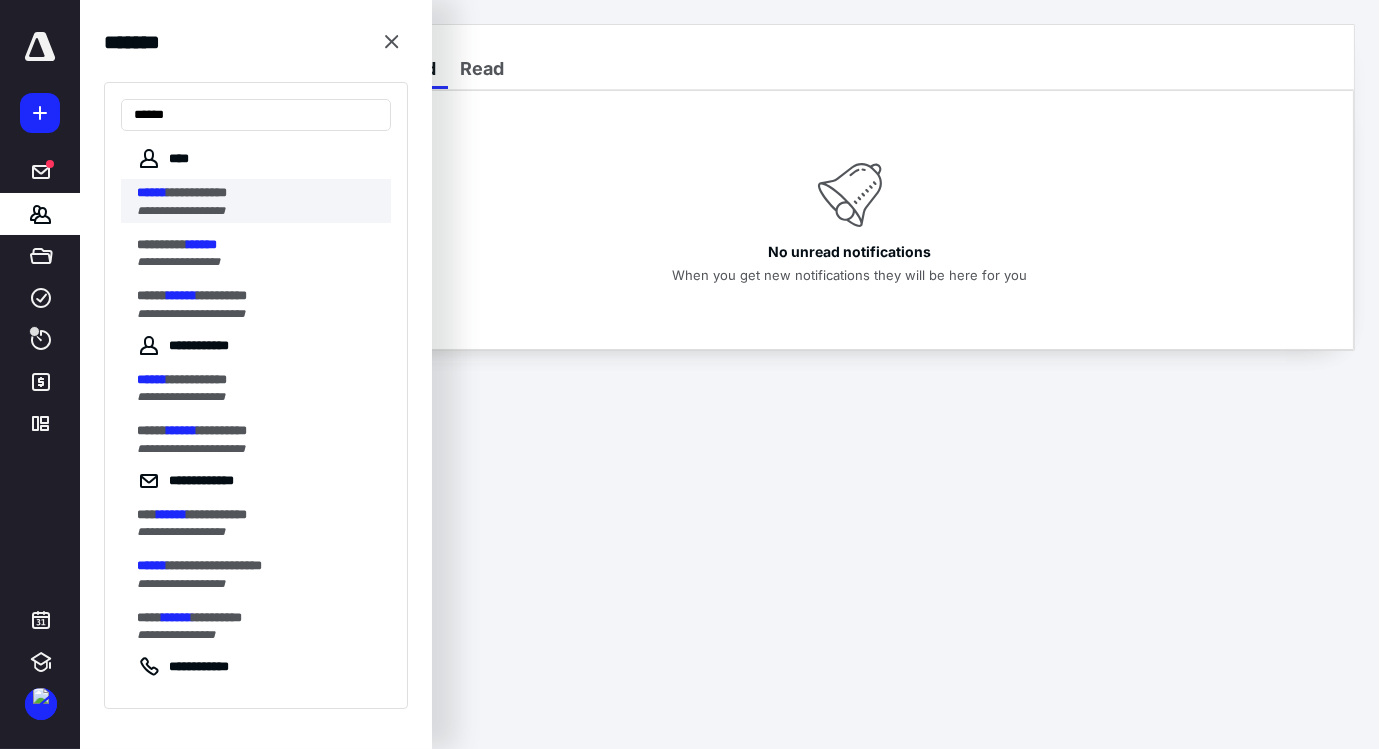 type on "******" 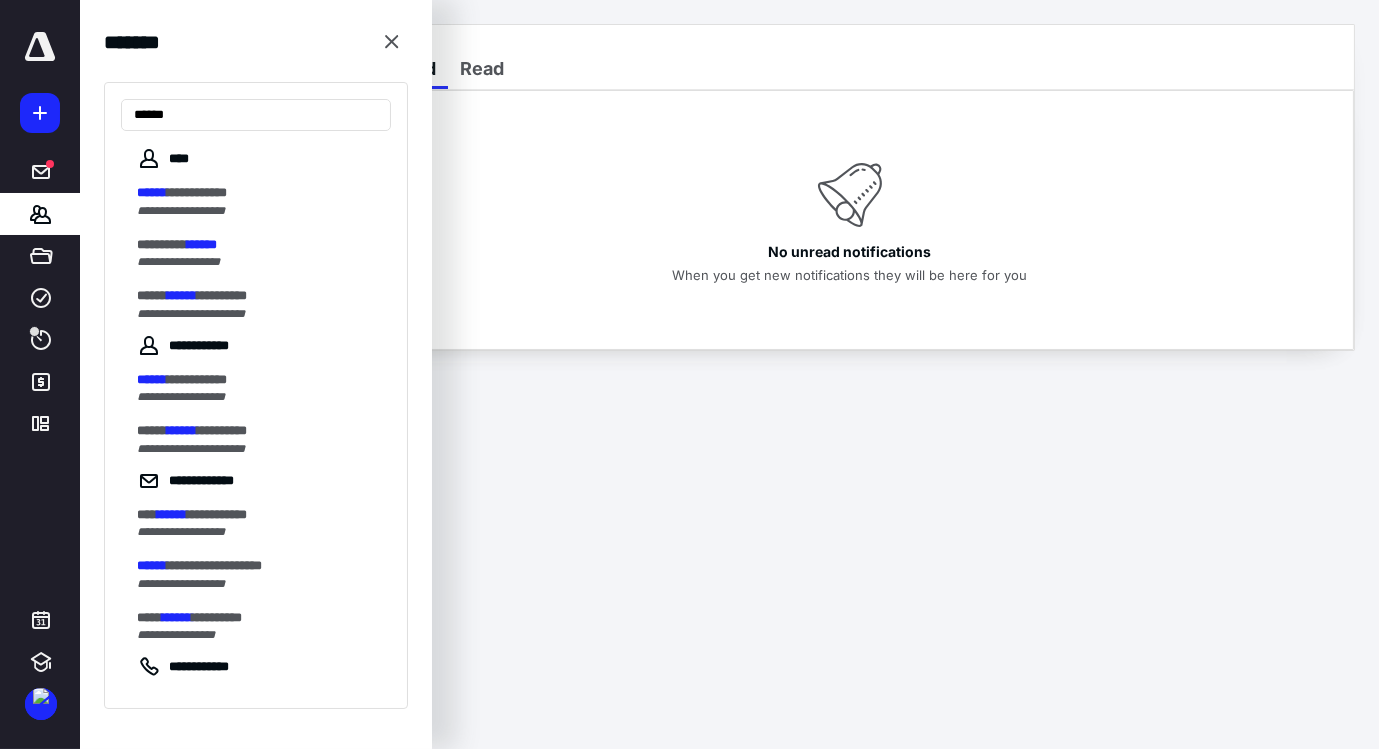 click on "**********" at bounding box center [258, 193] 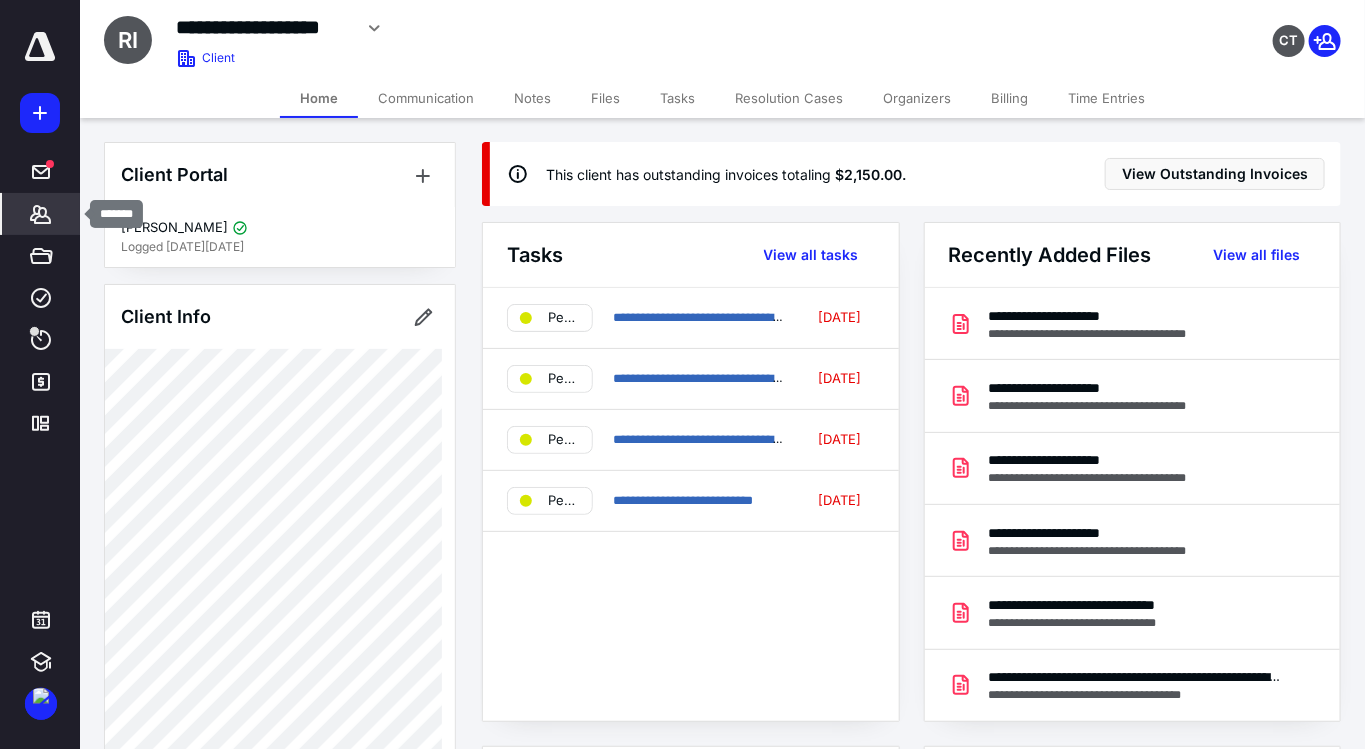 click 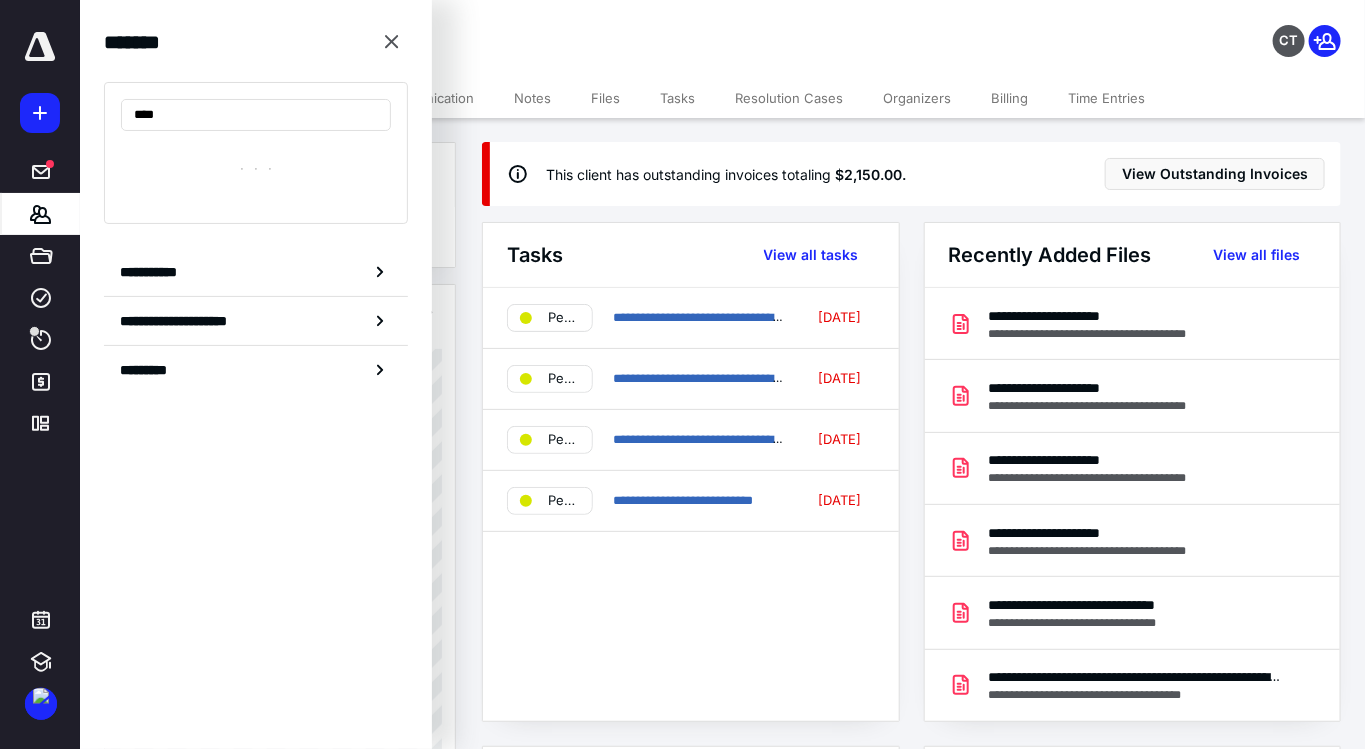 type on "*****" 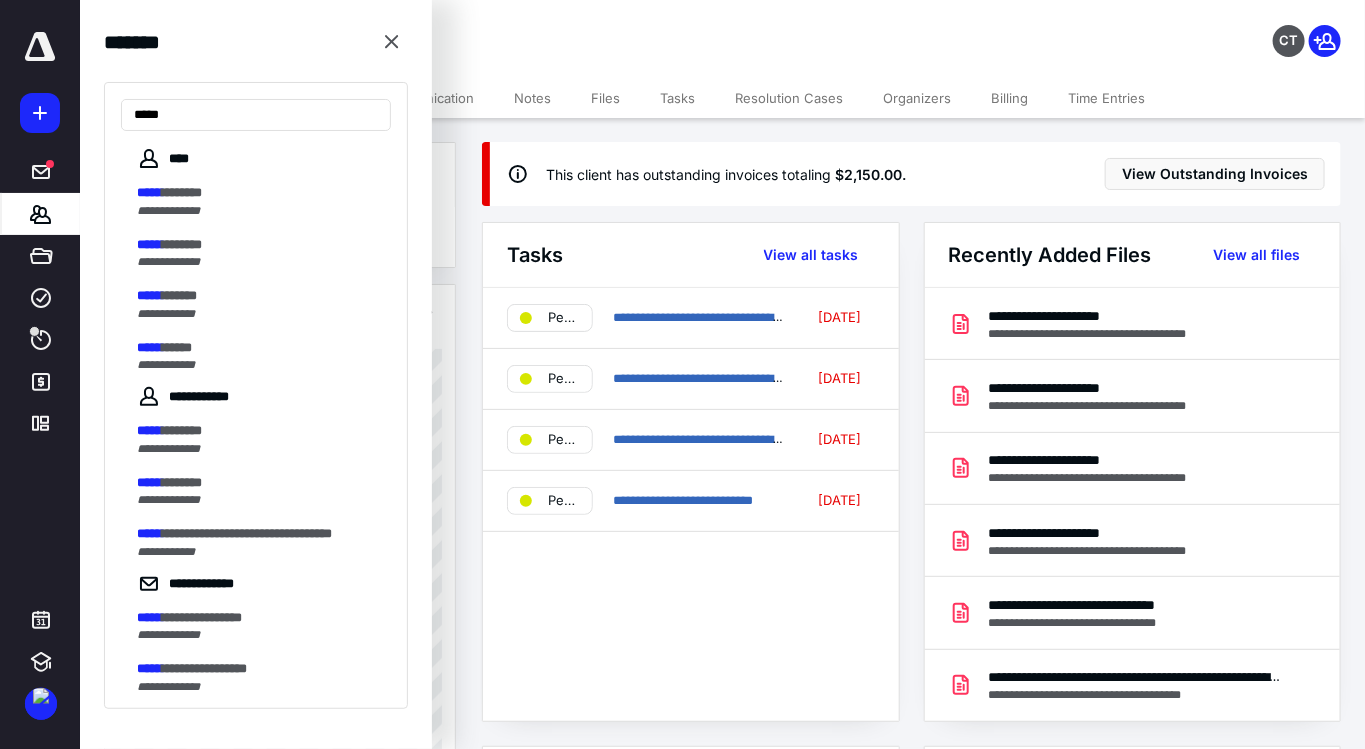 drag, startPoint x: 238, startPoint y: 112, endPoint x: -68, endPoint y: 113, distance: 306.00165 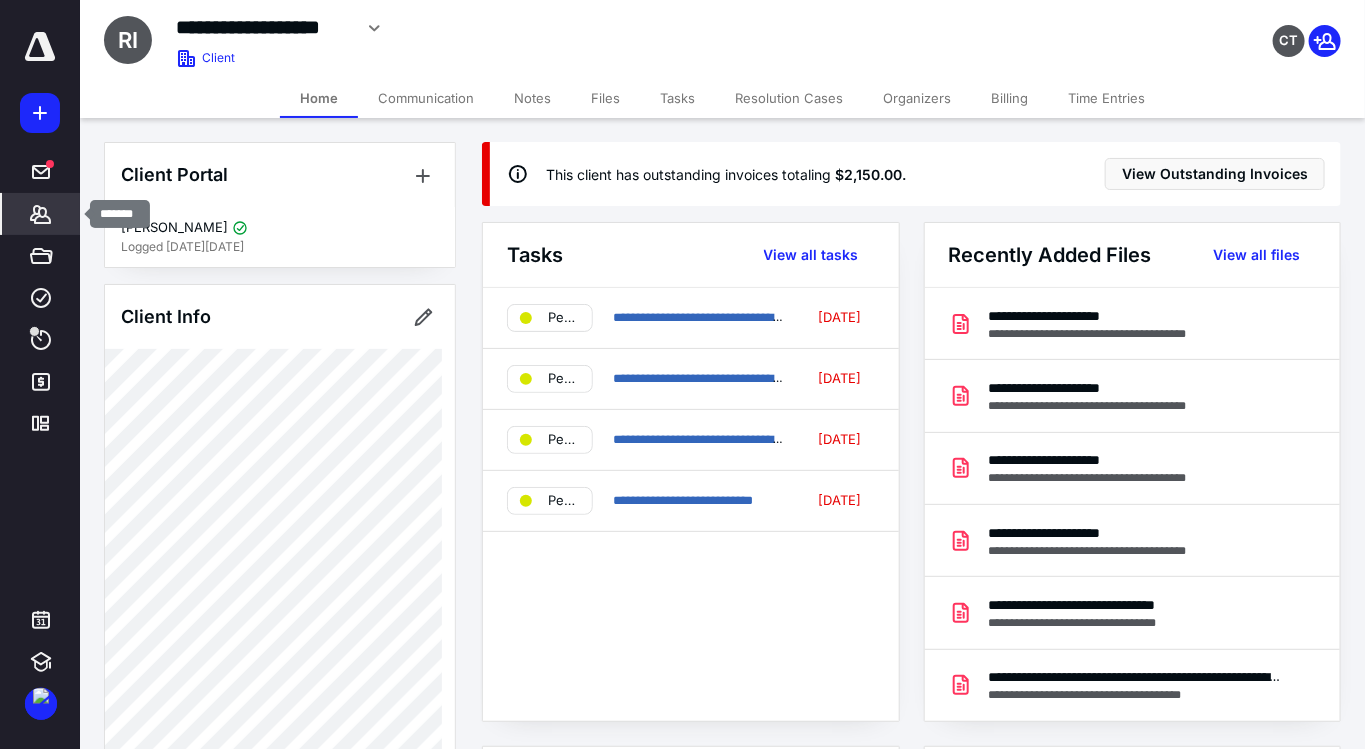 click on "*******" at bounding box center (41, 214) 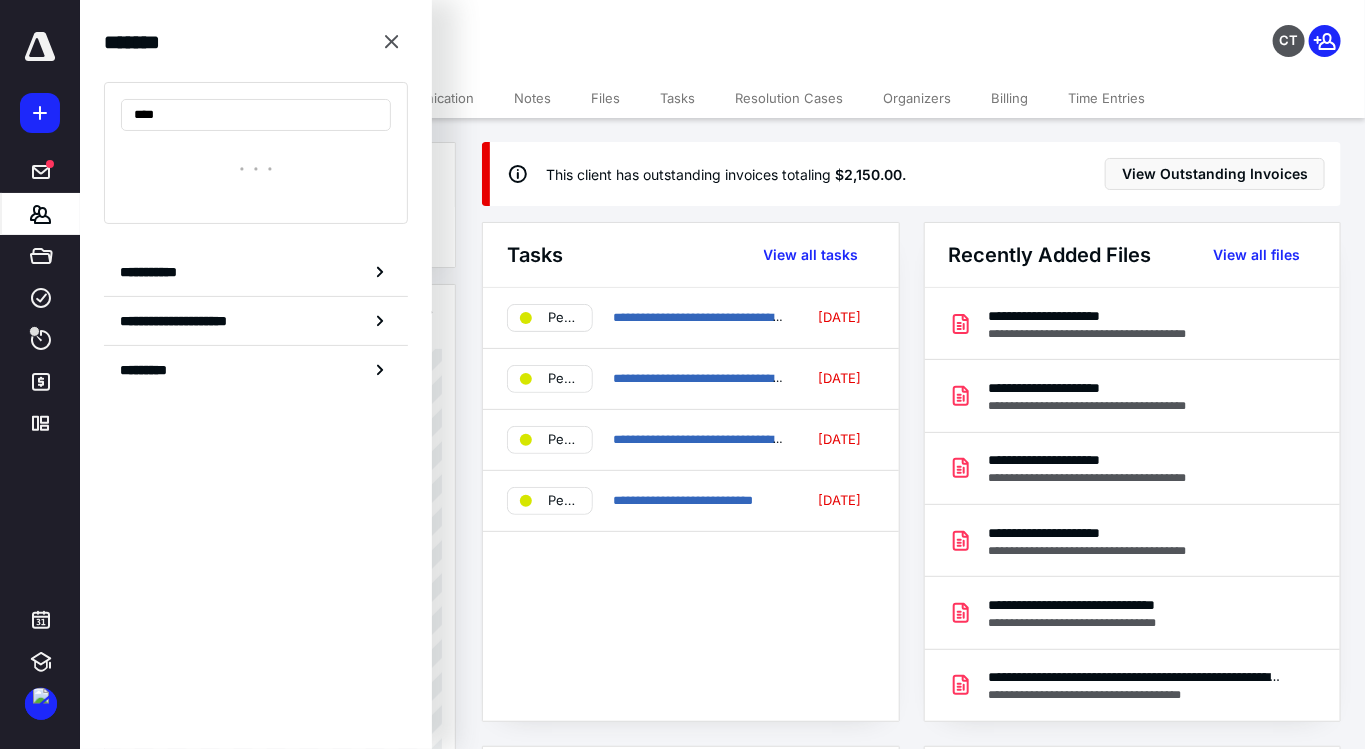 type on "*****" 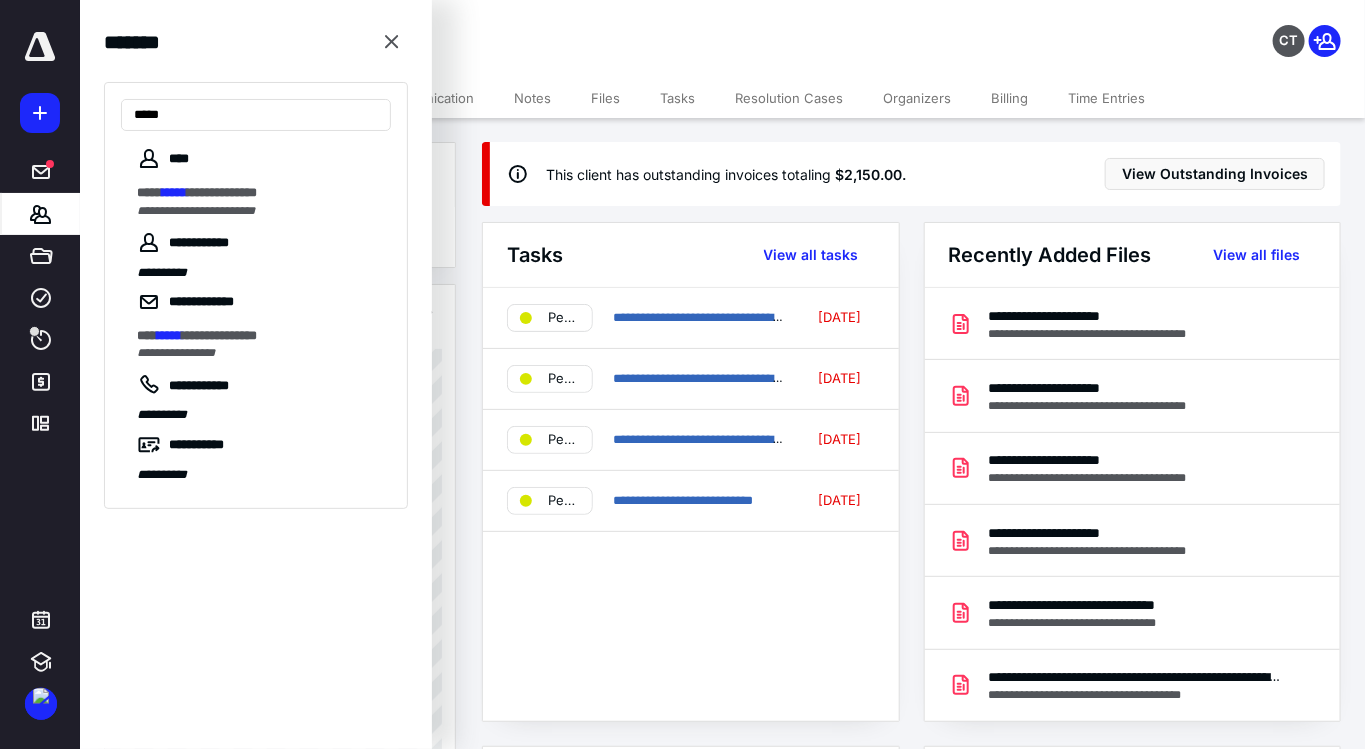 drag, startPoint x: 200, startPoint y: 119, endPoint x: -70, endPoint y: 112, distance: 270.09073 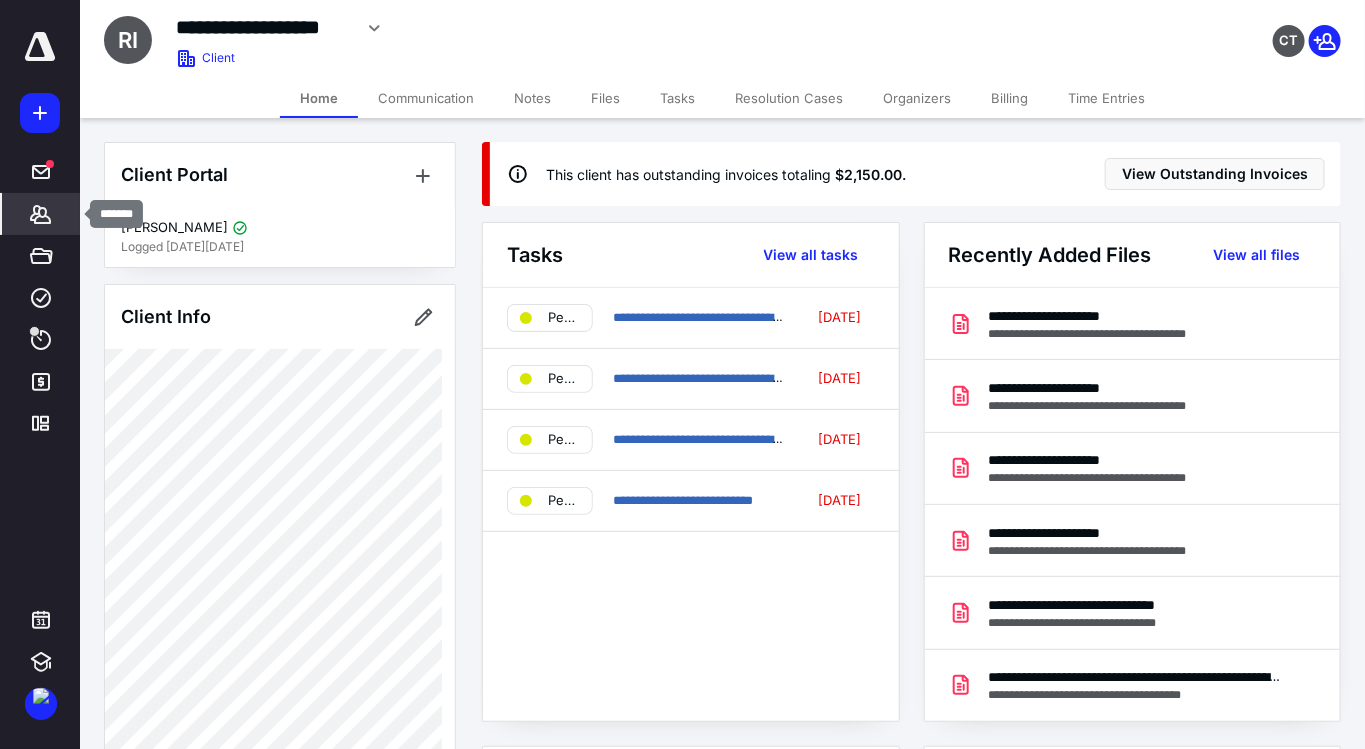 click 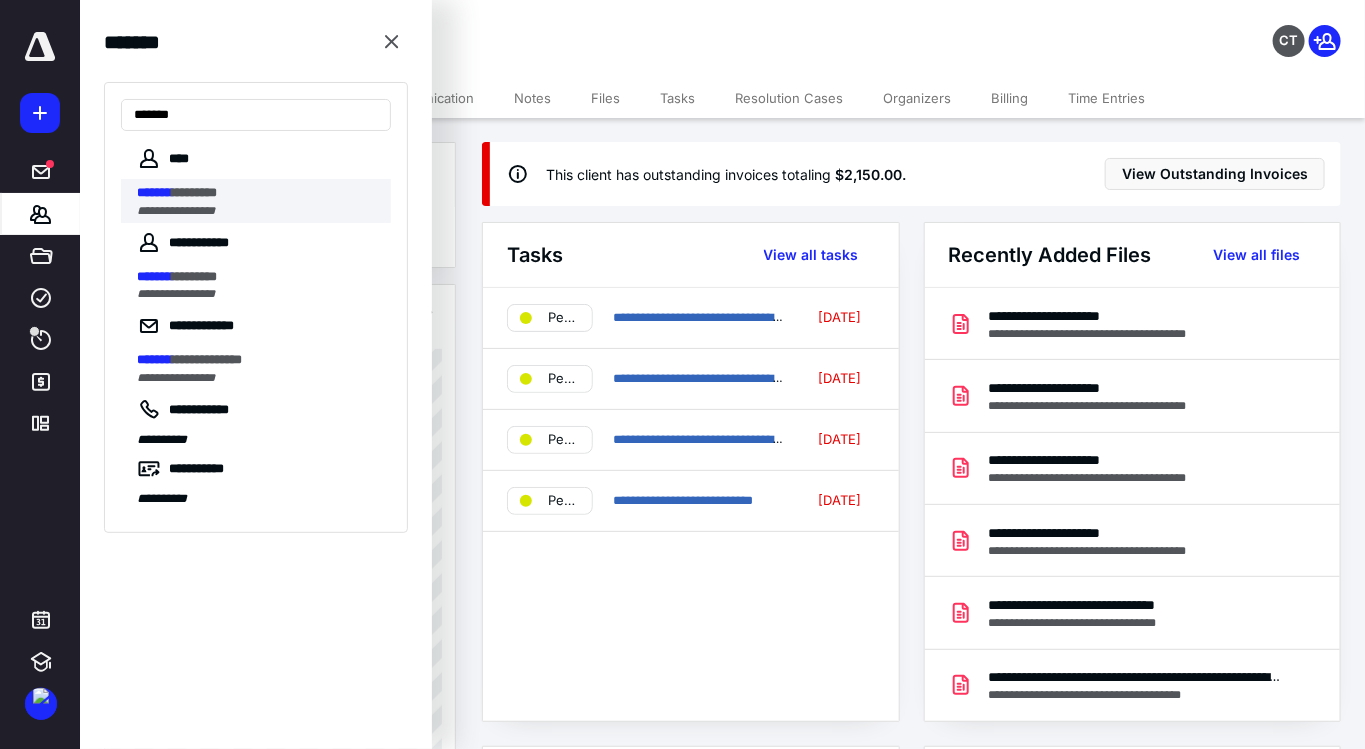 type on "*******" 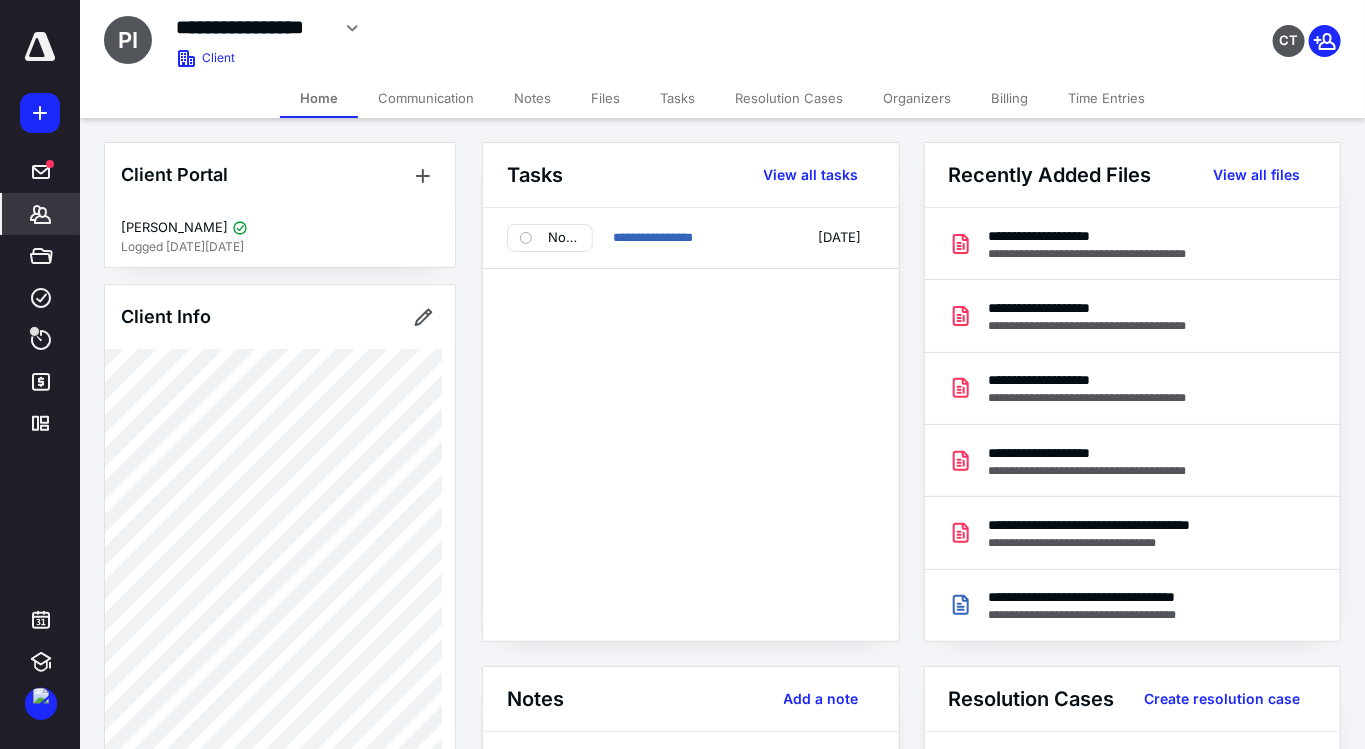 click on "Tasks" at bounding box center [677, 98] 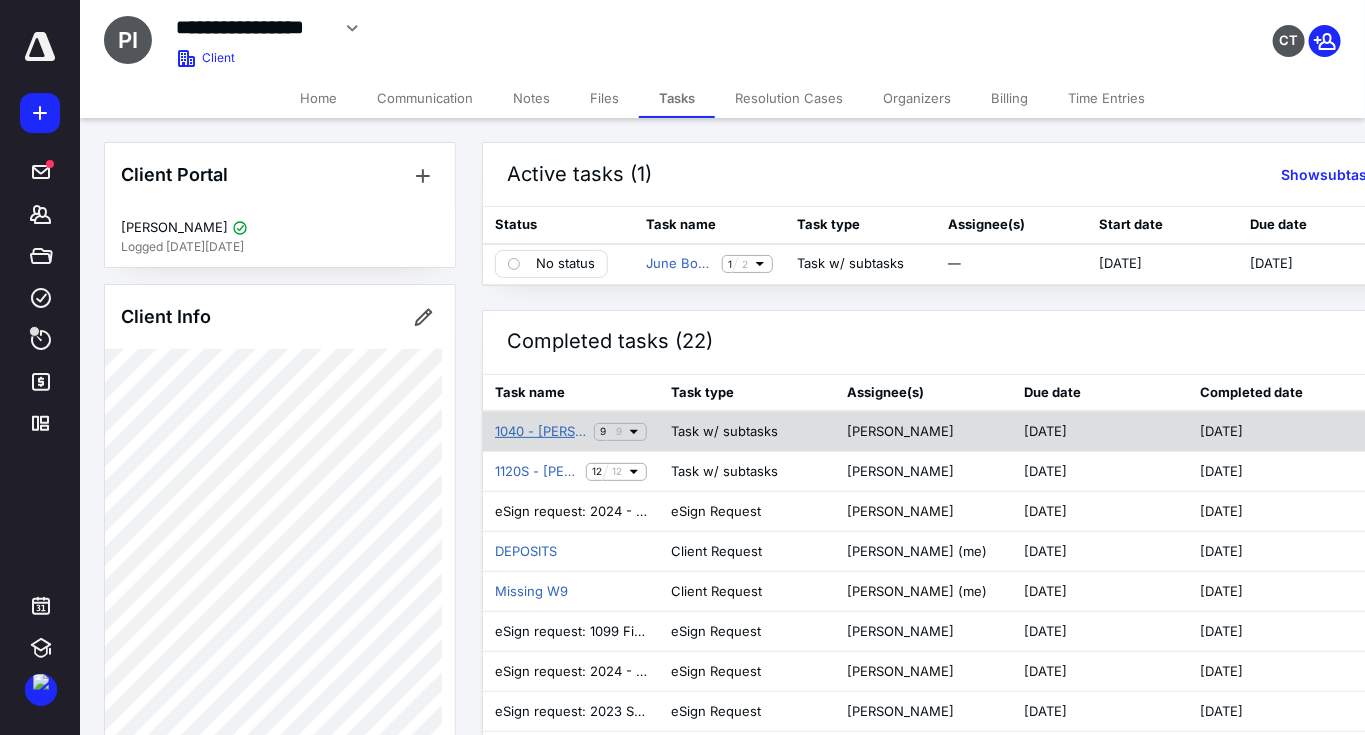 click on "1040 - [PERSON_NAME] - In person" at bounding box center [540, 432] 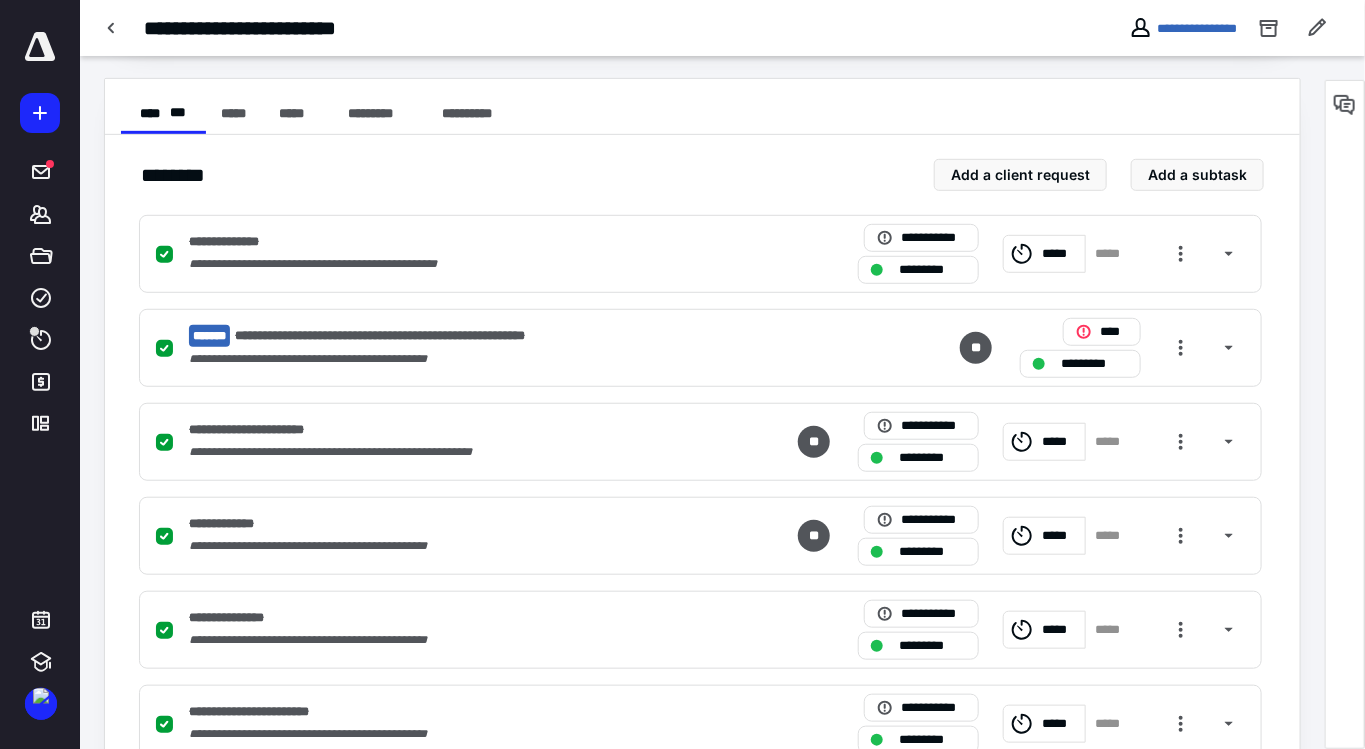 scroll, scrollTop: 707, scrollLeft: 0, axis: vertical 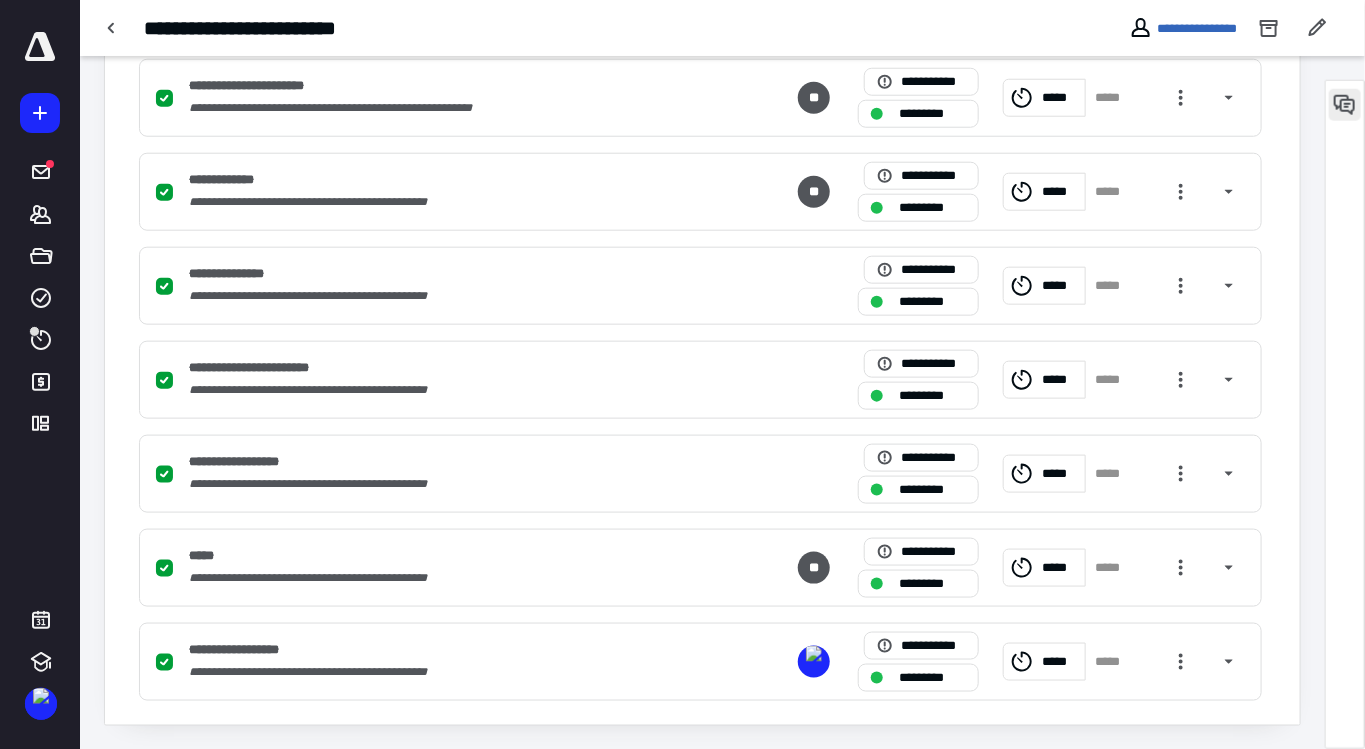 click at bounding box center [1345, 105] 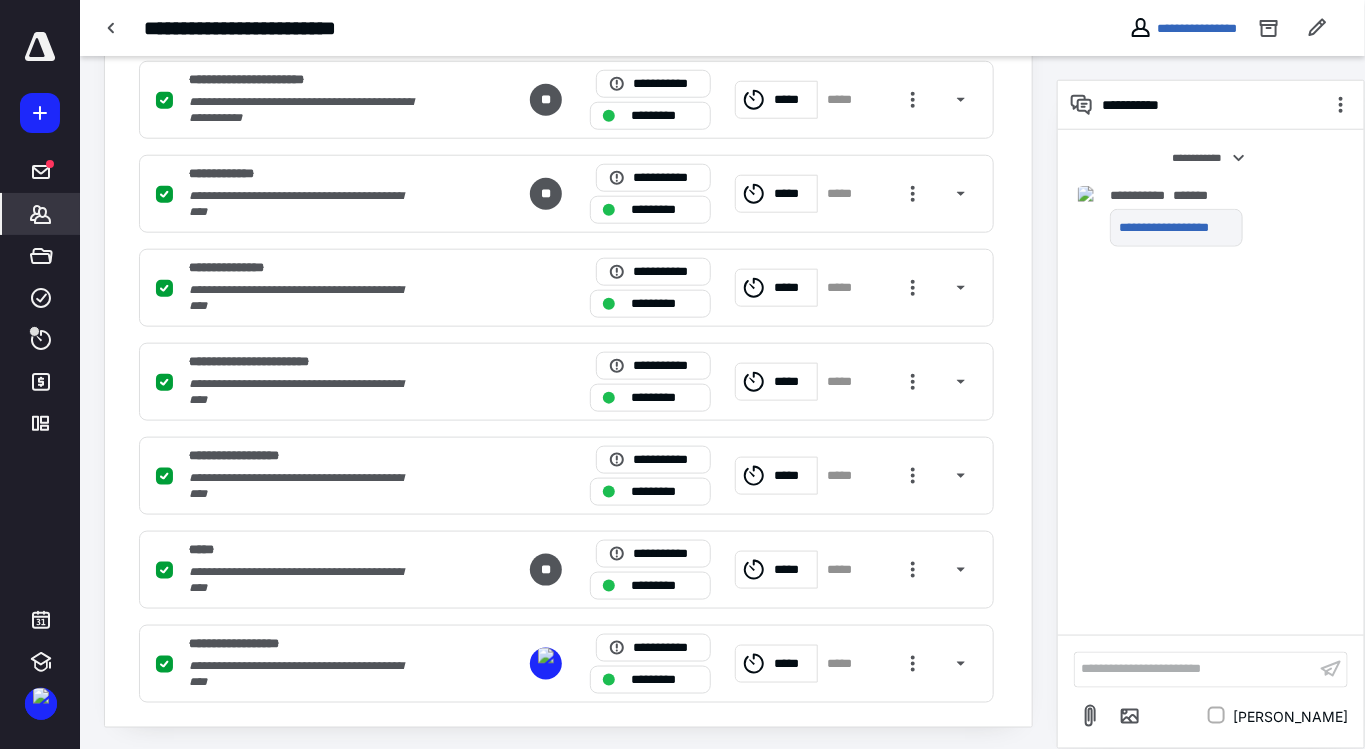 click on "*******" at bounding box center (41, 214) 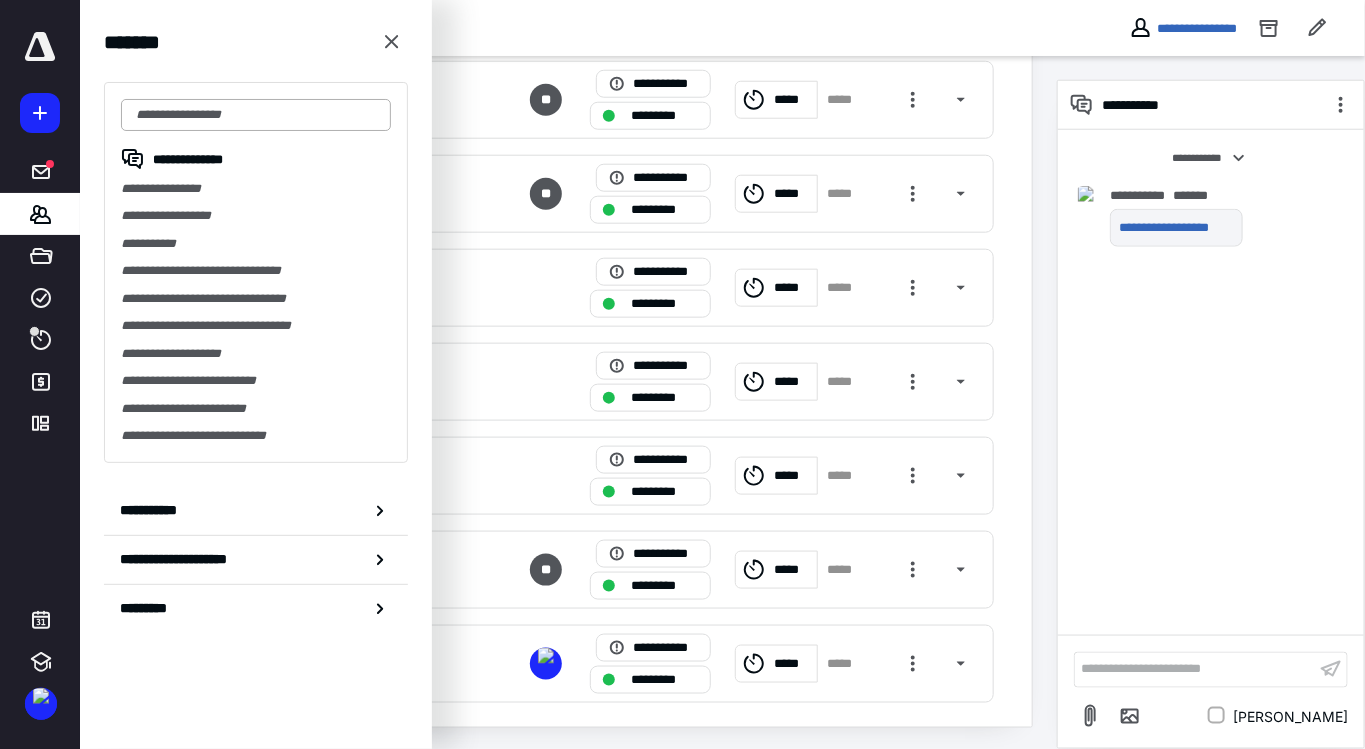 click at bounding box center [256, 115] 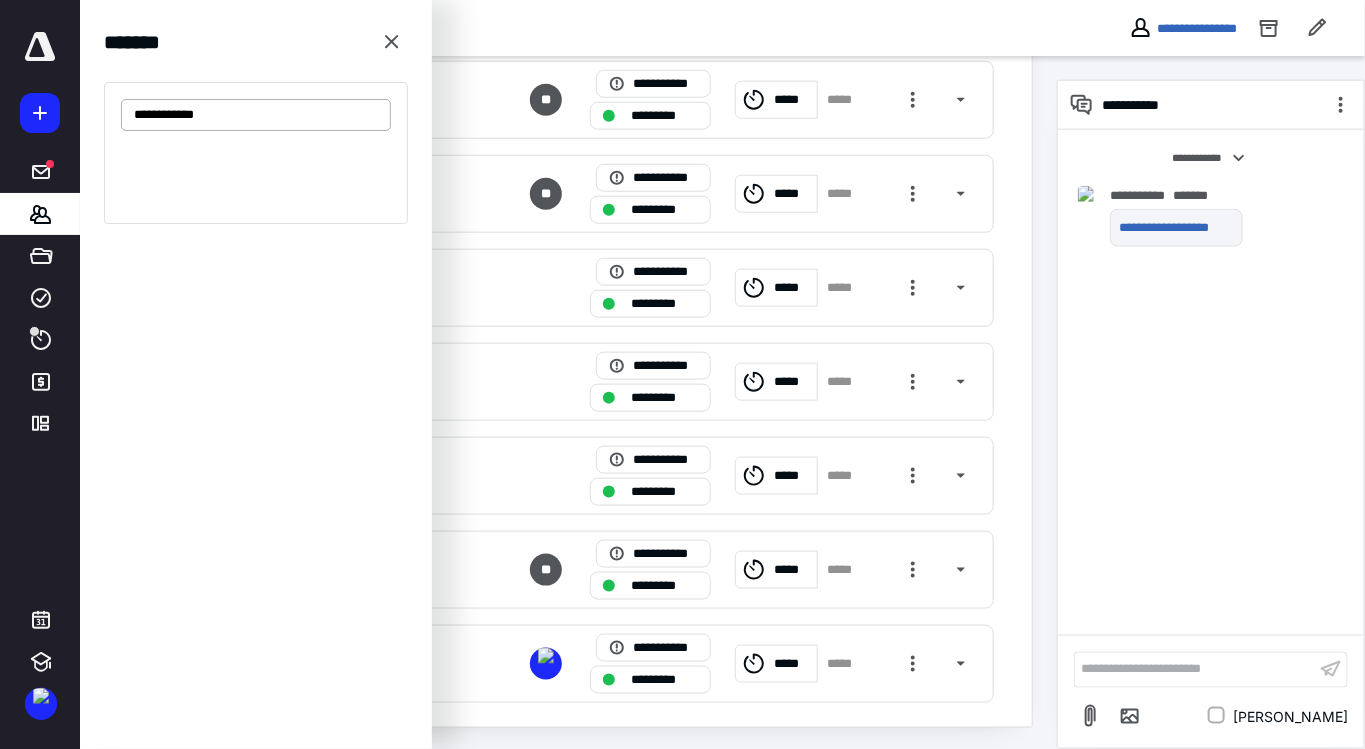 type on "**********" 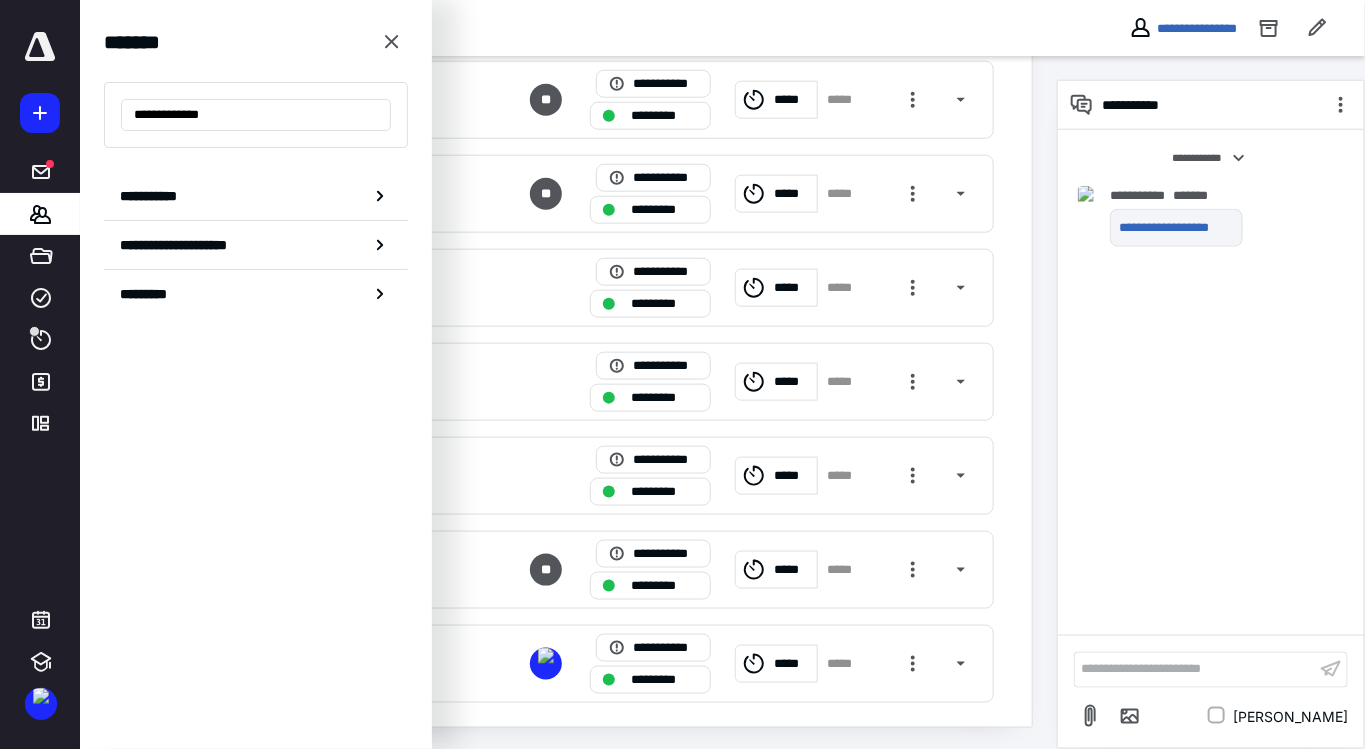 drag, startPoint x: 273, startPoint y: 118, endPoint x: -193, endPoint y: 85, distance: 467.167 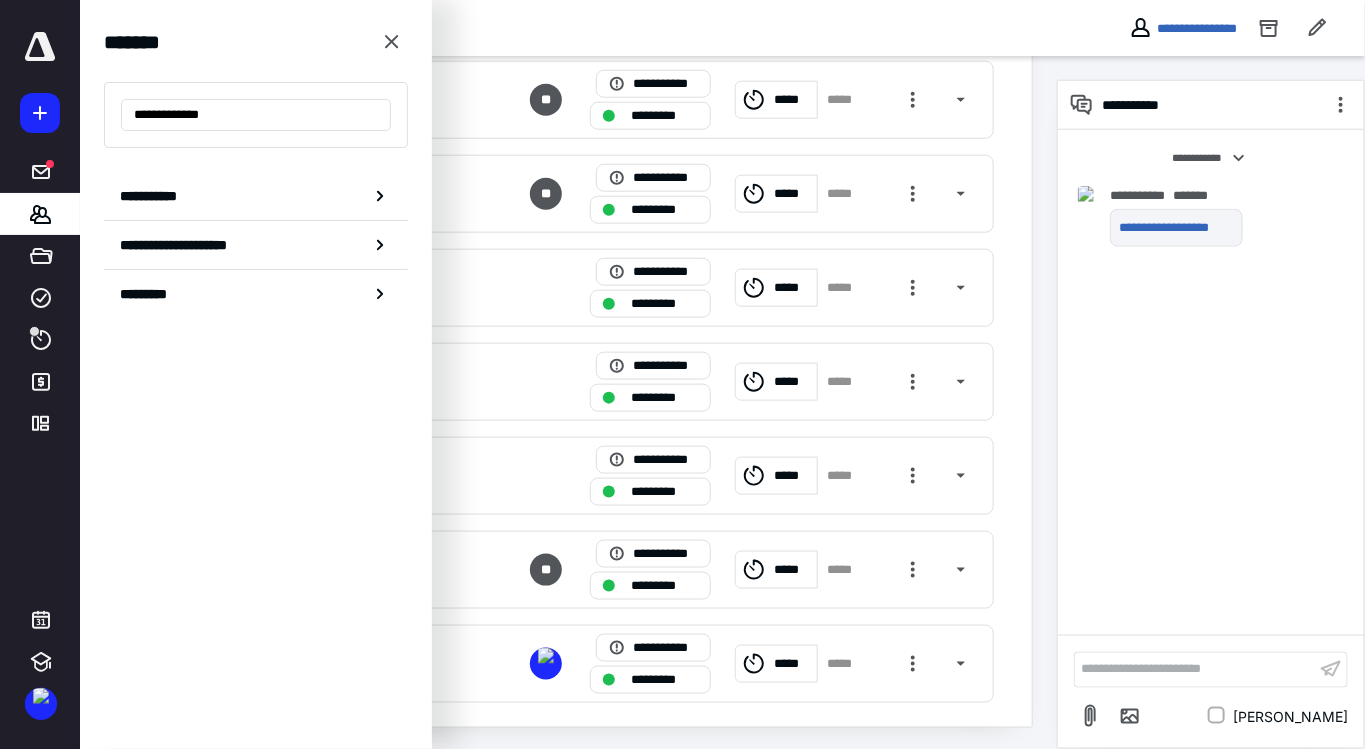 click on "**********" at bounding box center [682, -333] 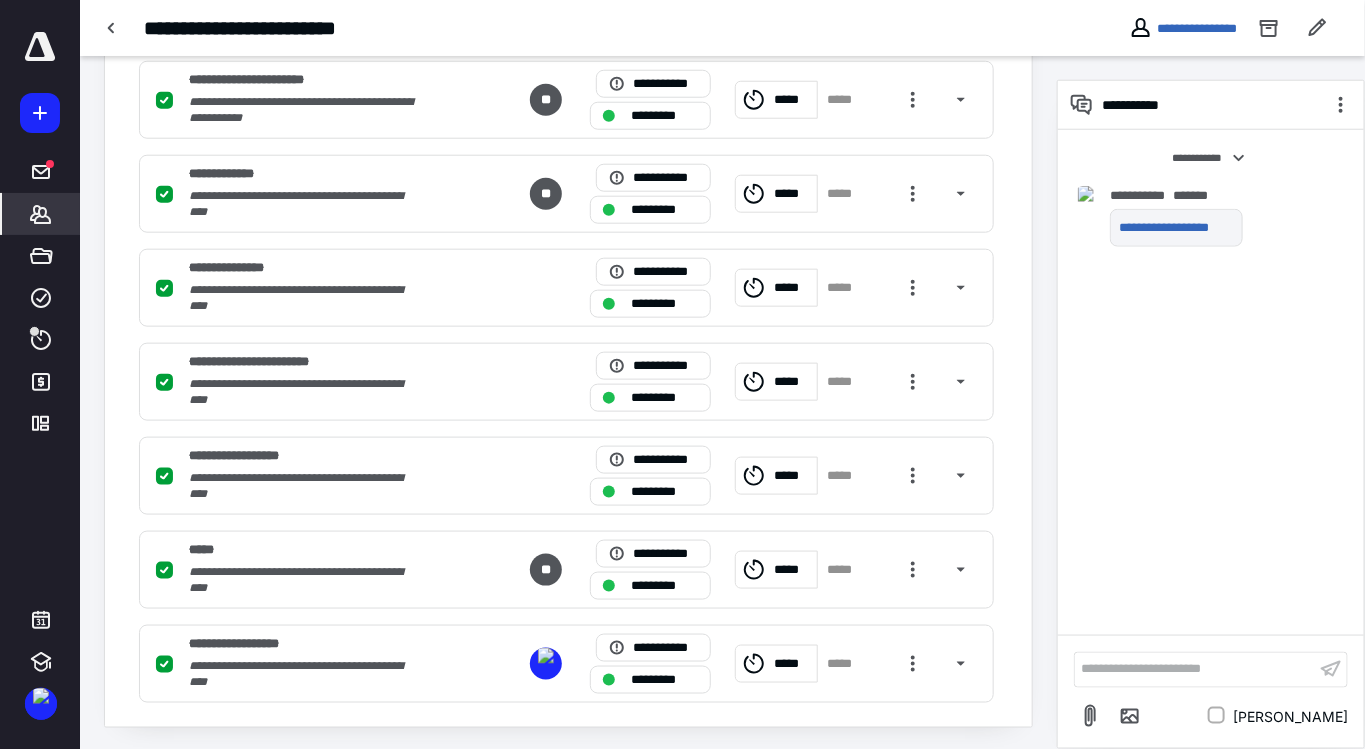 click on "*******" at bounding box center (41, 214) 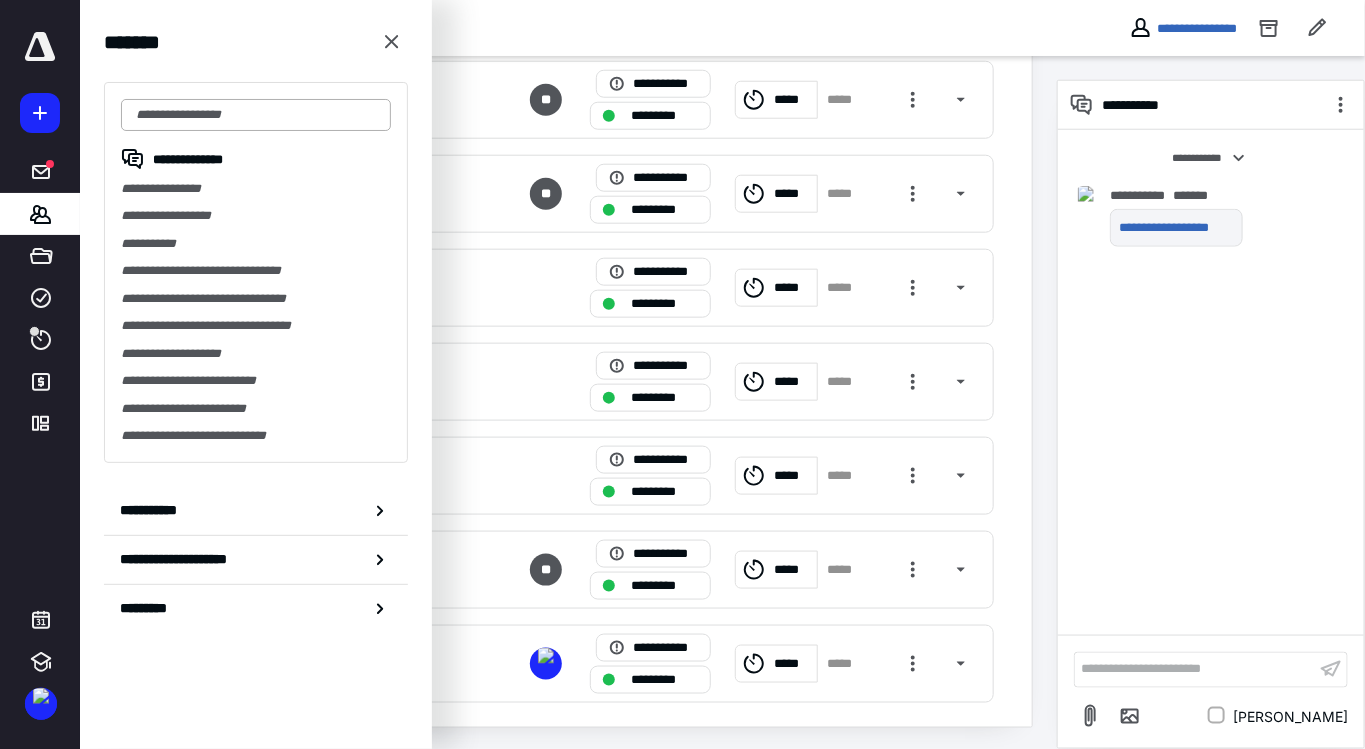 click at bounding box center (256, 115) 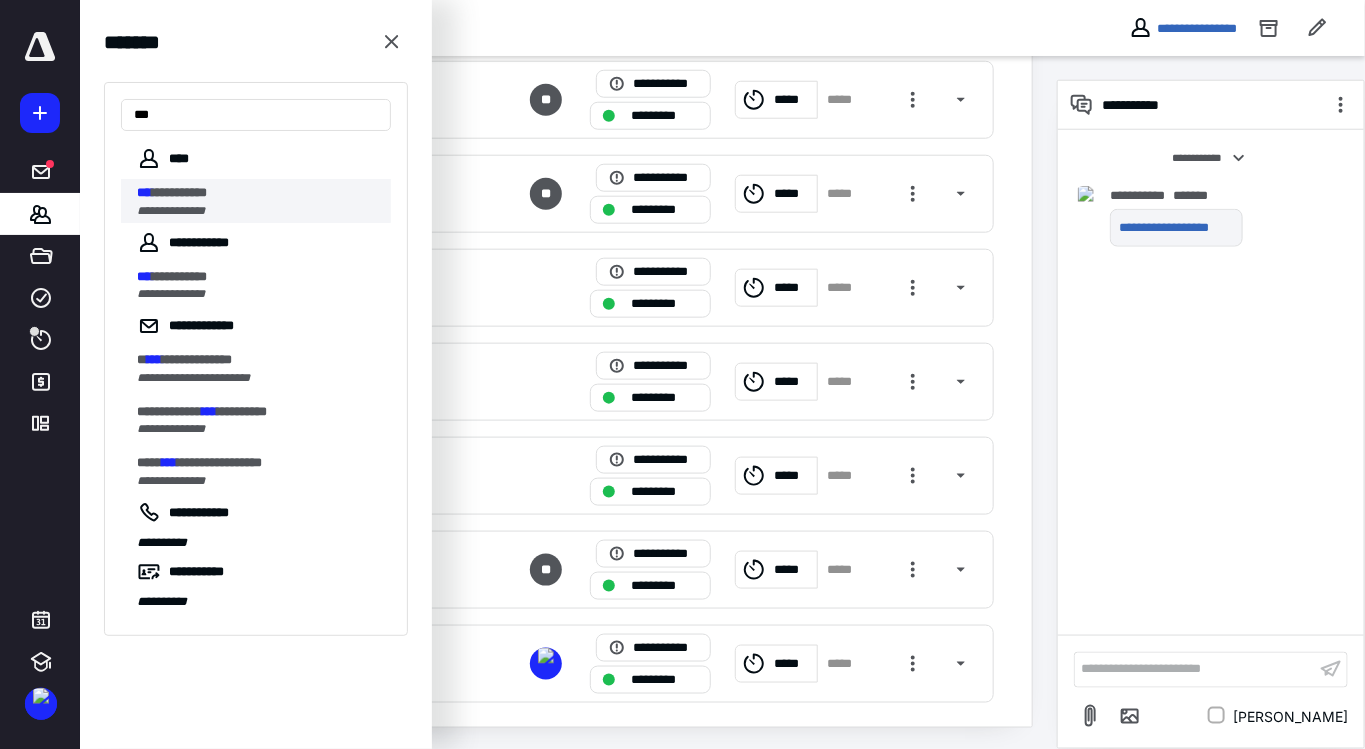 type on "***" 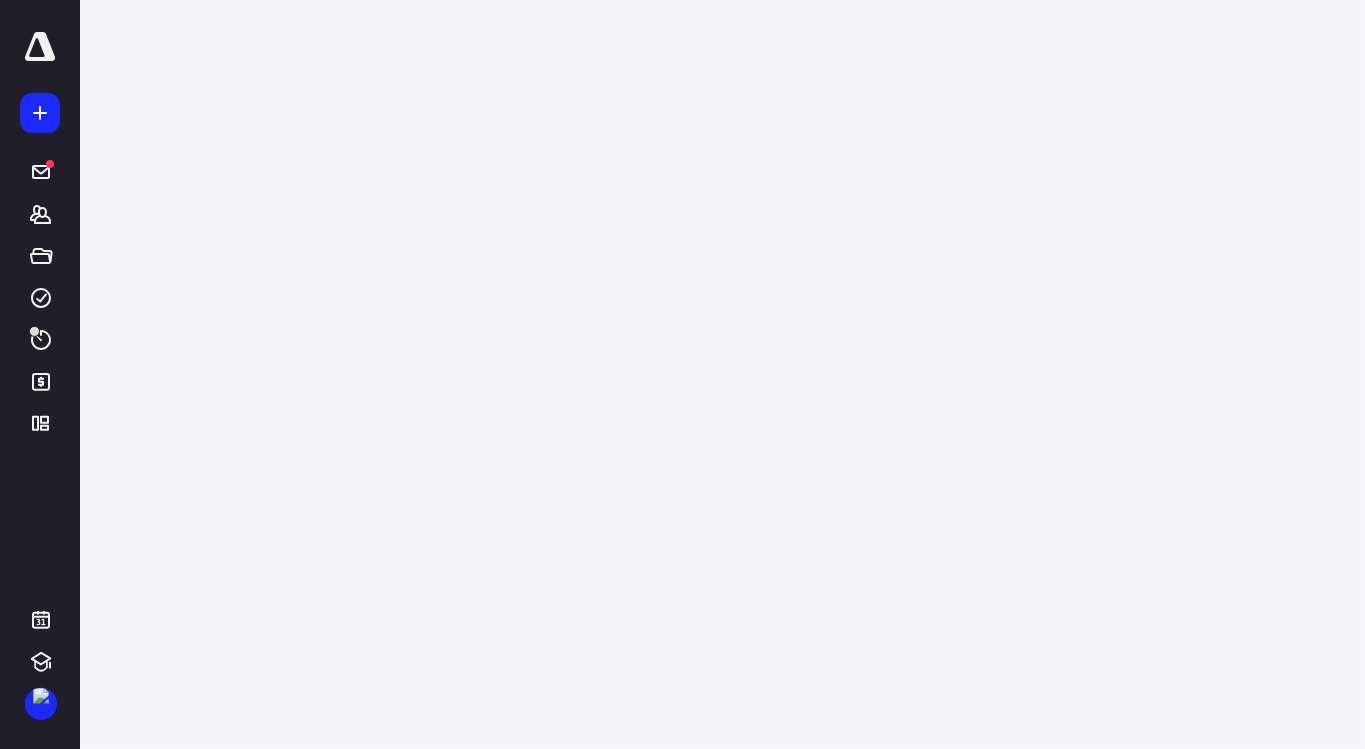 scroll, scrollTop: 0, scrollLeft: 0, axis: both 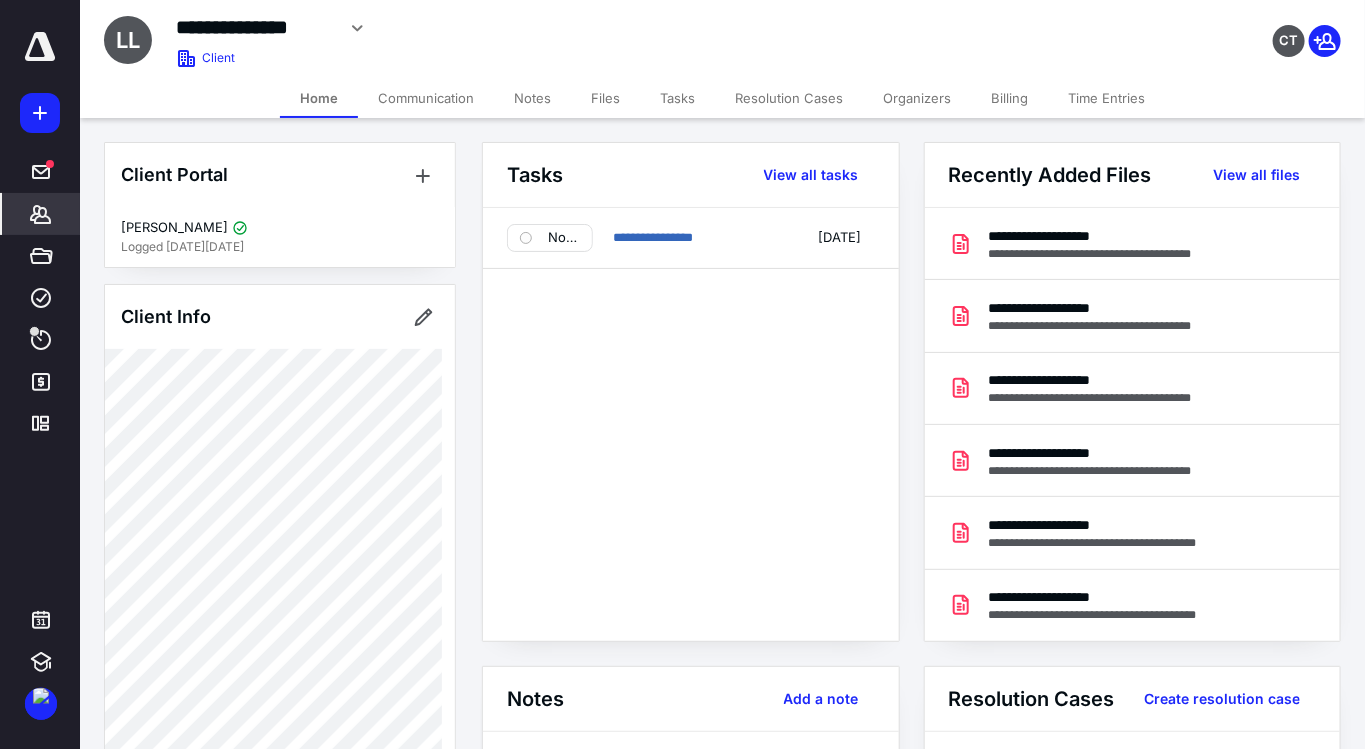 click 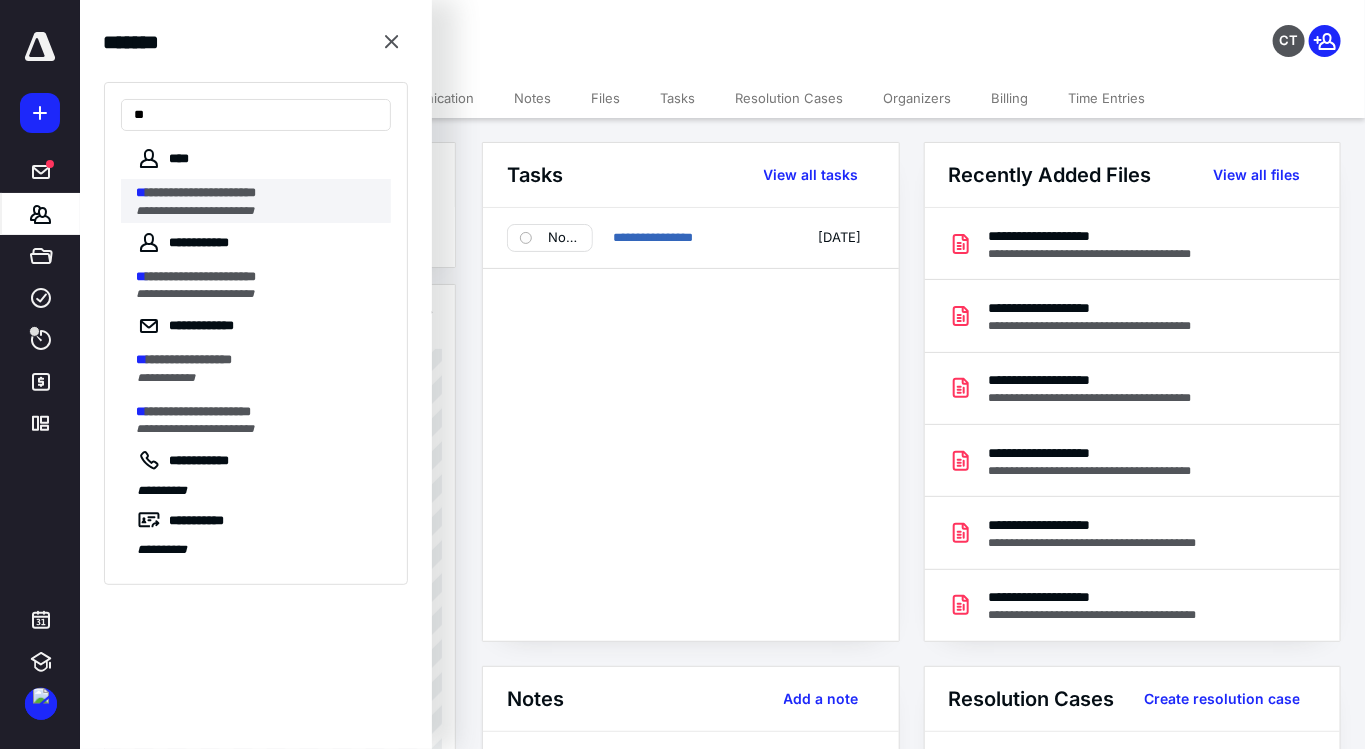 type on "**" 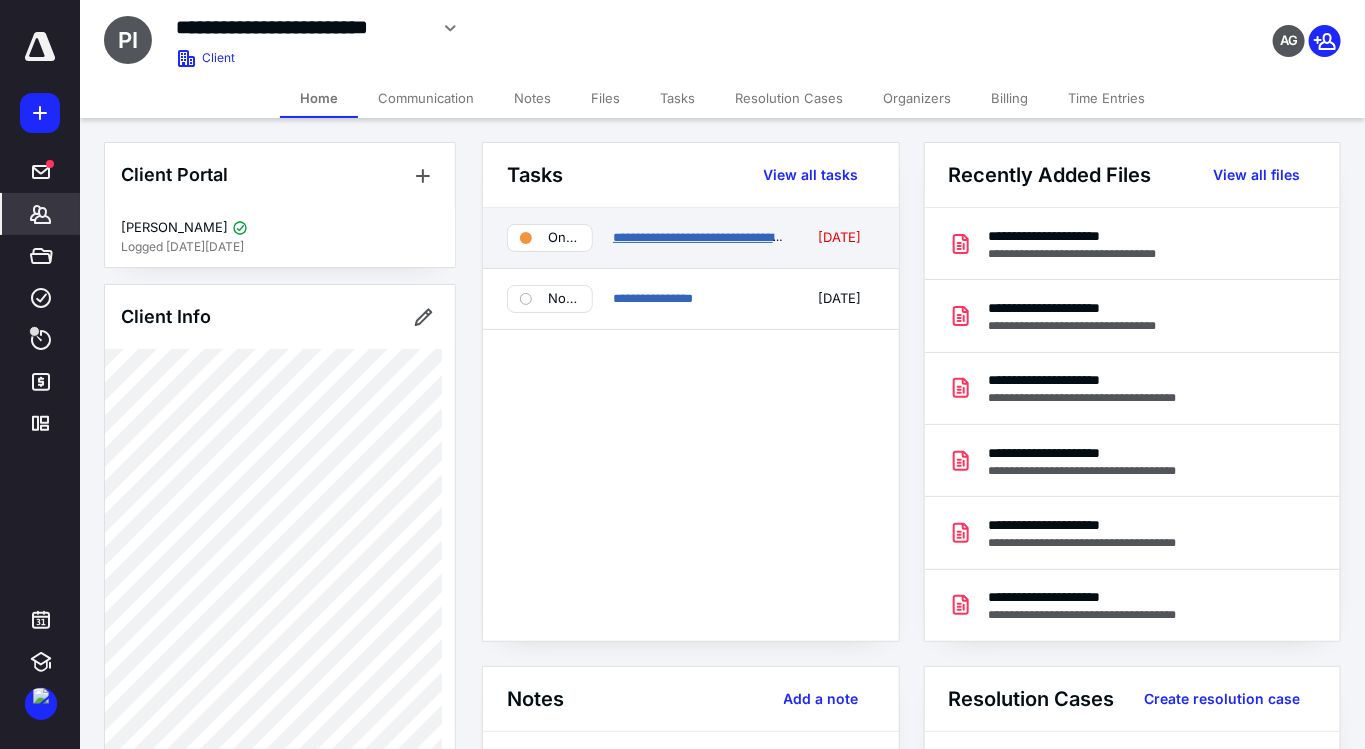 click on "**********" at bounding box center (715, 237) 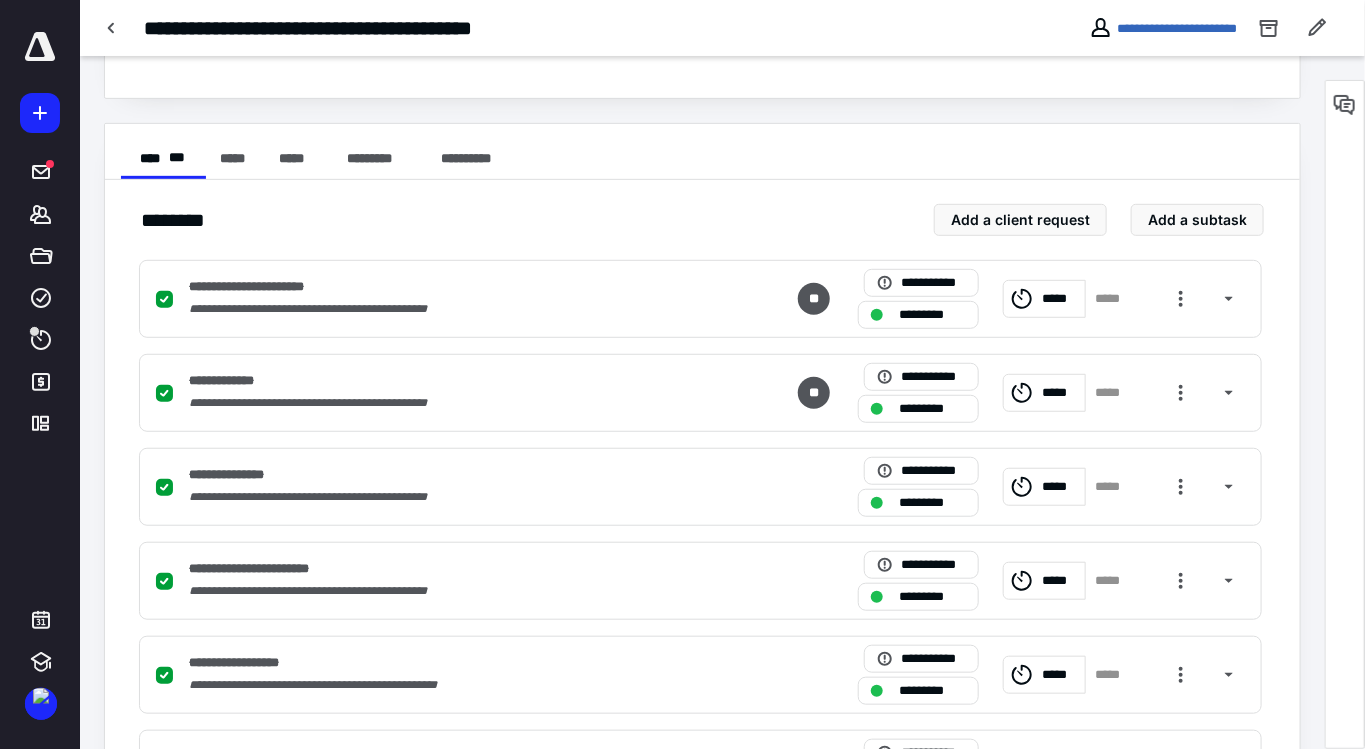 scroll, scrollTop: 520, scrollLeft: 0, axis: vertical 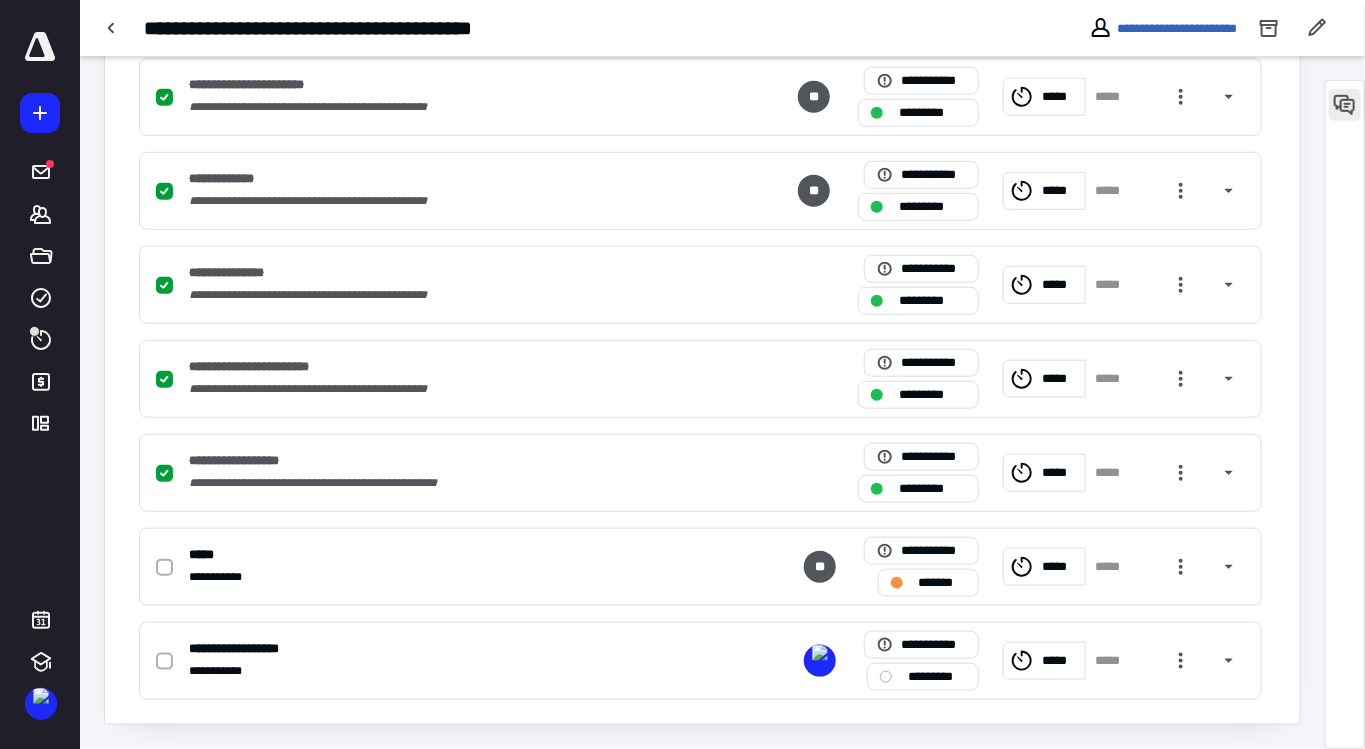 click at bounding box center (1345, 105) 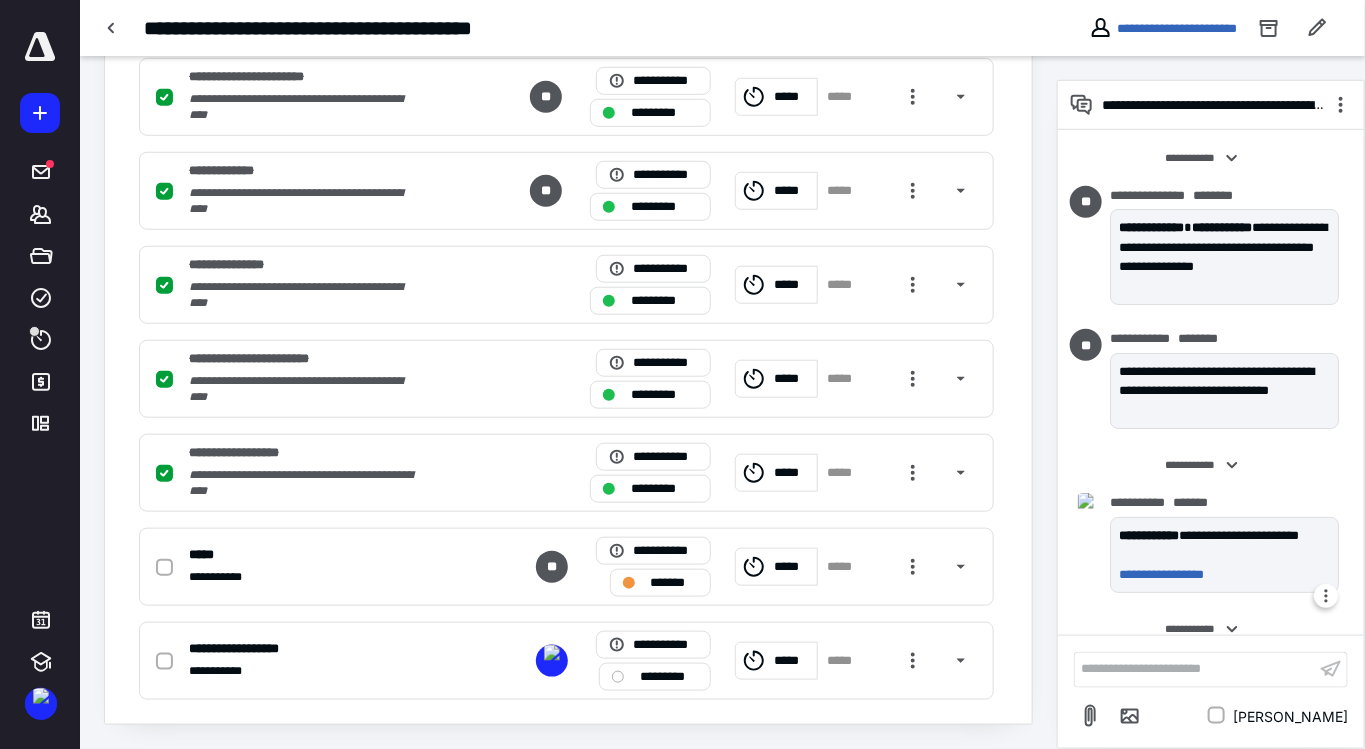scroll, scrollTop: 202, scrollLeft: 0, axis: vertical 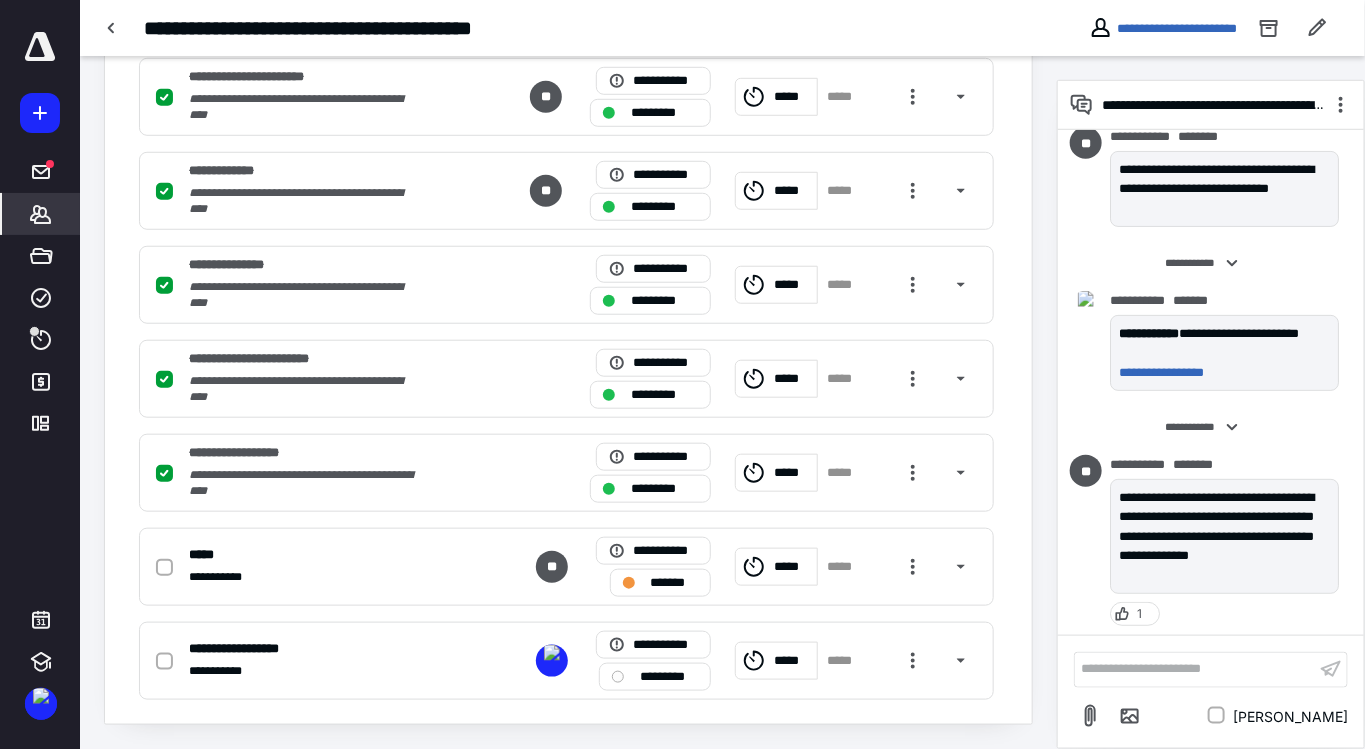 click on "*******" at bounding box center [41, 214] 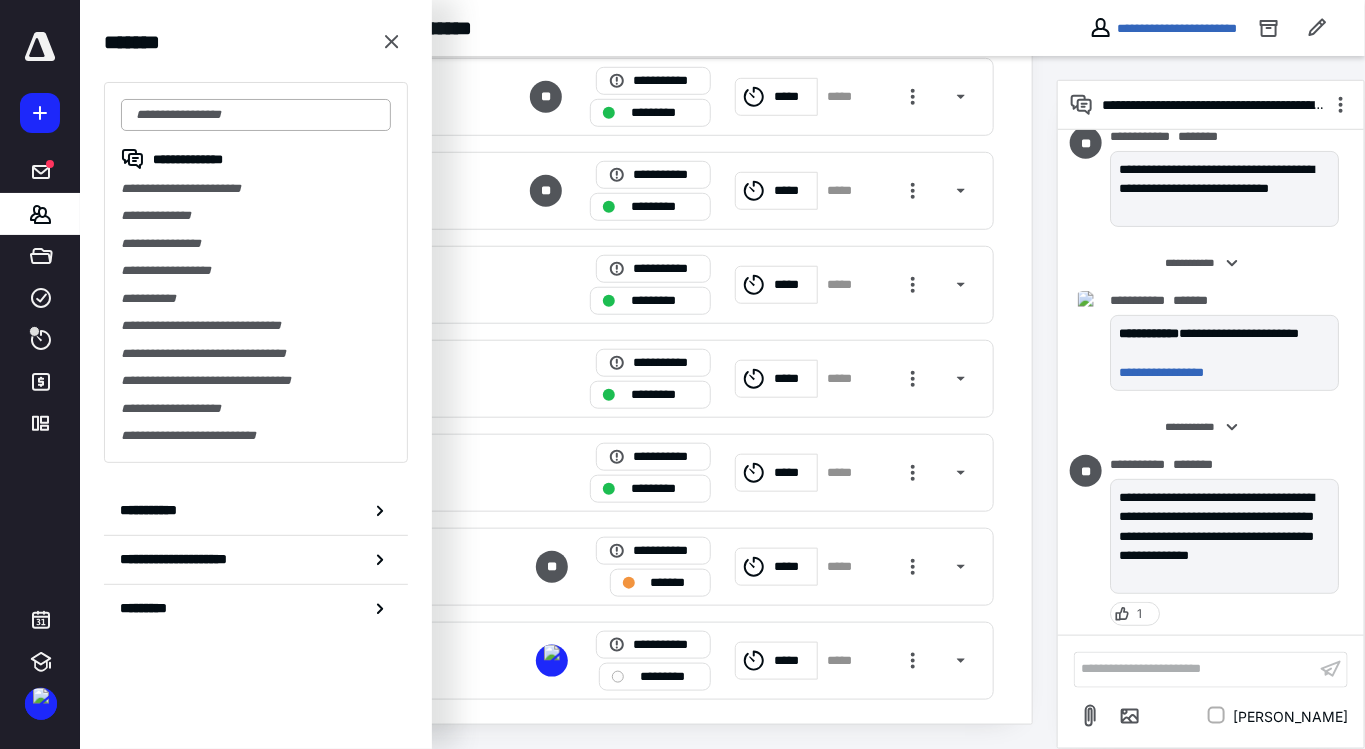 click at bounding box center (256, 115) 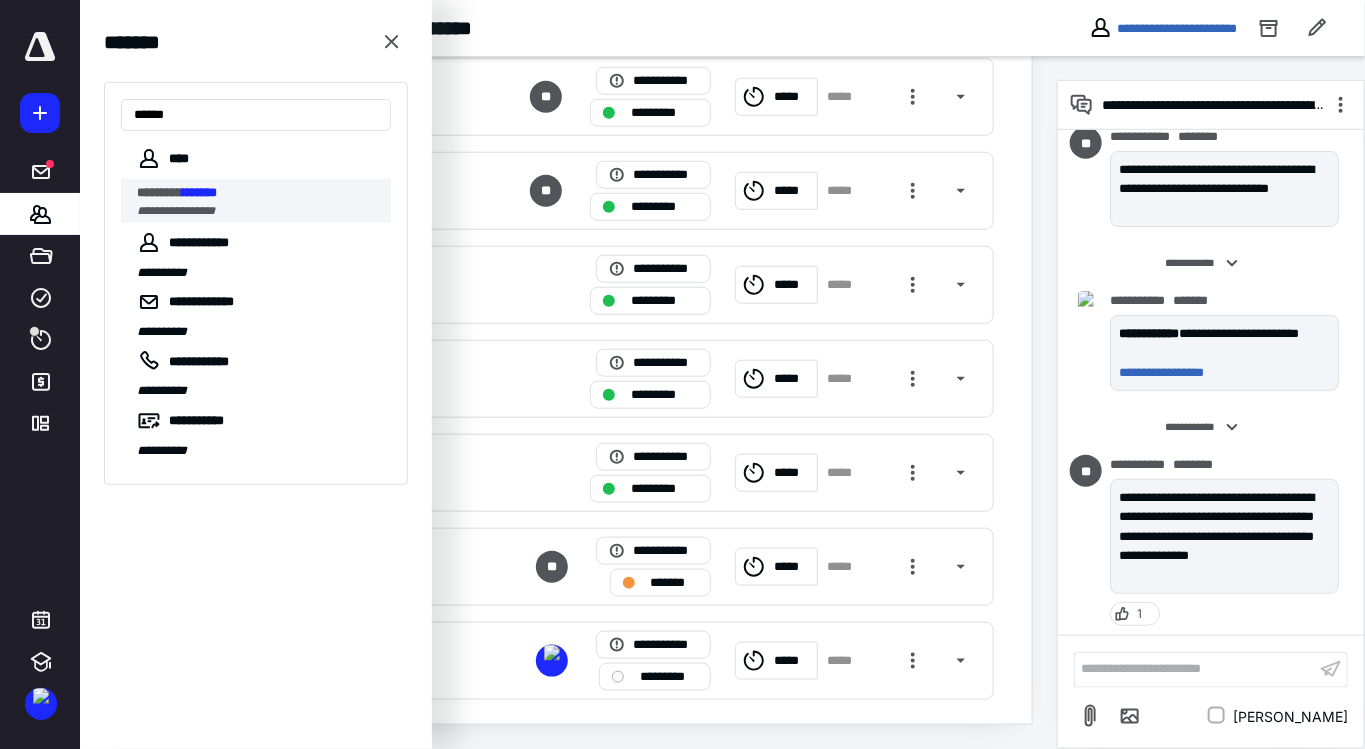 type on "******" 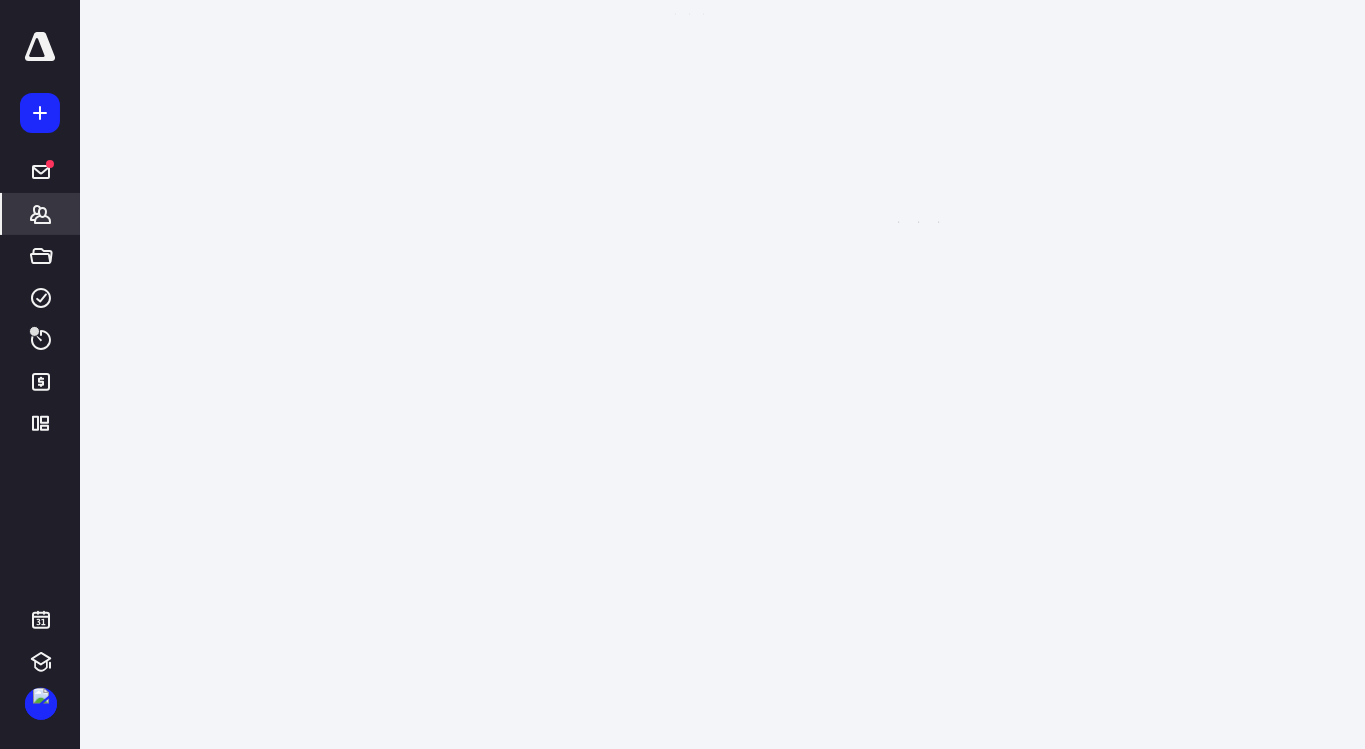 scroll, scrollTop: 0, scrollLeft: 0, axis: both 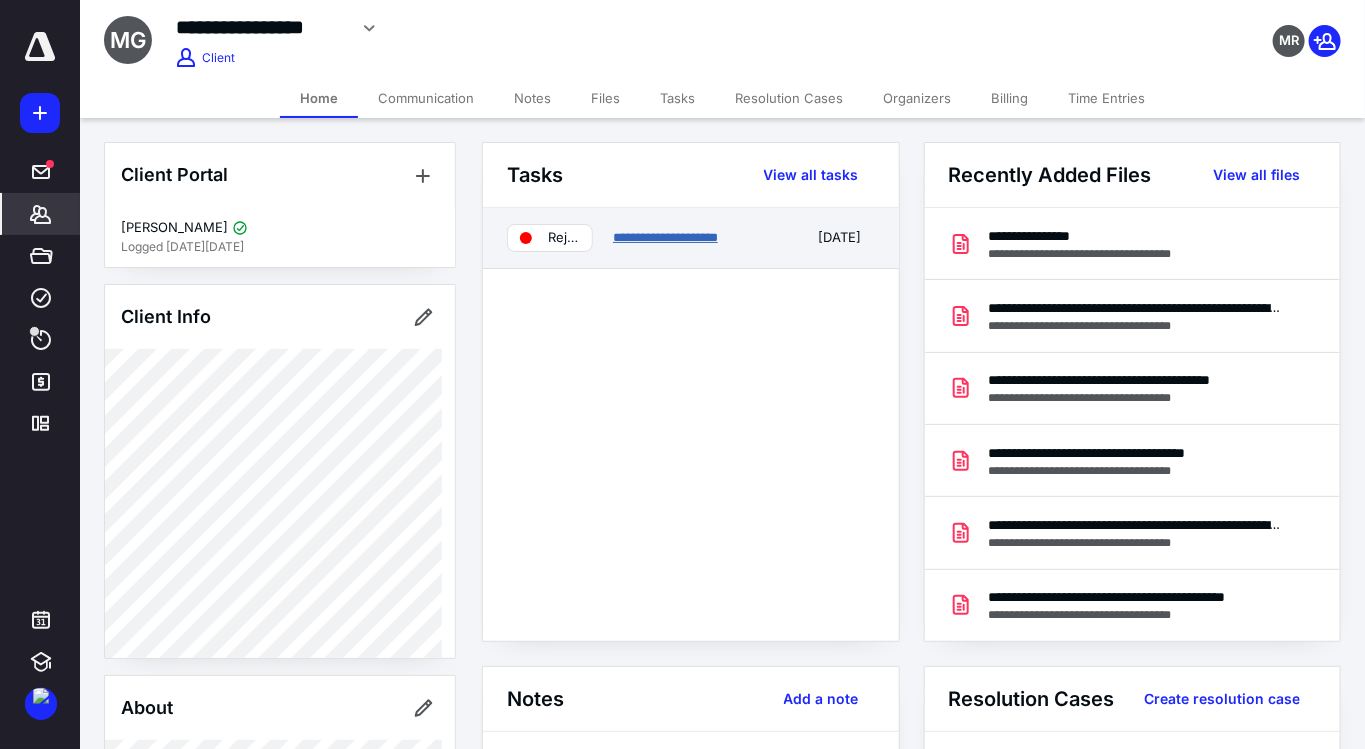 click on "**********" at bounding box center (665, 237) 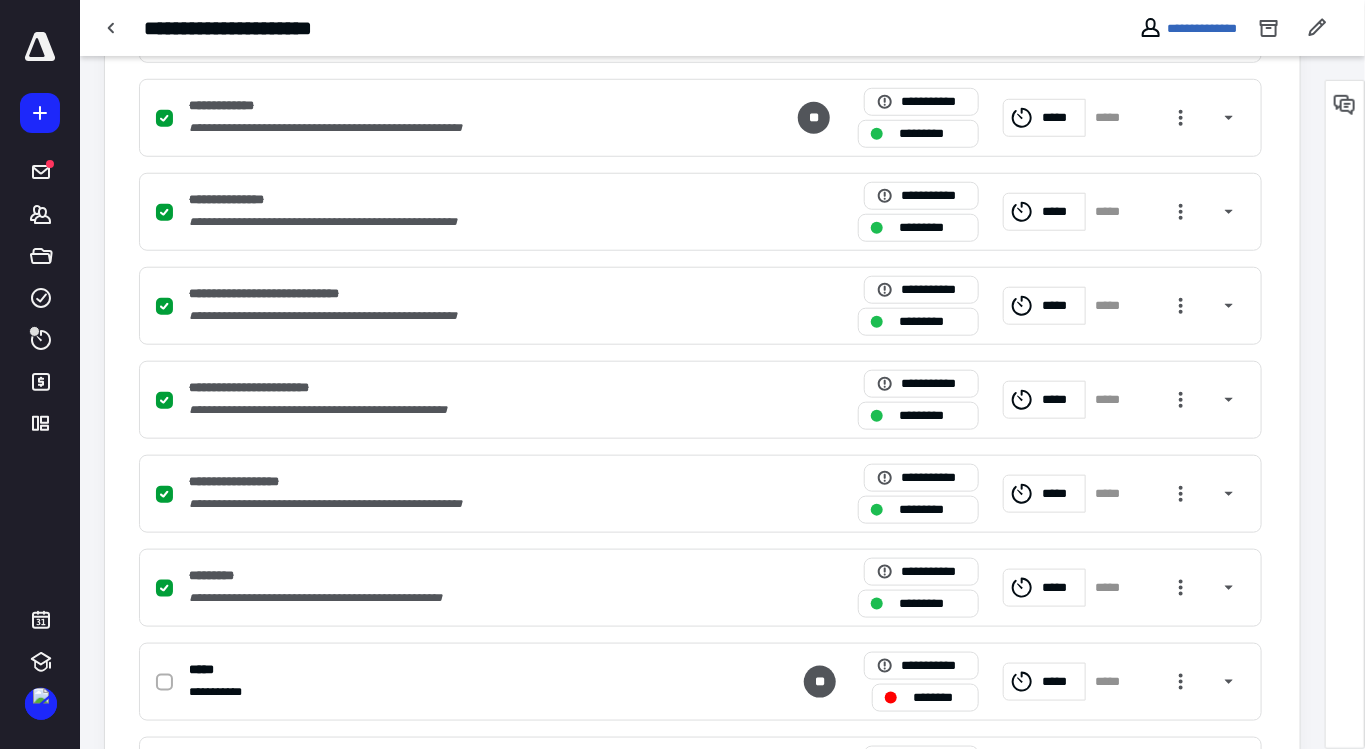 scroll, scrollTop: 707, scrollLeft: 0, axis: vertical 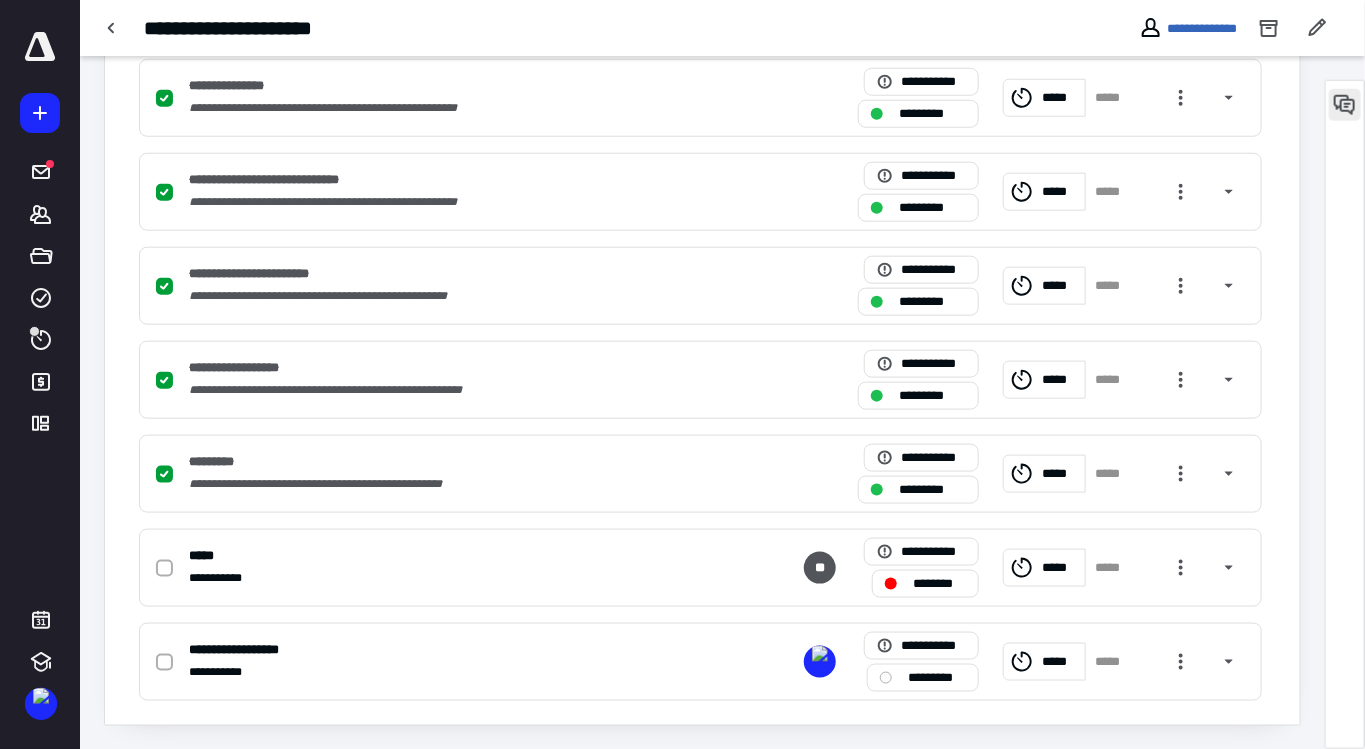 click at bounding box center [1345, 105] 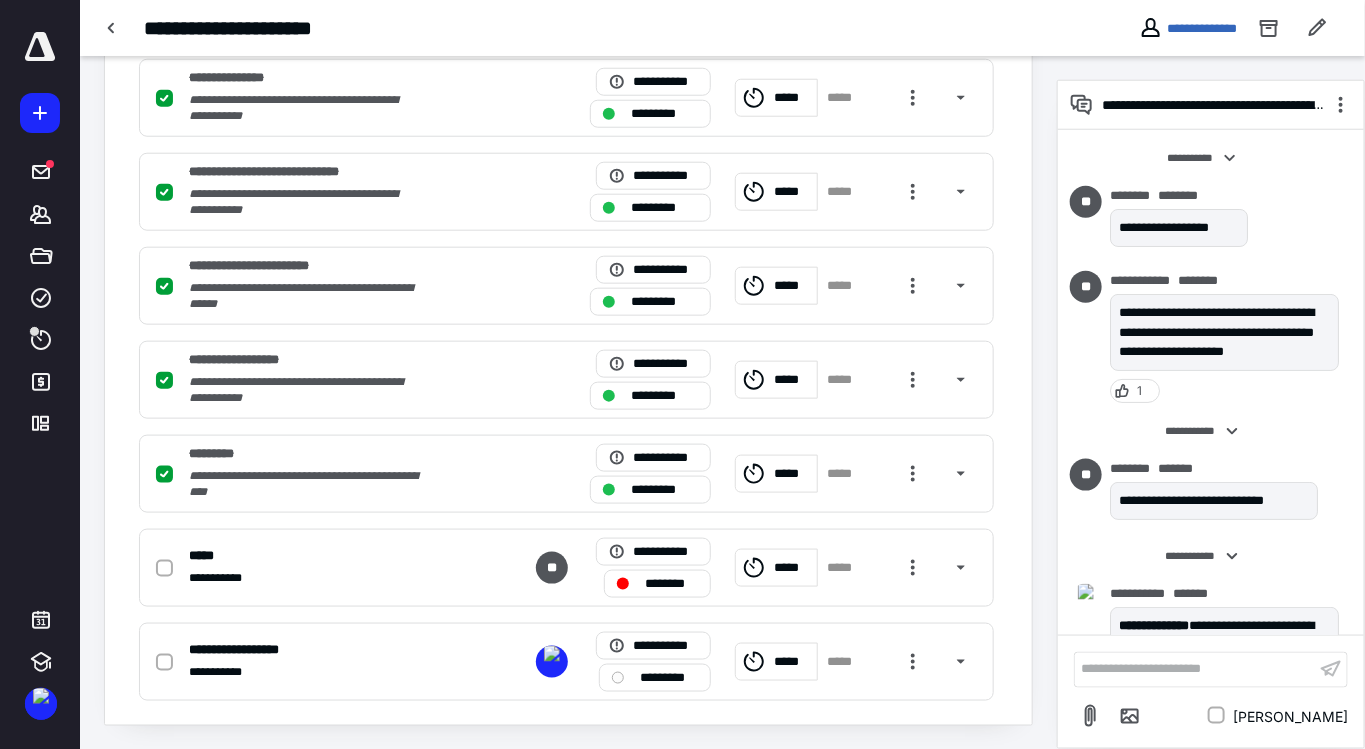 scroll, scrollTop: 717, scrollLeft: 0, axis: vertical 